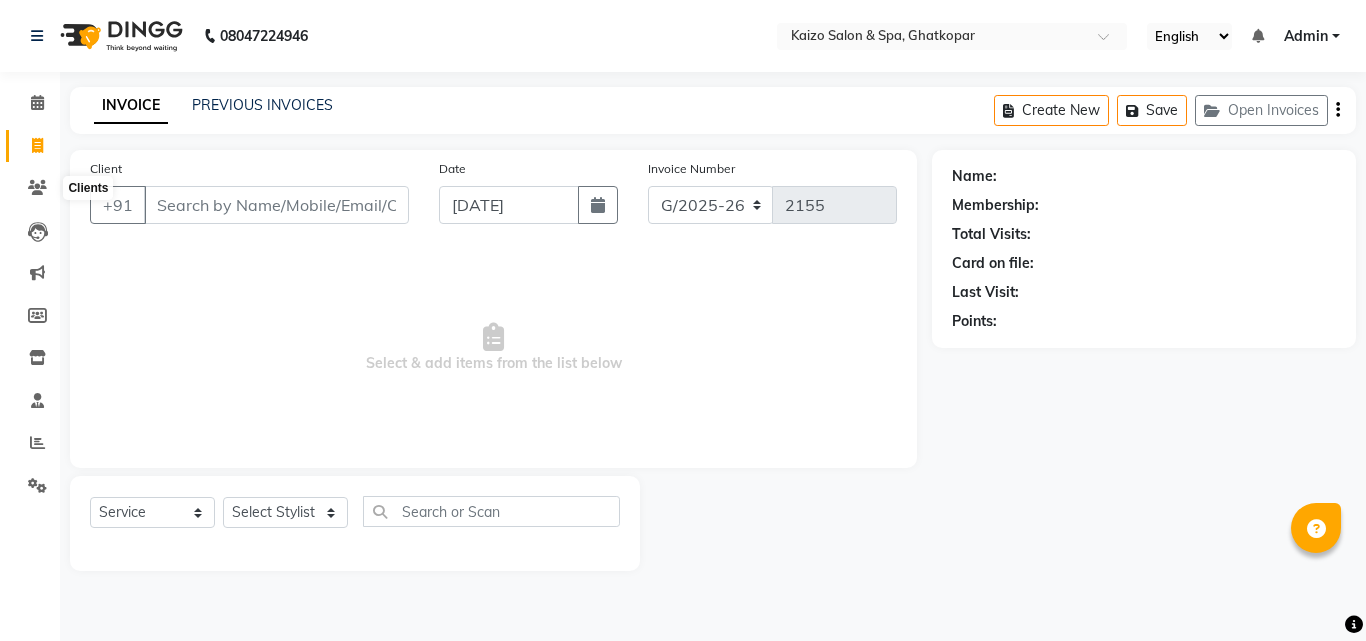 select on "service" 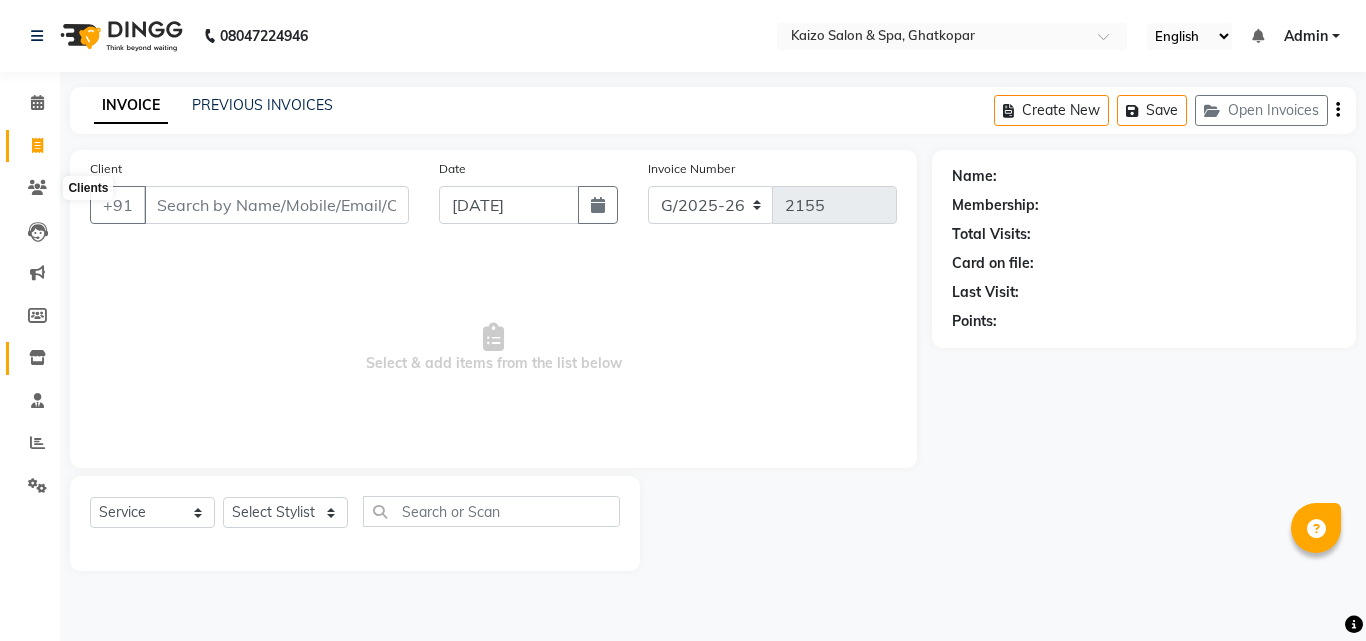 scroll, scrollTop: 0, scrollLeft: 0, axis: both 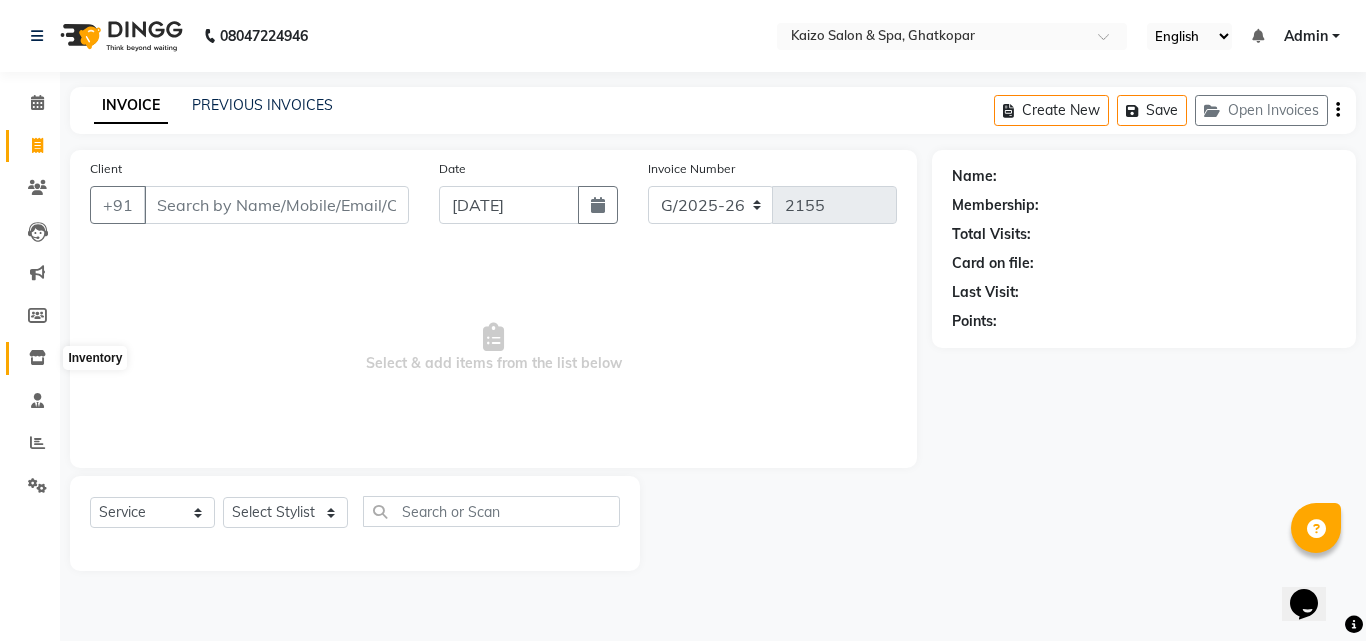 click 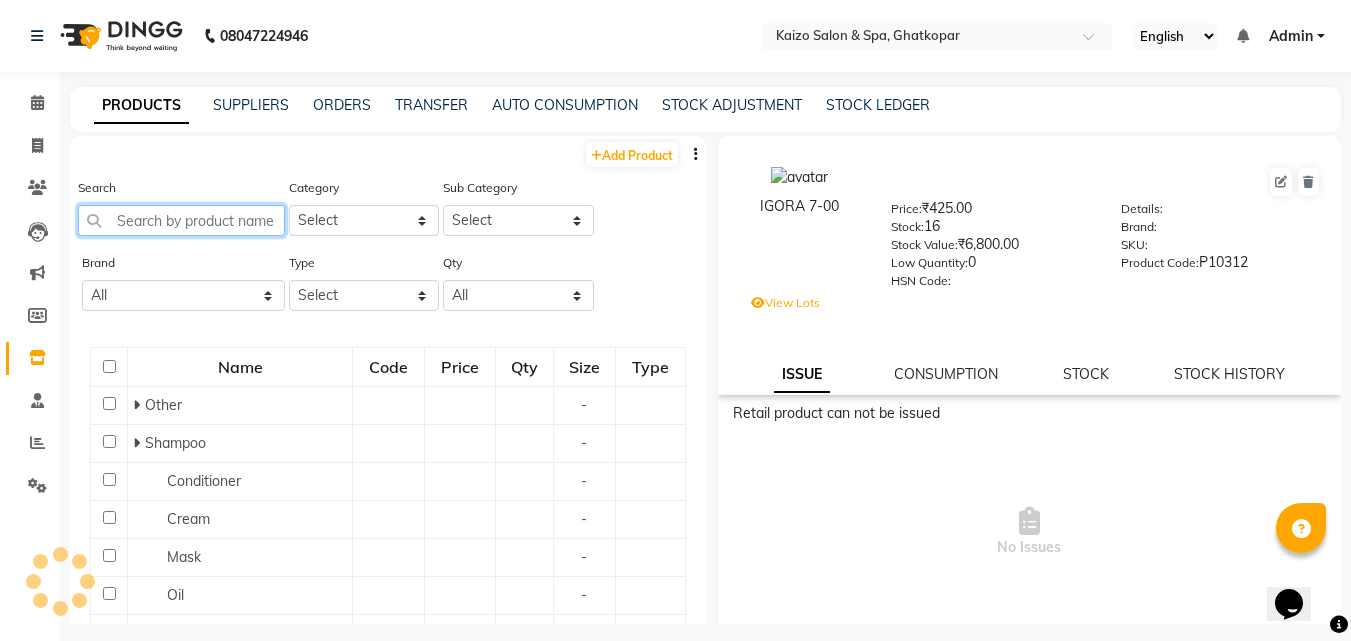 click 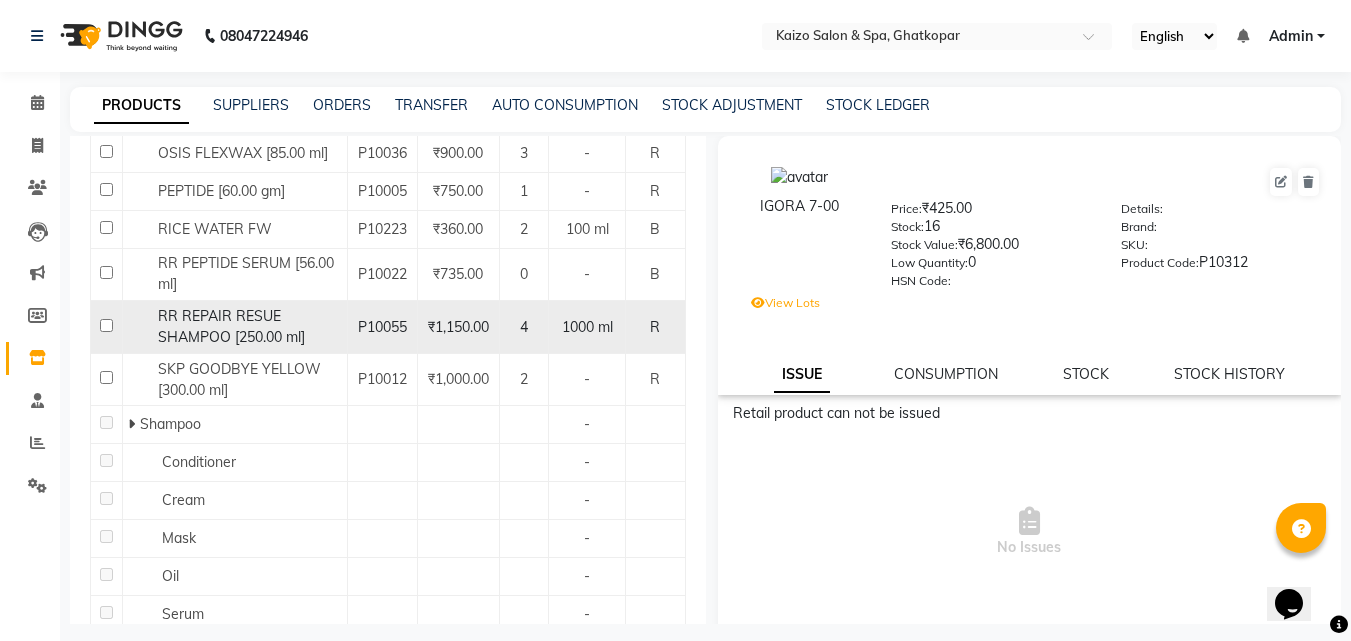 scroll, scrollTop: 1700, scrollLeft: 0, axis: vertical 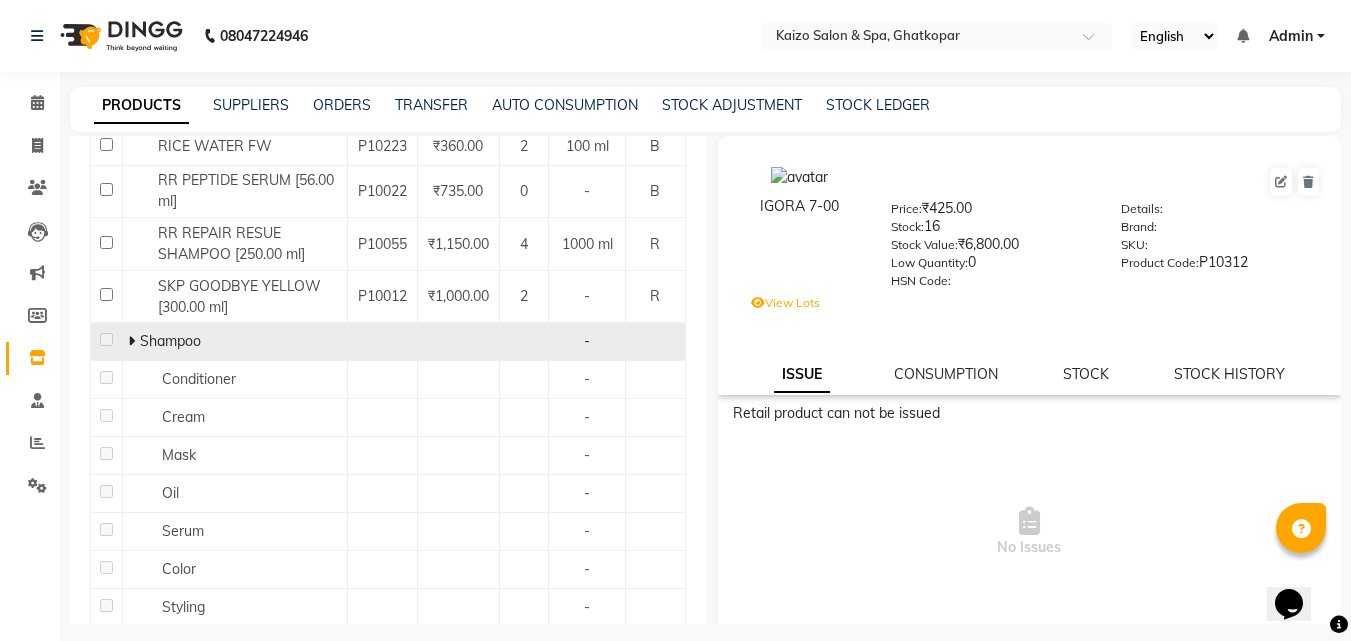 click 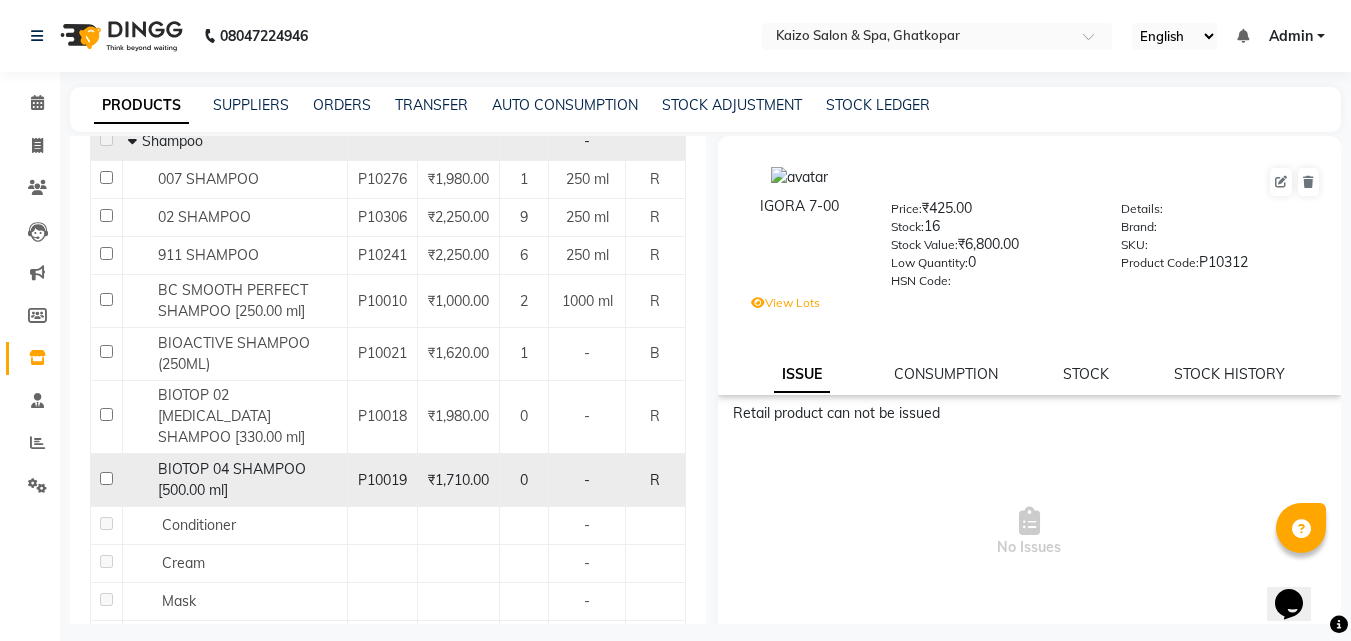 scroll, scrollTop: 2000, scrollLeft: 0, axis: vertical 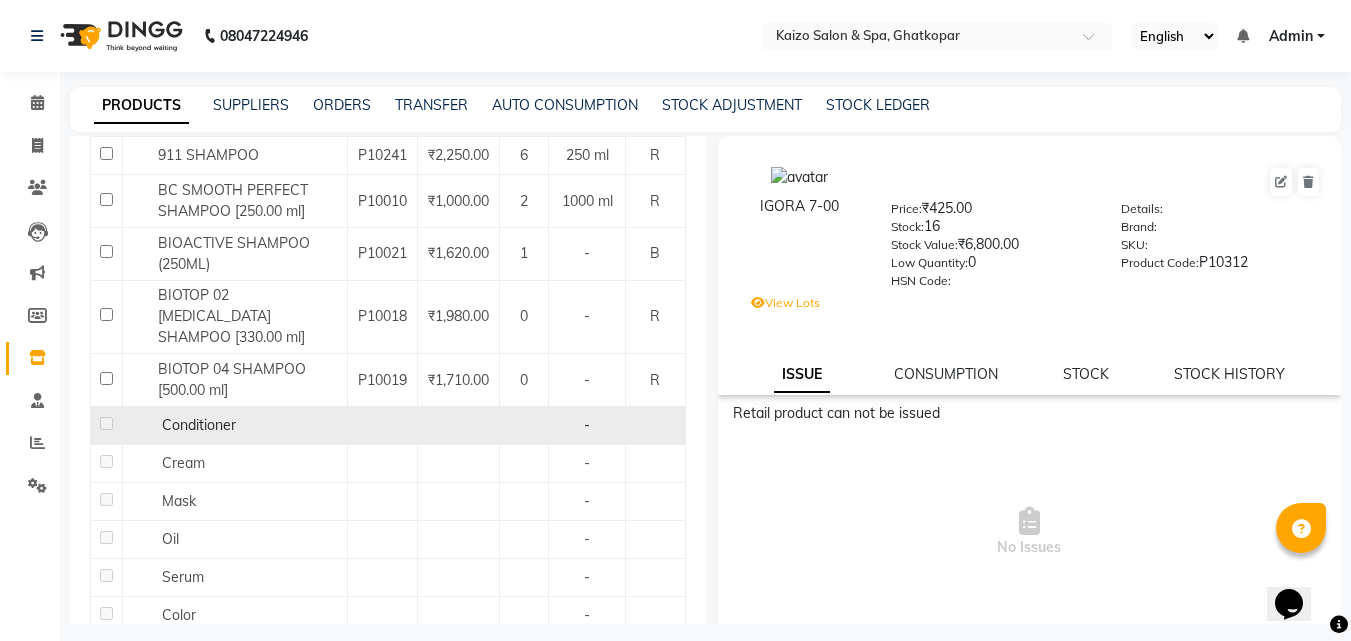 click on "Conditioner" 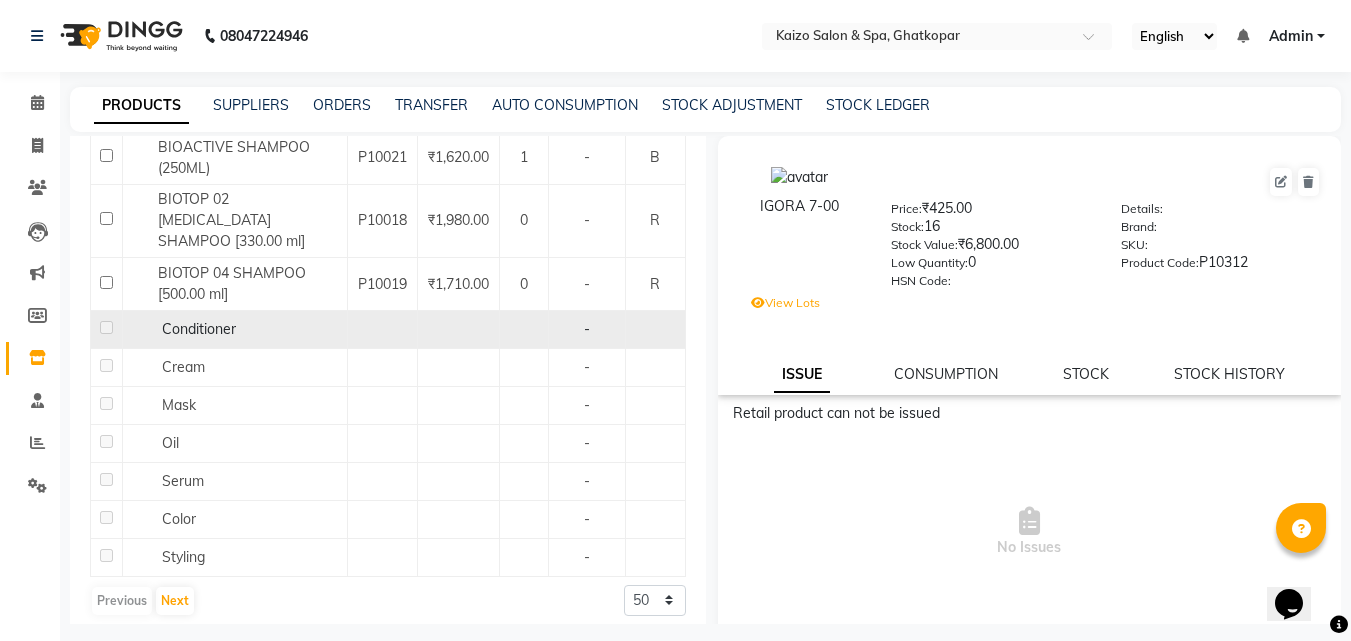 scroll, scrollTop: 2109, scrollLeft: 0, axis: vertical 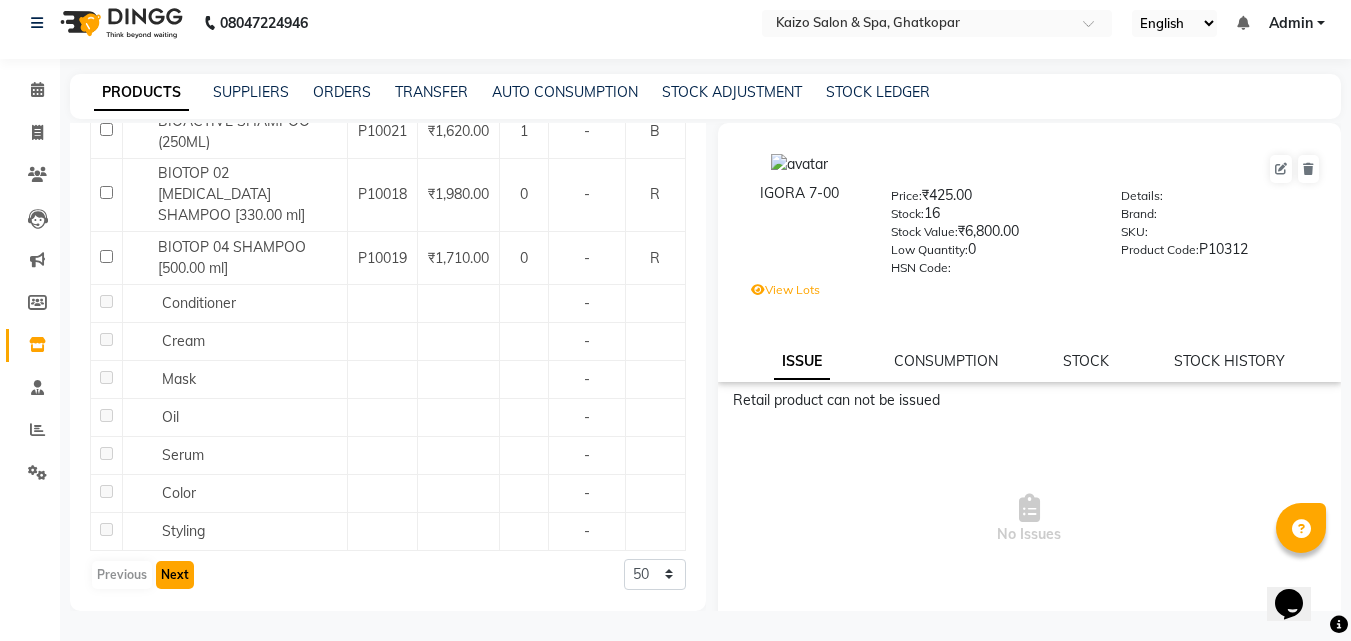 click on "Next" 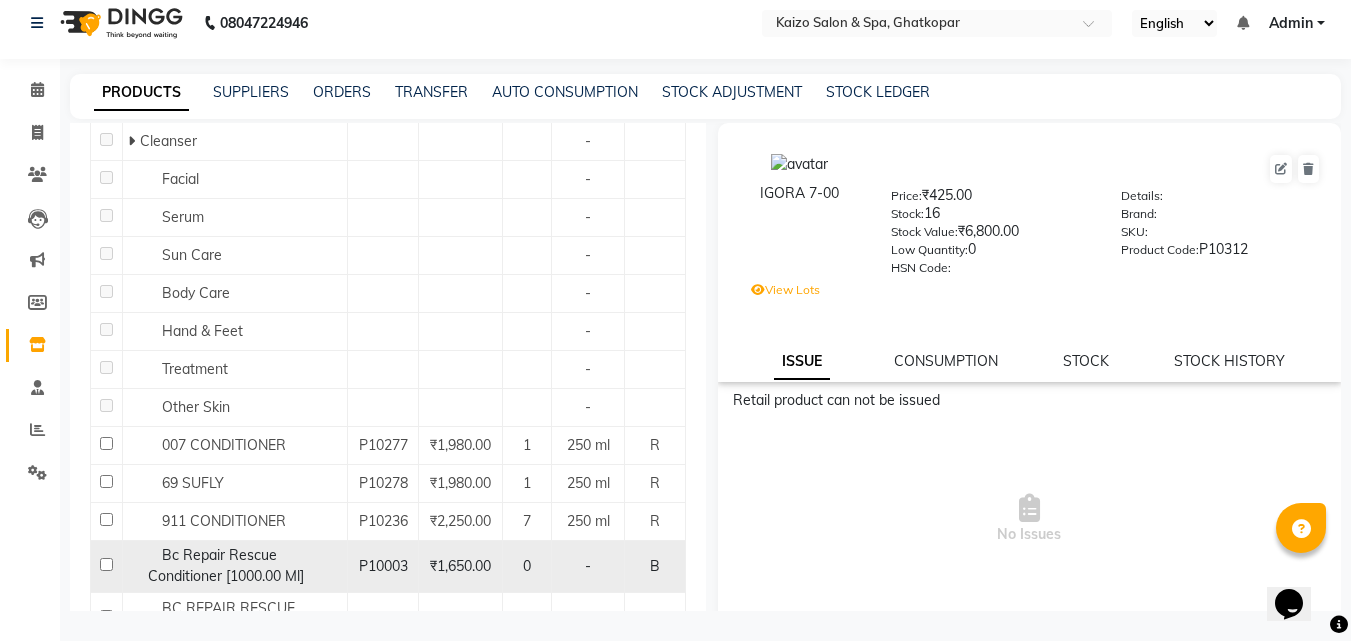 scroll, scrollTop: 457, scrollLeft: 0, axis: vertical 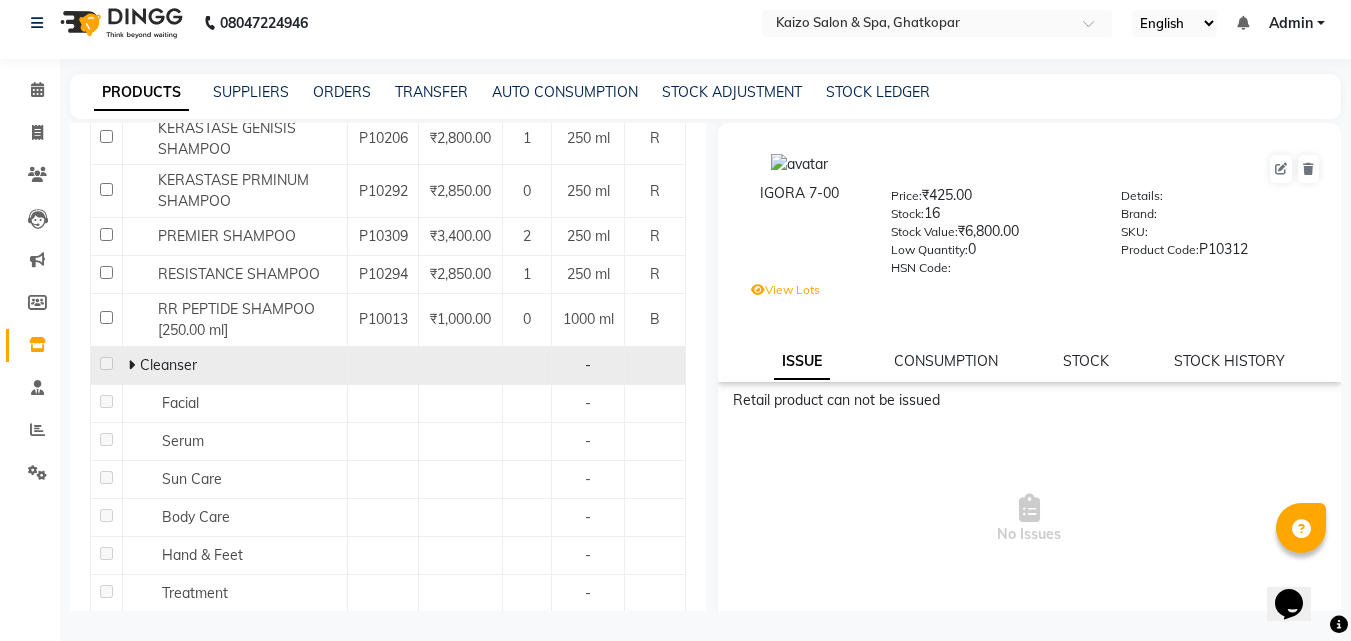 click 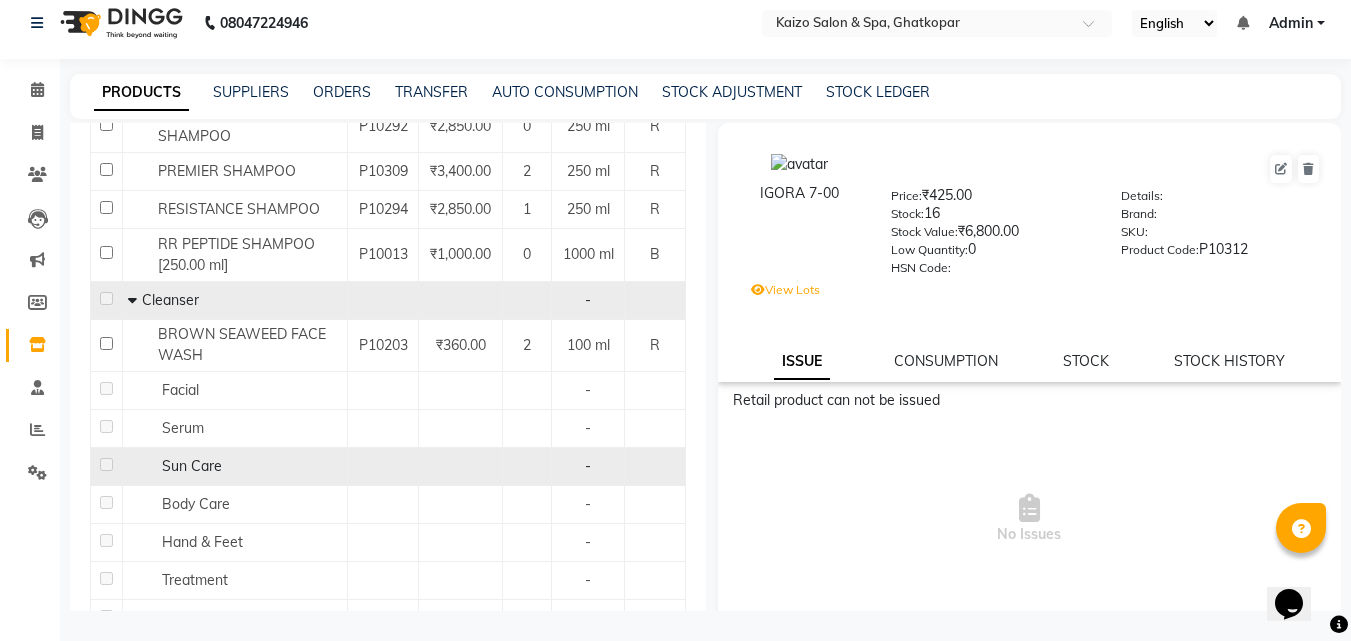 scroll, scrollTop: 557, scrollLeft: 0, axis: vertical 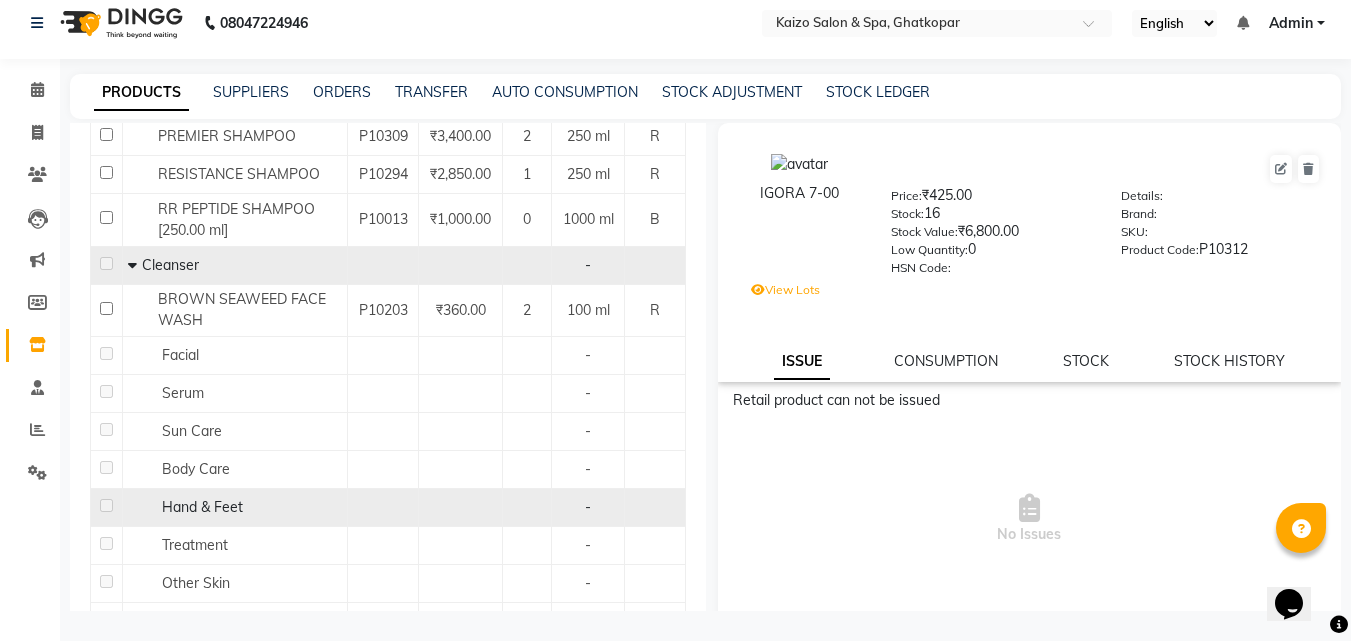 click on "Hand & Feet" 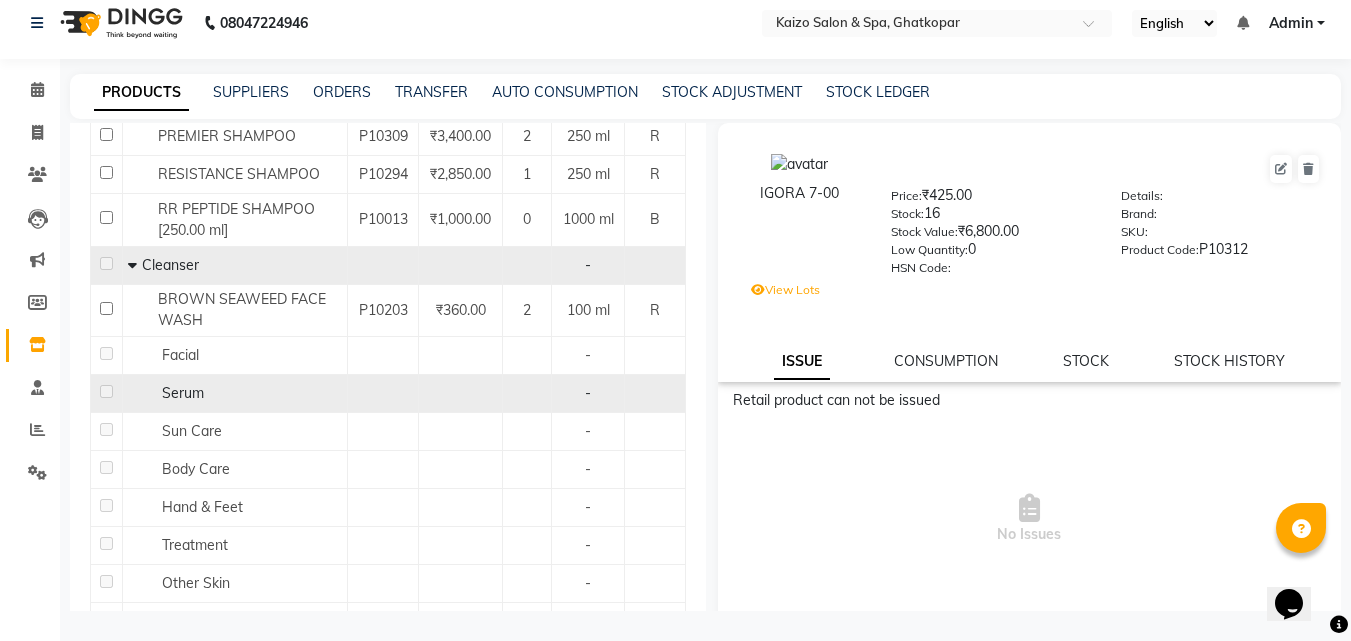 click on "Serum" 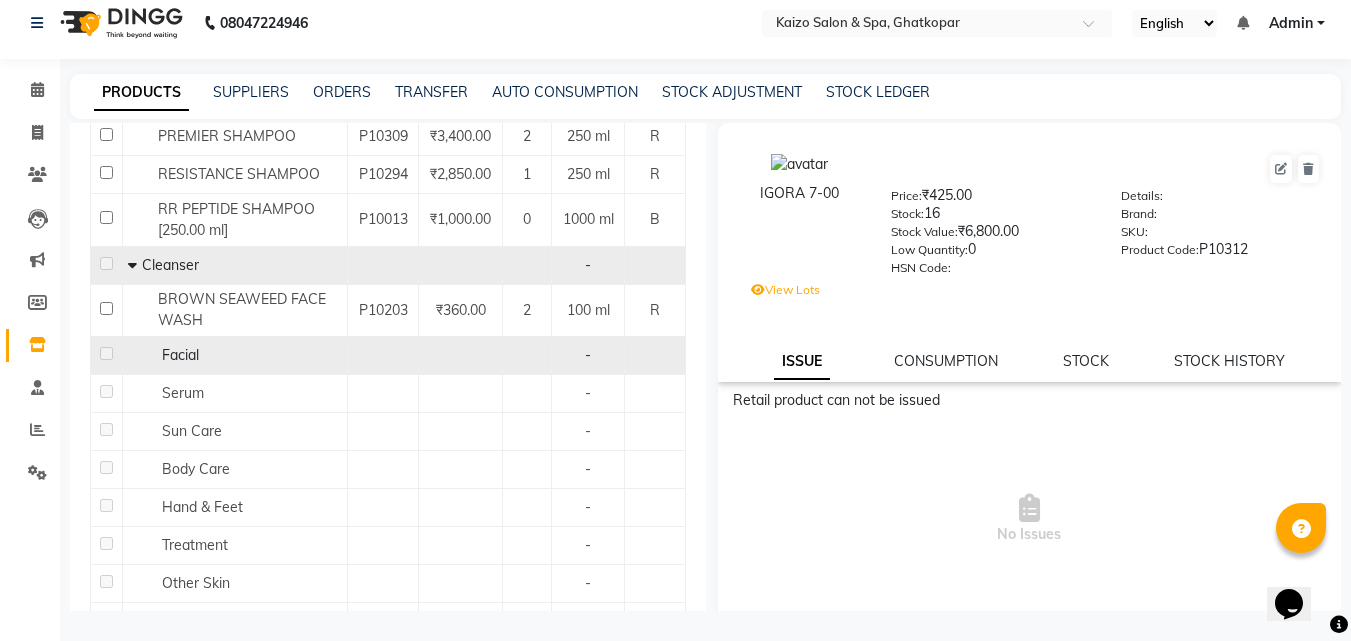 click on "Facial" 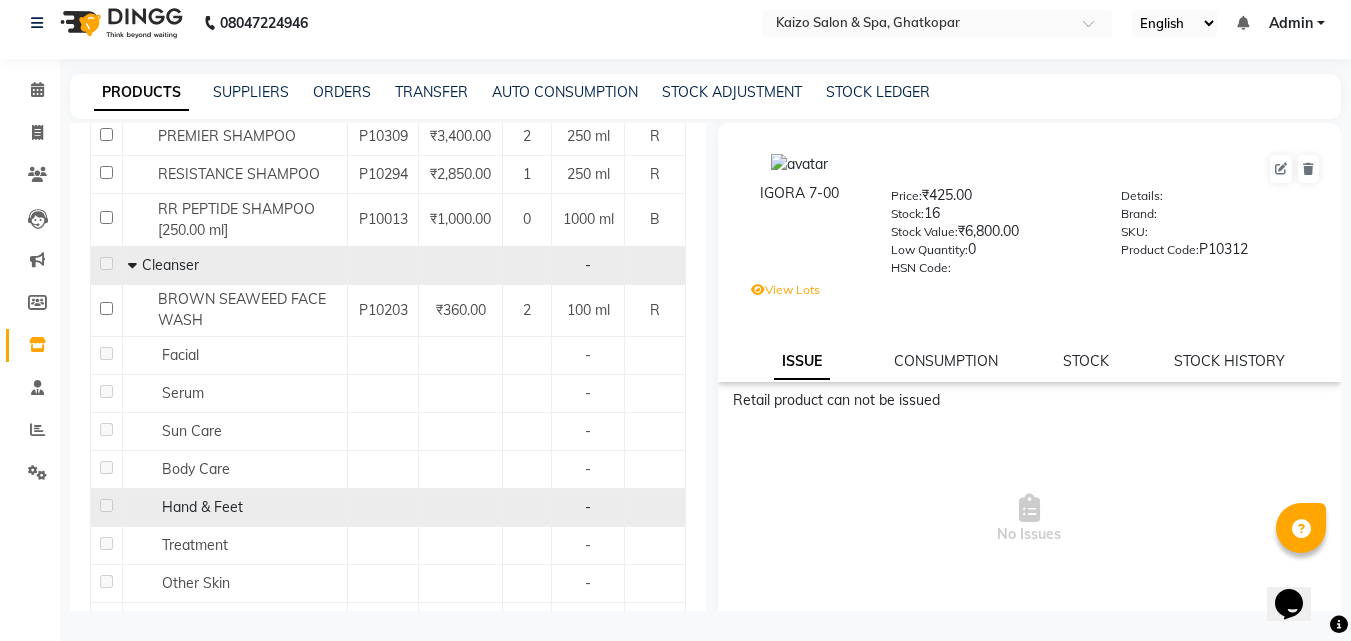 drag, startPoint x: 303, startPoint y: 439, endPoint x: 287, endPoint y: 488, distance: 51.546097 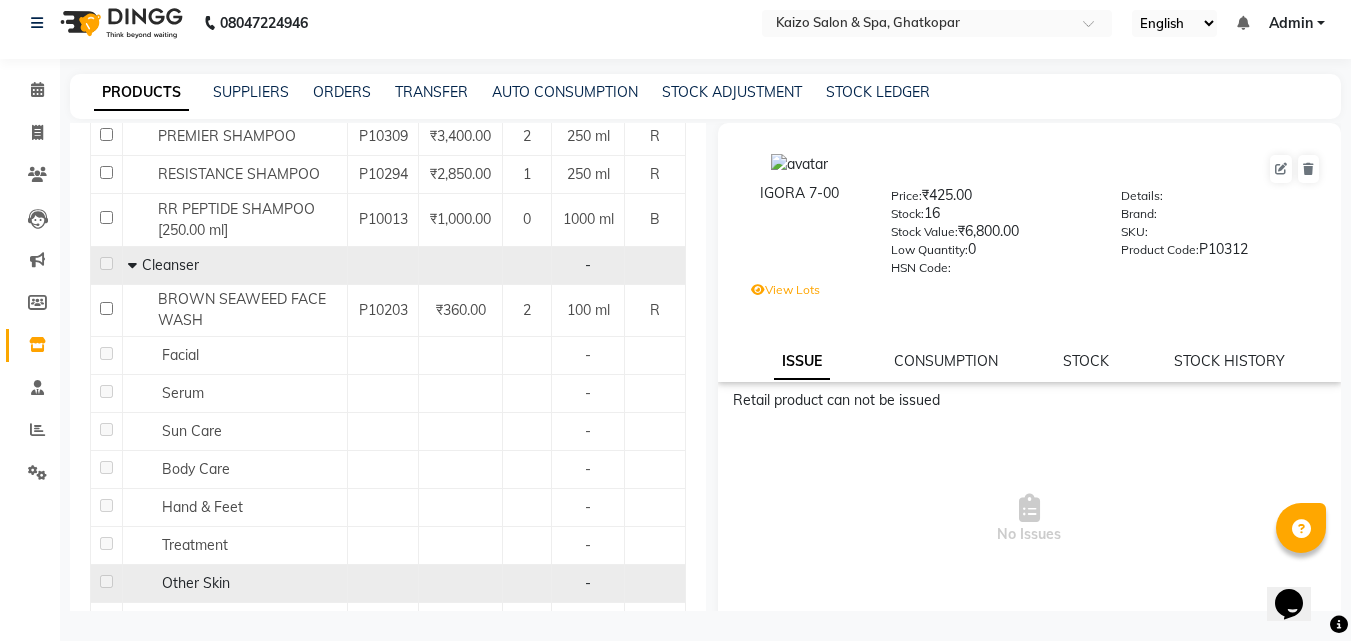 click on "Other Skin" 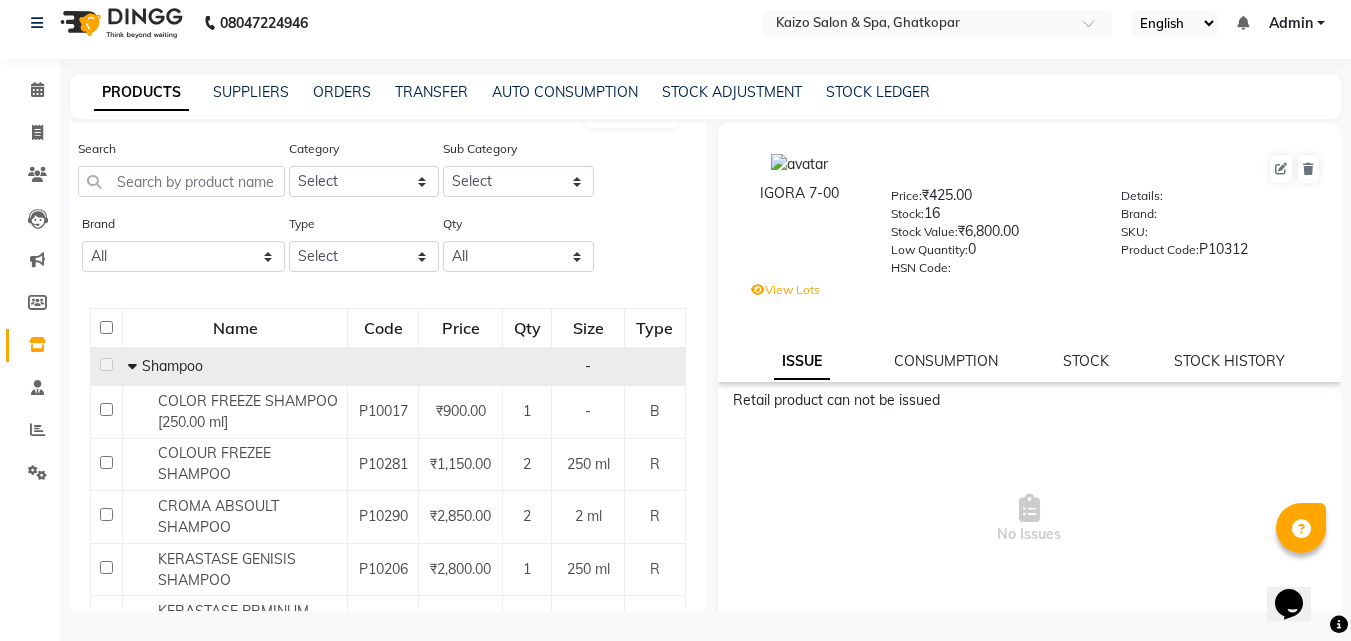 scroll, scrollTop: 0, scrollLeft: 0, axis: both 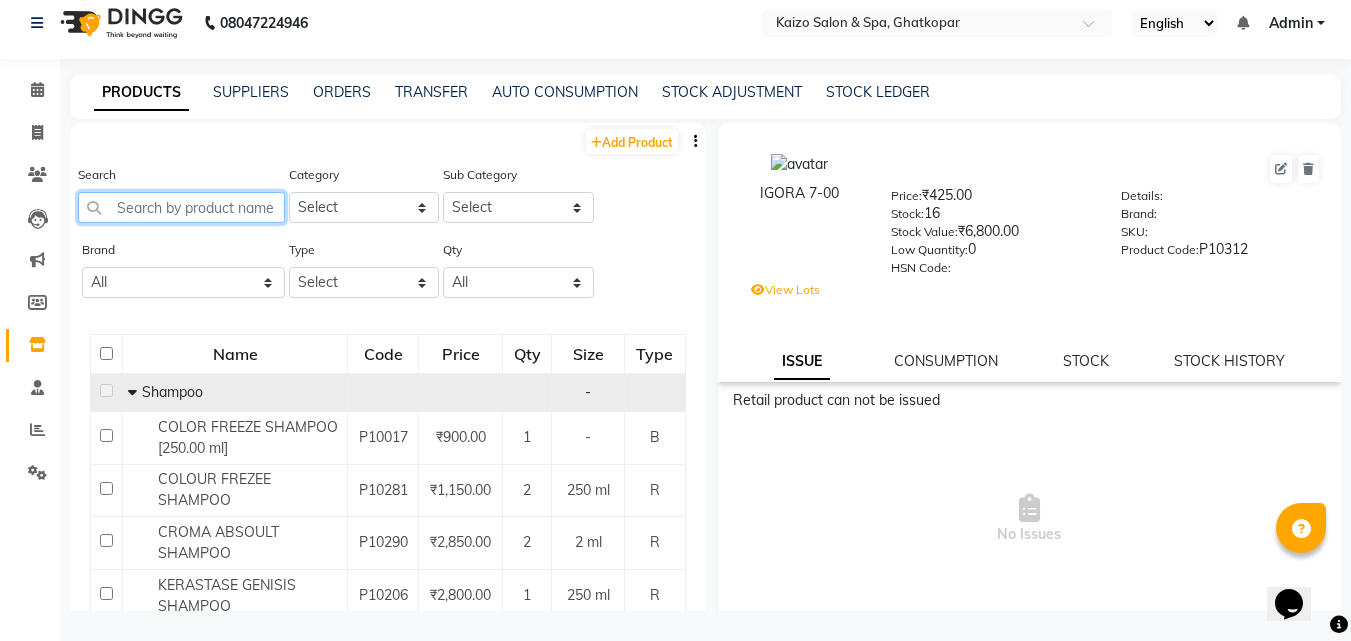 click 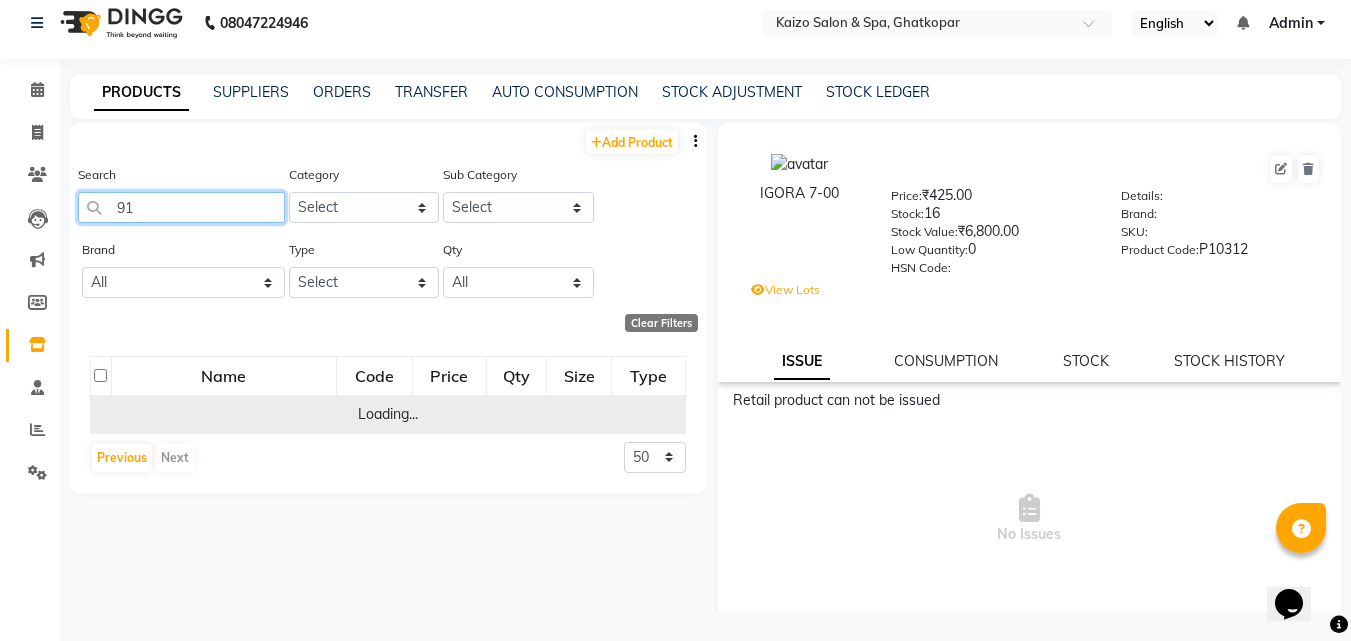 type on "9" 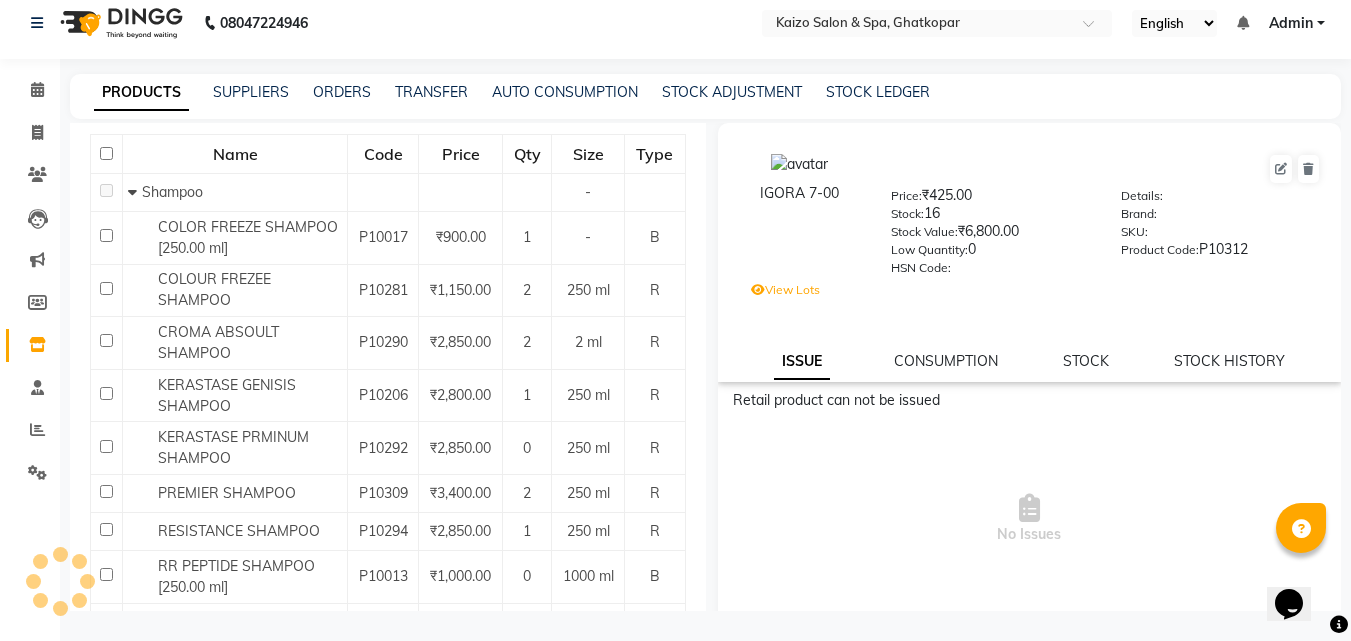 scroll, scrollTop: 0, scrollLeft: 0, axis: both 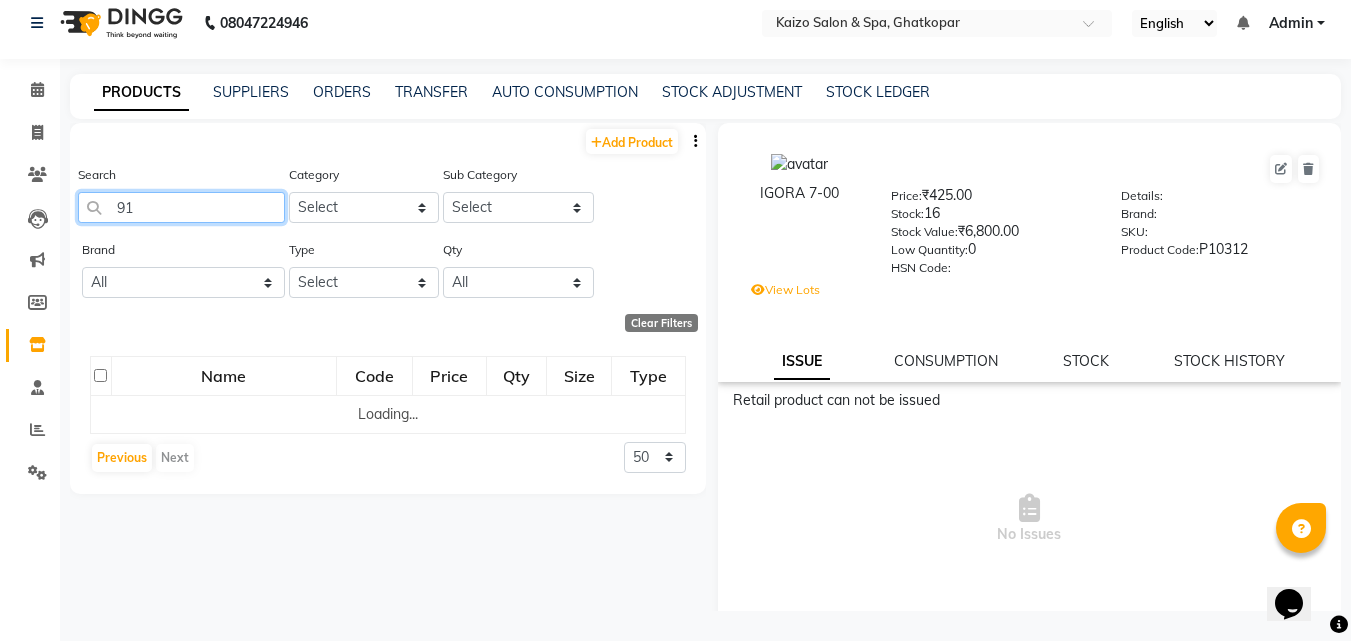 type on "9" 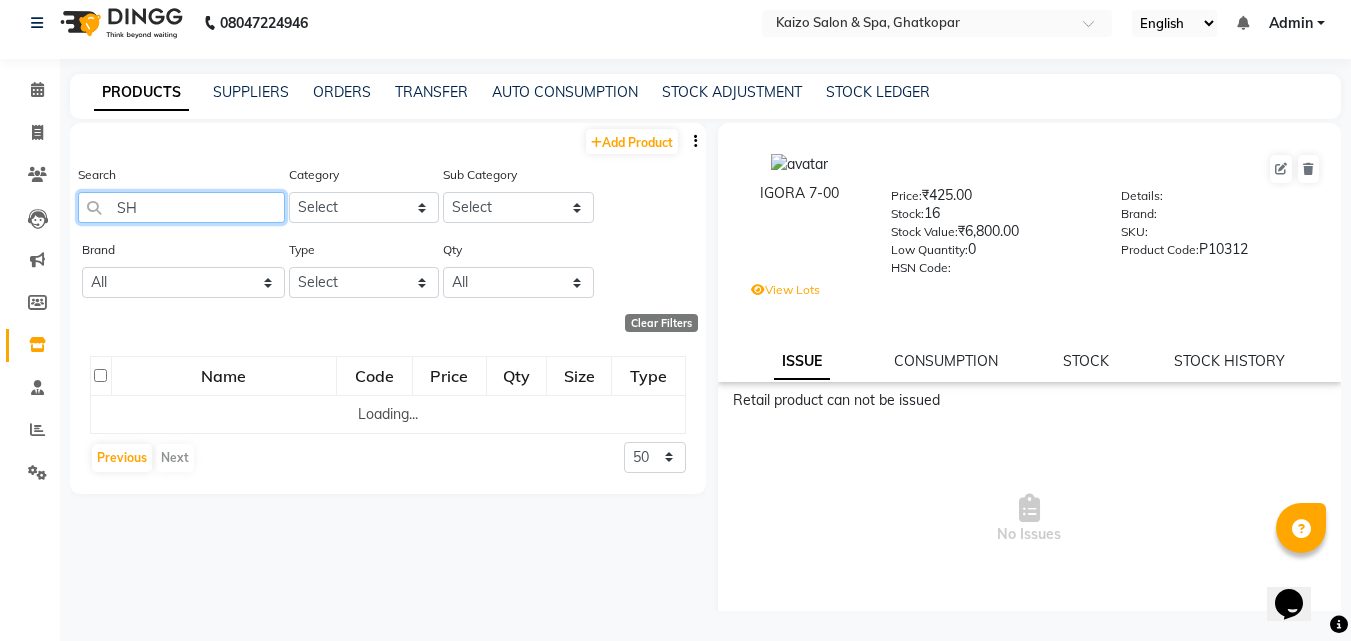 type on "S" 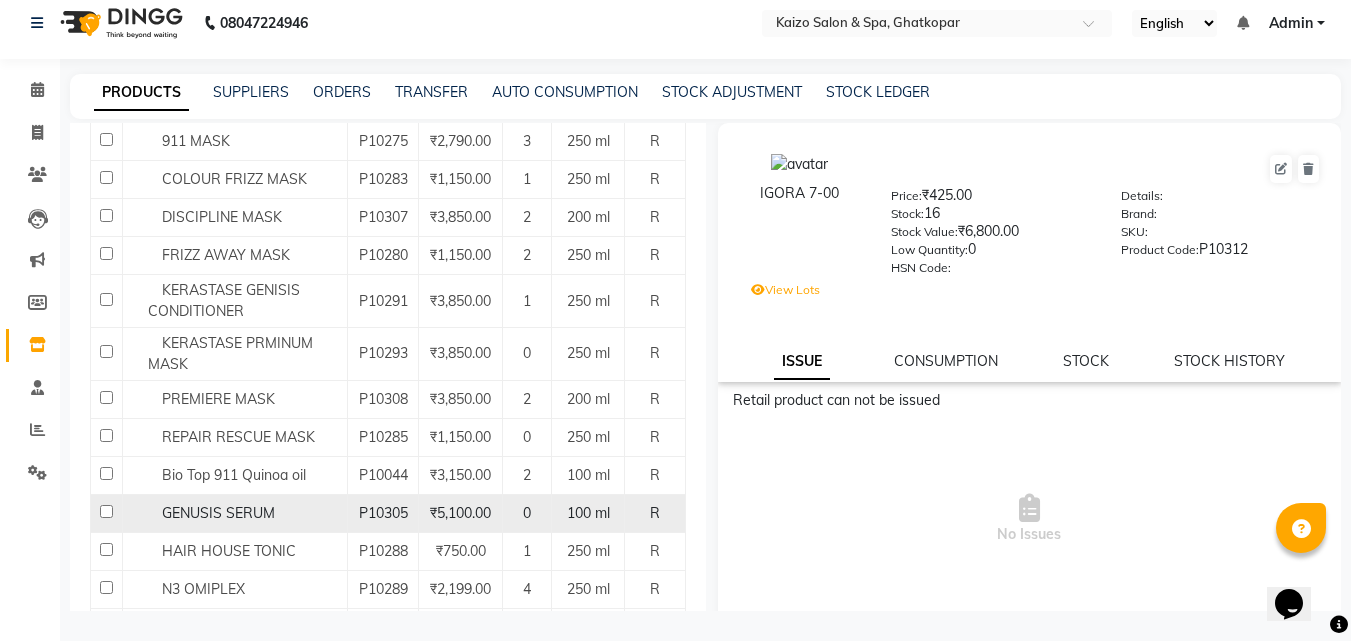 scroll, scrollTop: 1957, scrollLeft: 0, axis: vertical 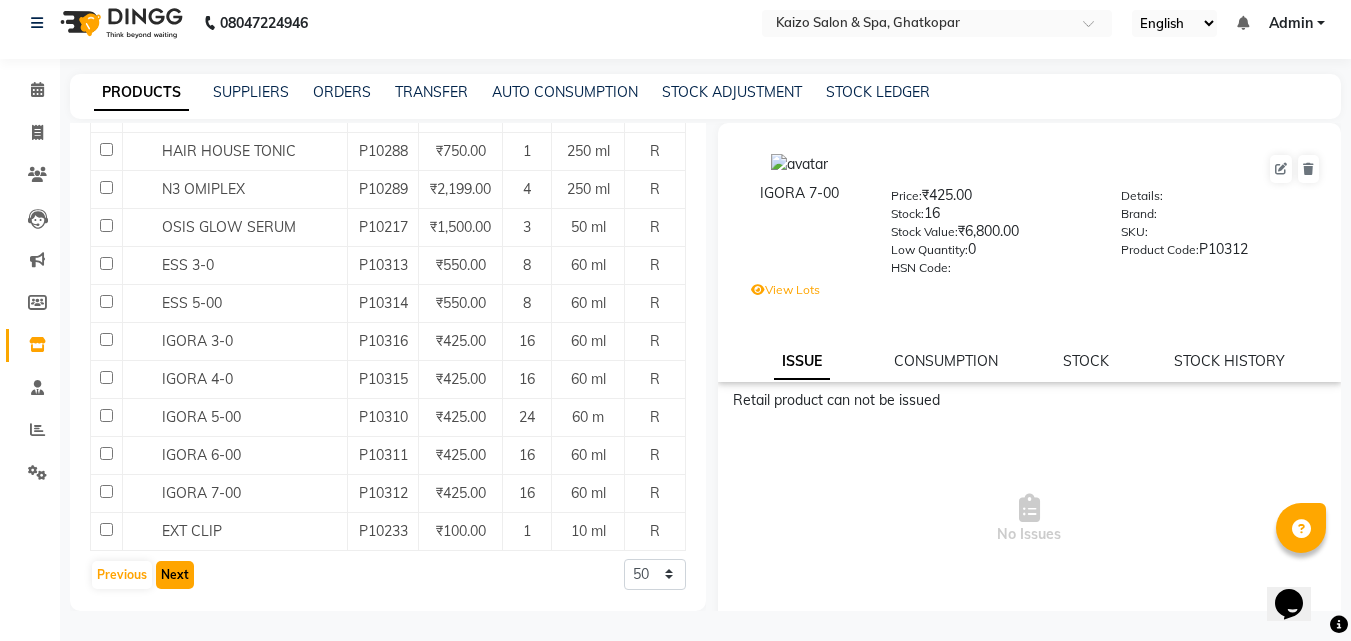 click on "Next" 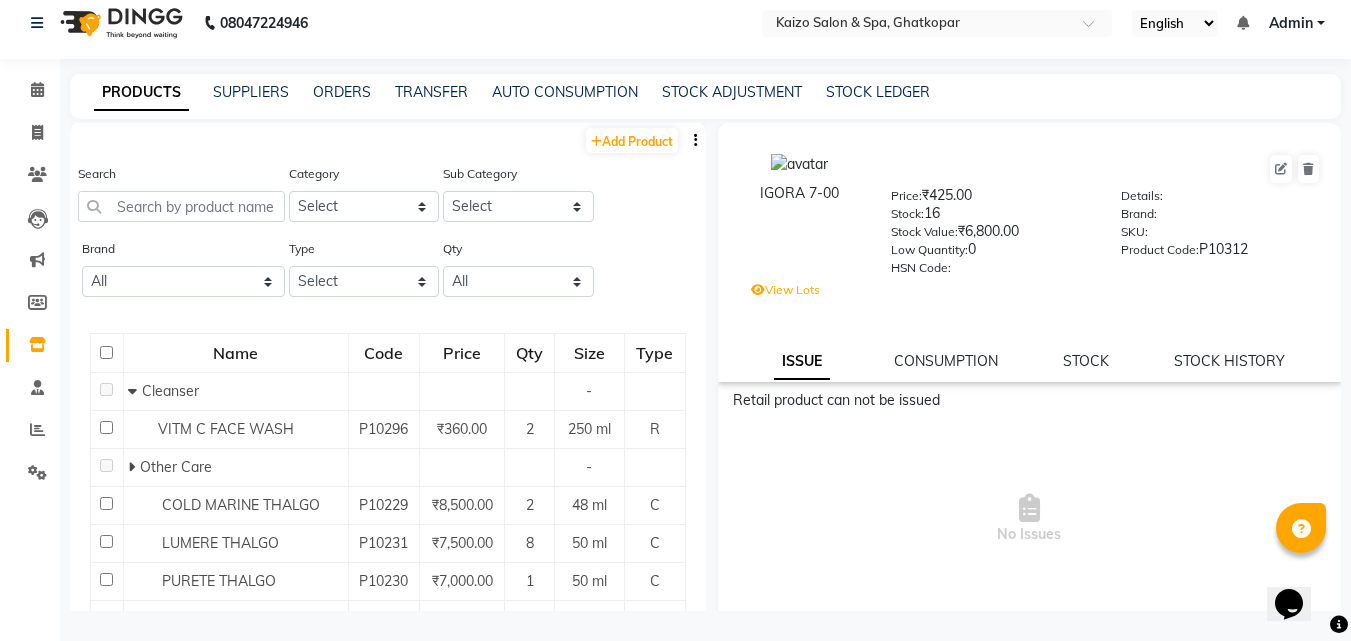 scroll, scrollTop: 0, scrollLeft: 0, axis: both 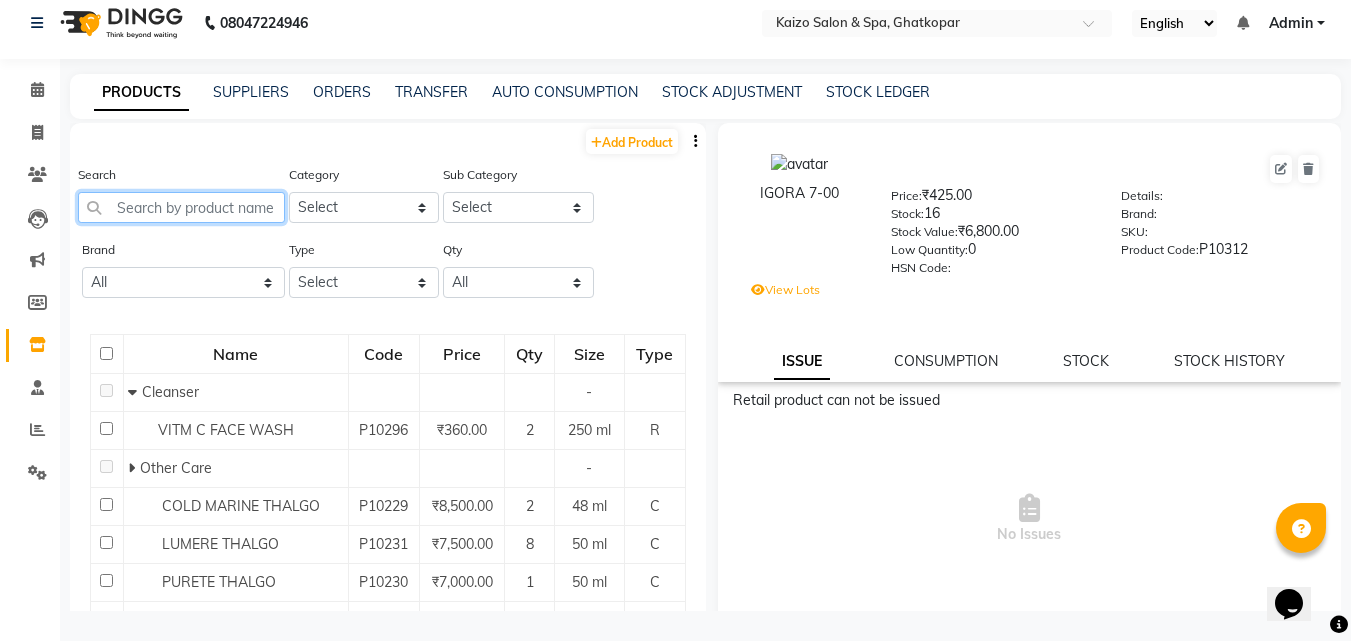 click 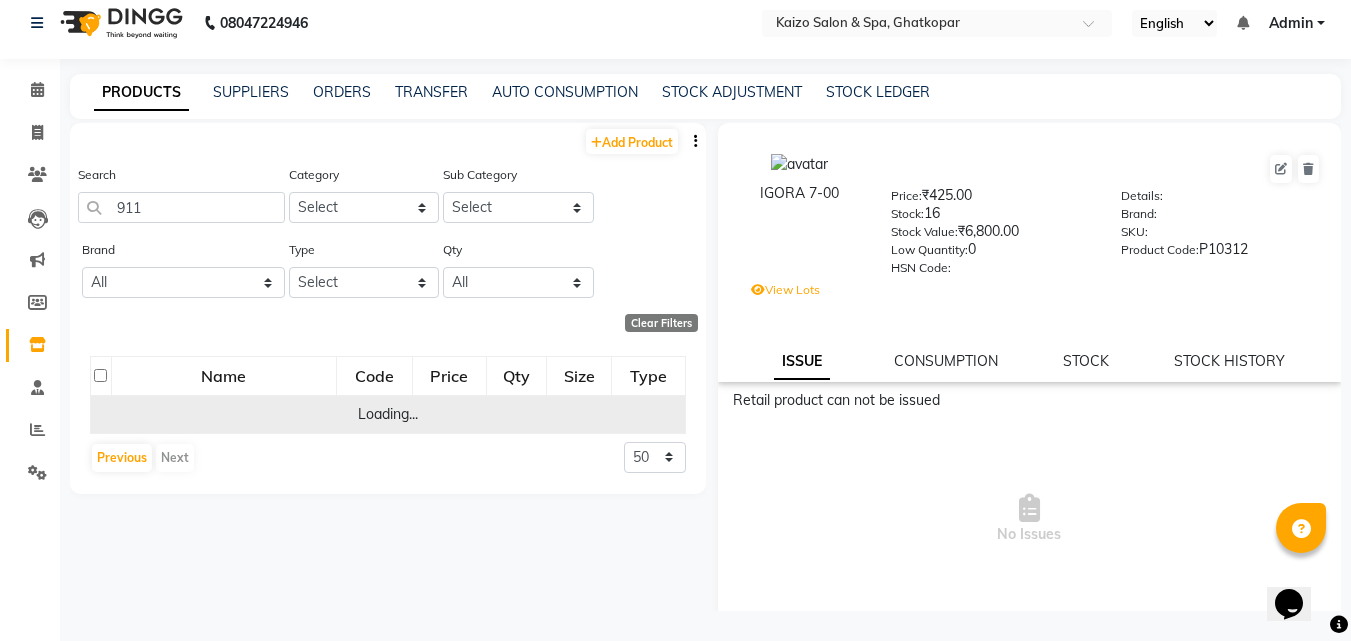 click on "Loading..." 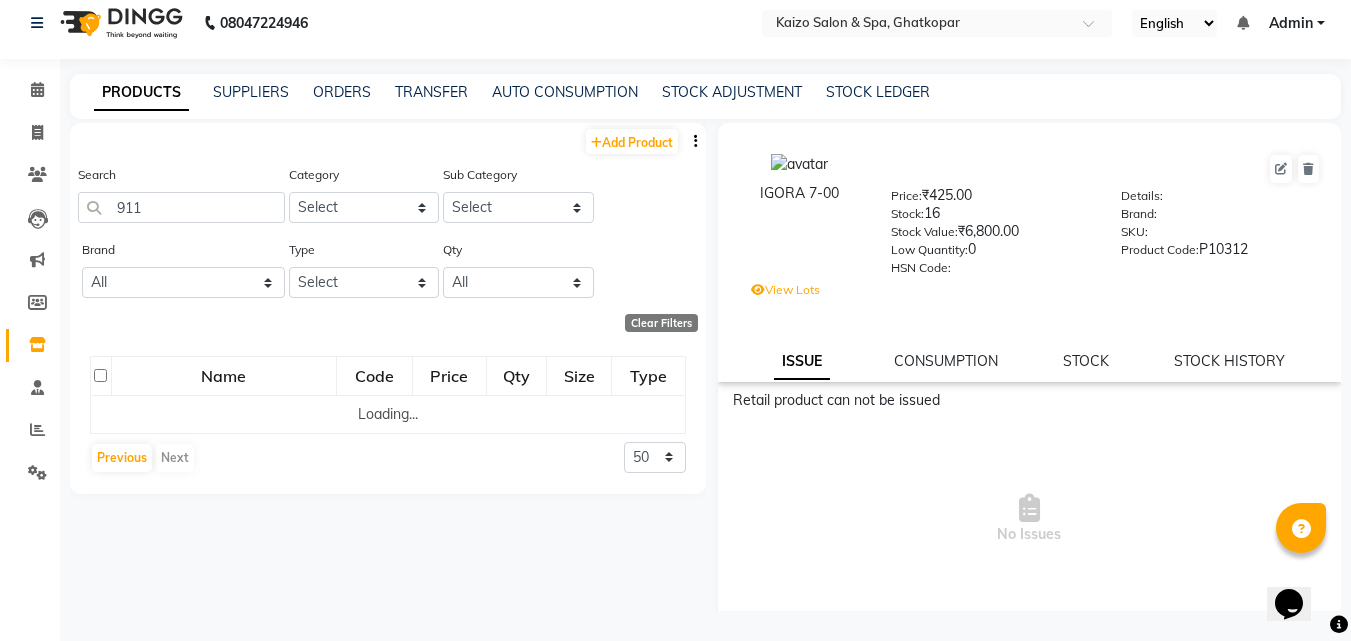 click on "Previous   Next" 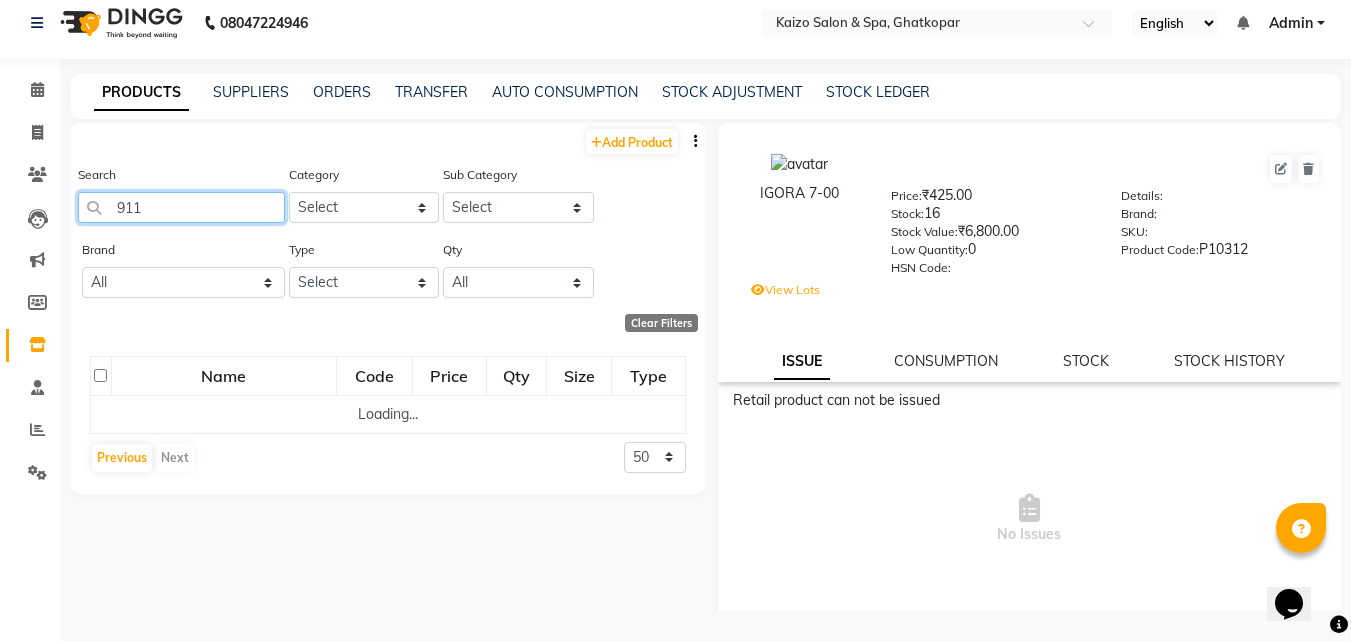 click on "911" 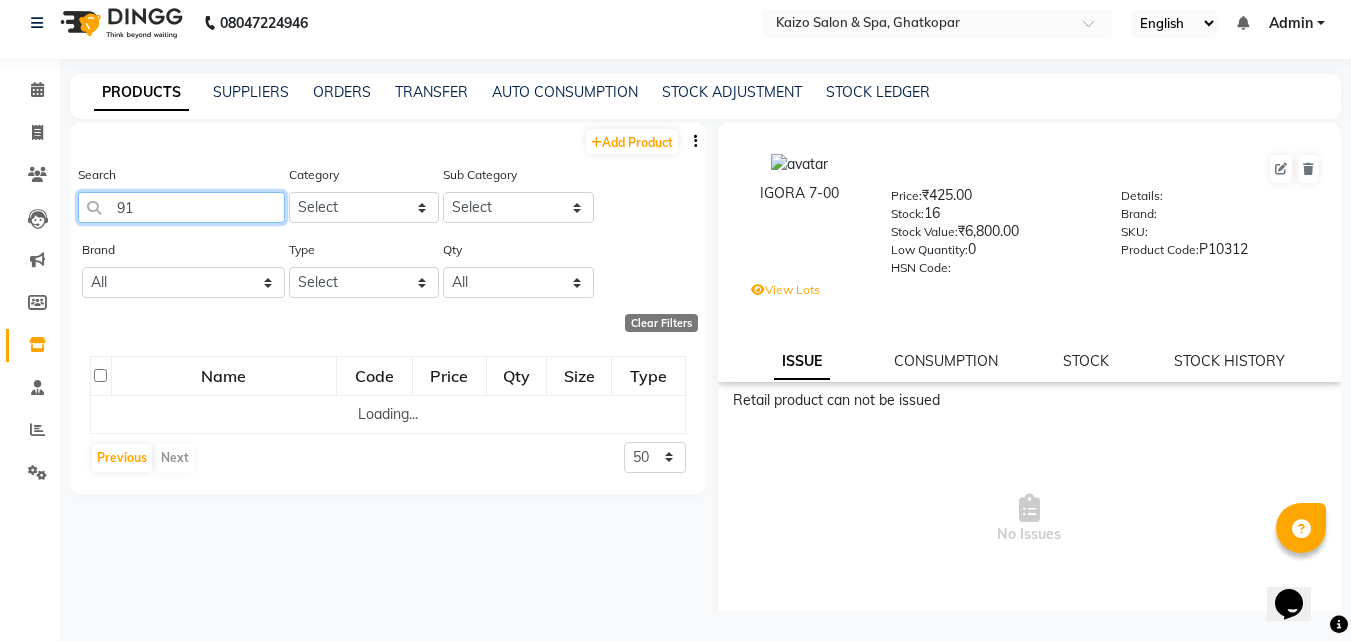type on "9" 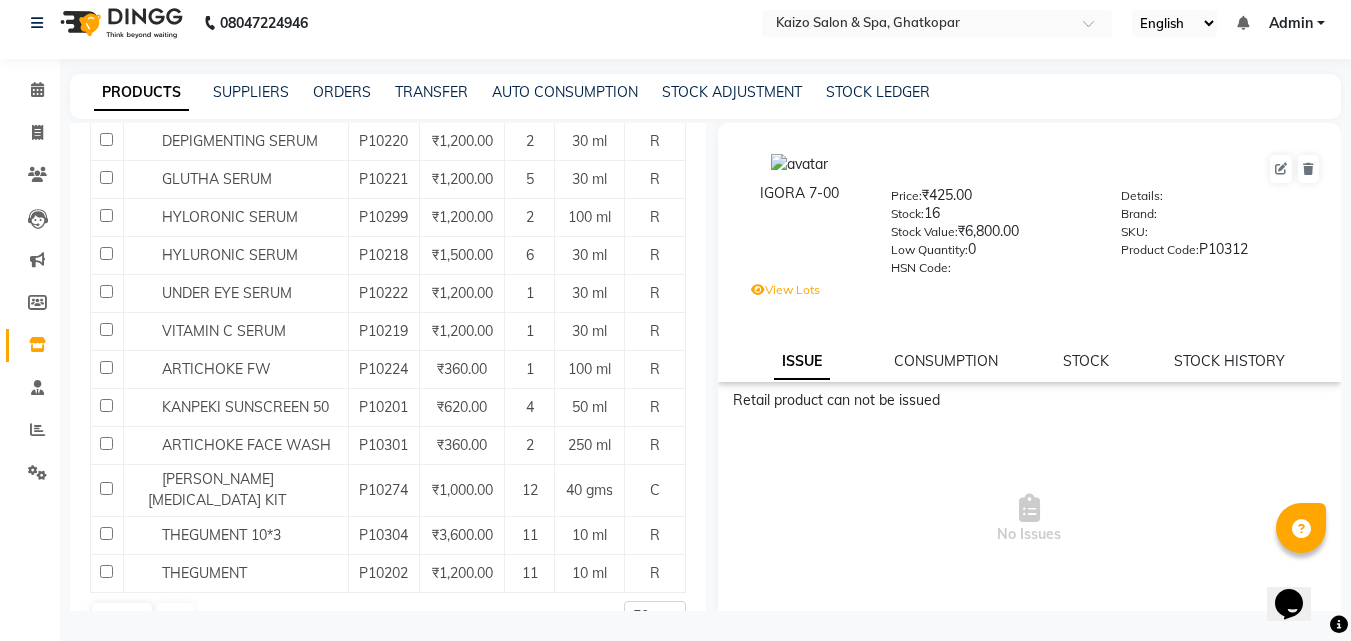 scroll, scrollTop: 674, scrollLeft: 0, axis: vertical 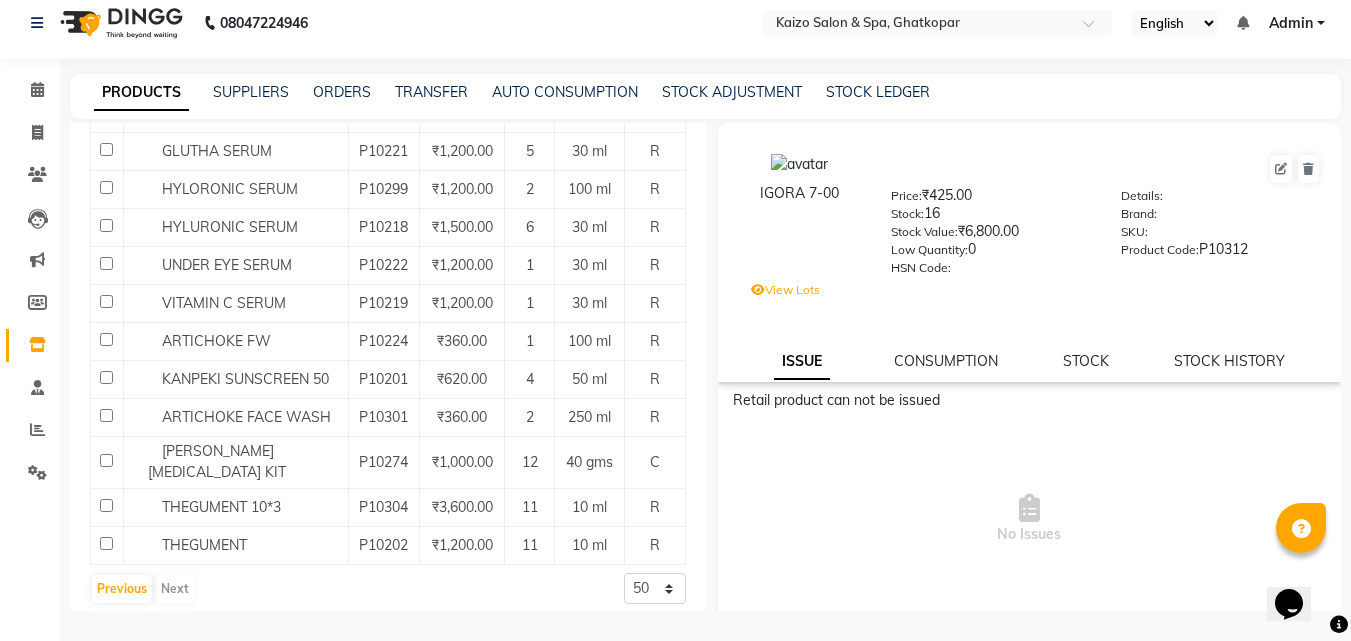 type 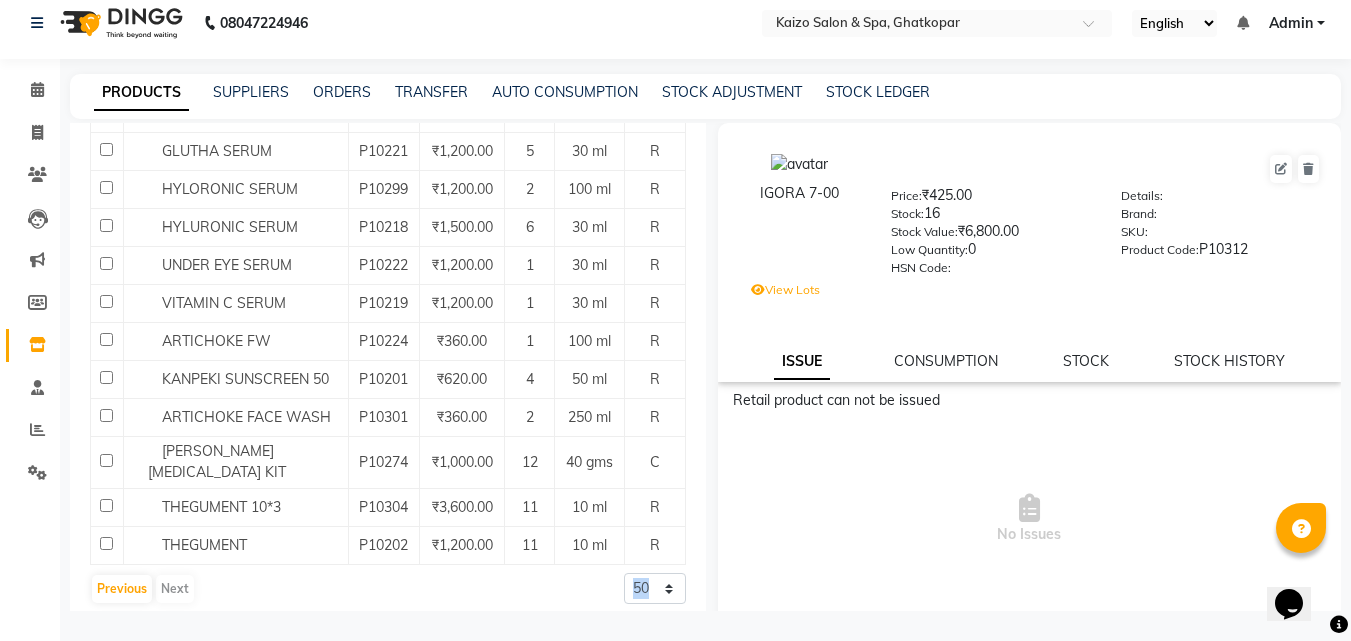 click on "Previous   Next" 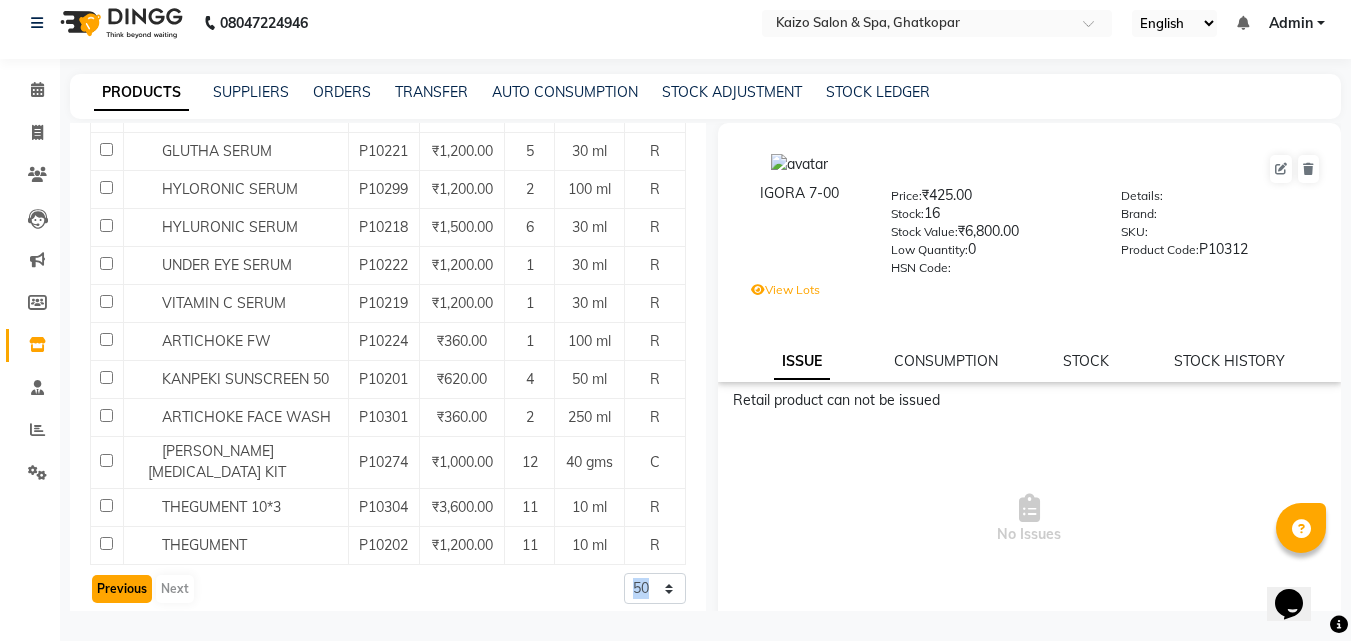 click on "Previous" 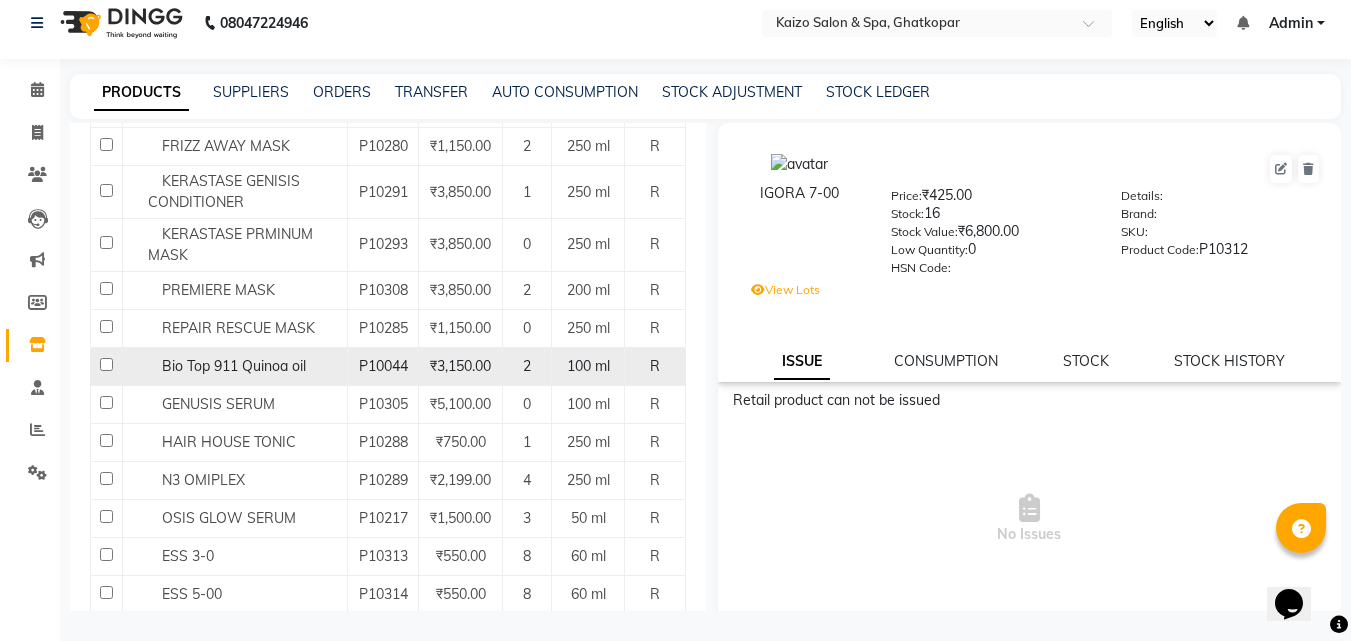 scroll, scrollTop: 1774, scrollLeft: 0, axis: vertical 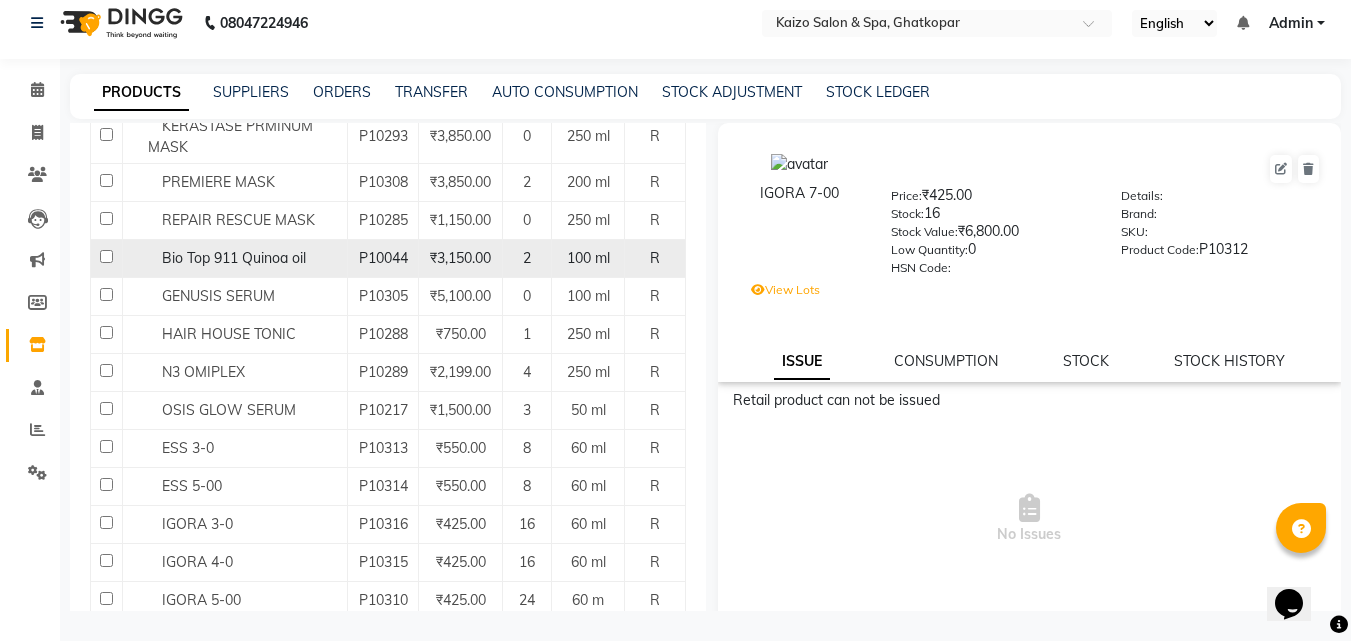 click 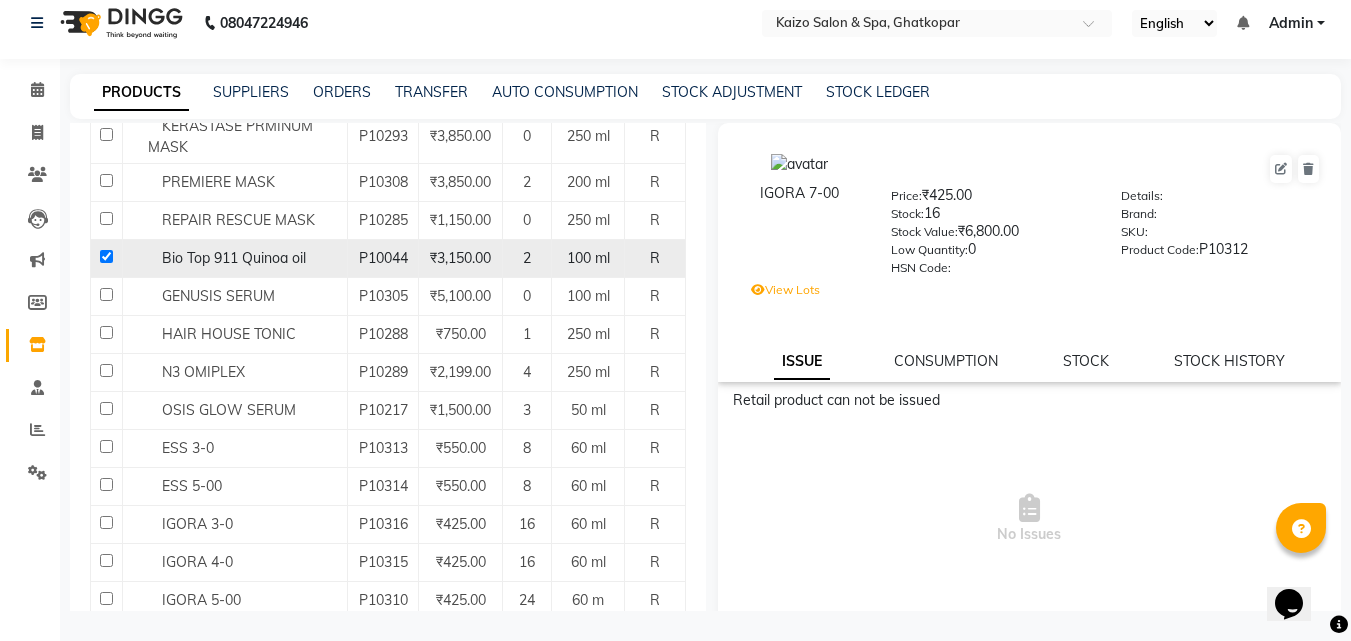 checkbox on "true" 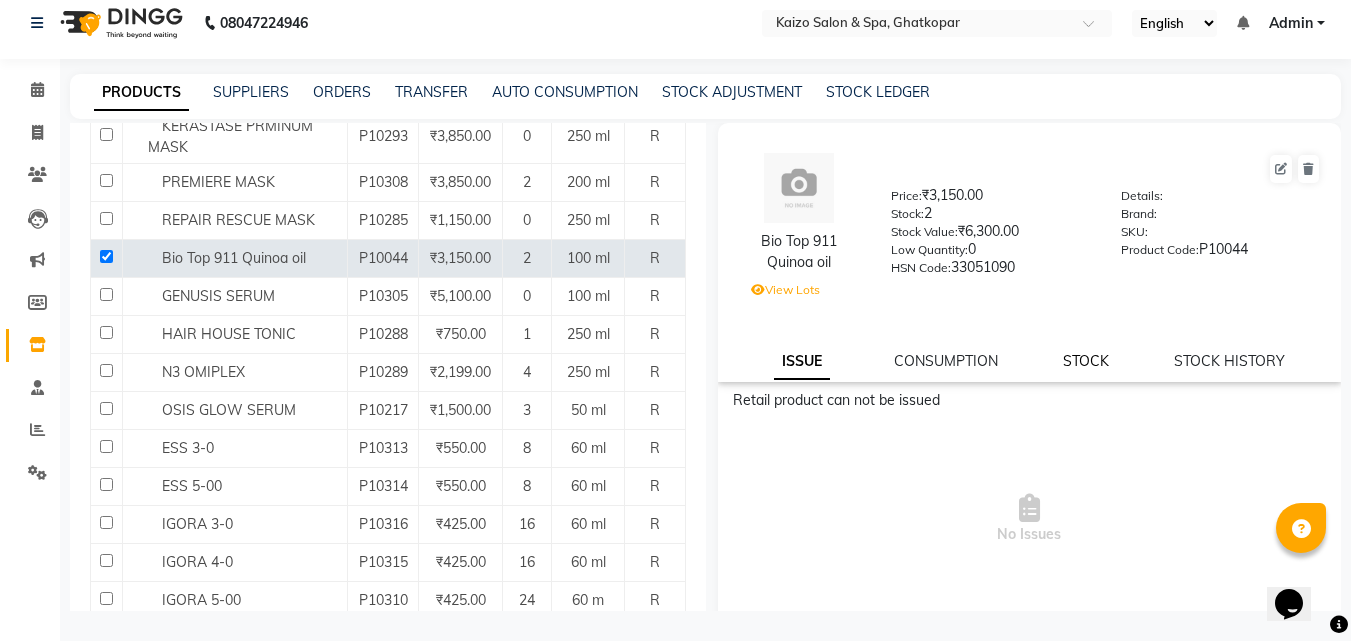 click on "STOCK" 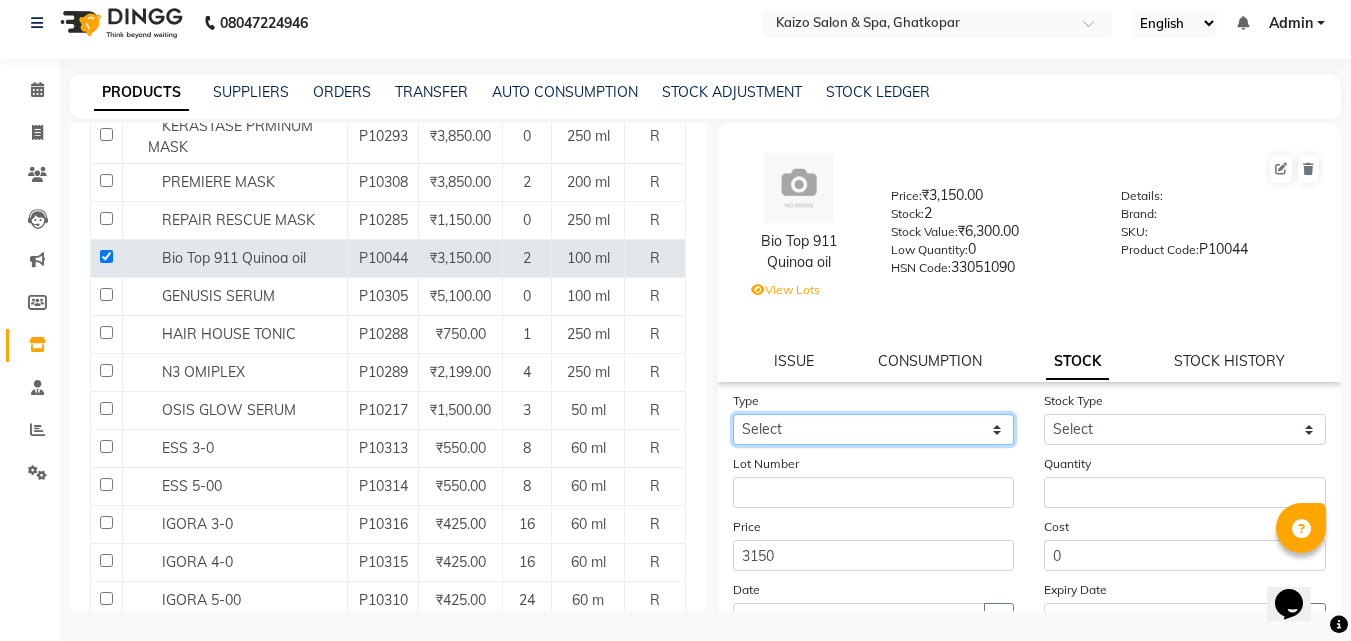 click on "Select In Out" 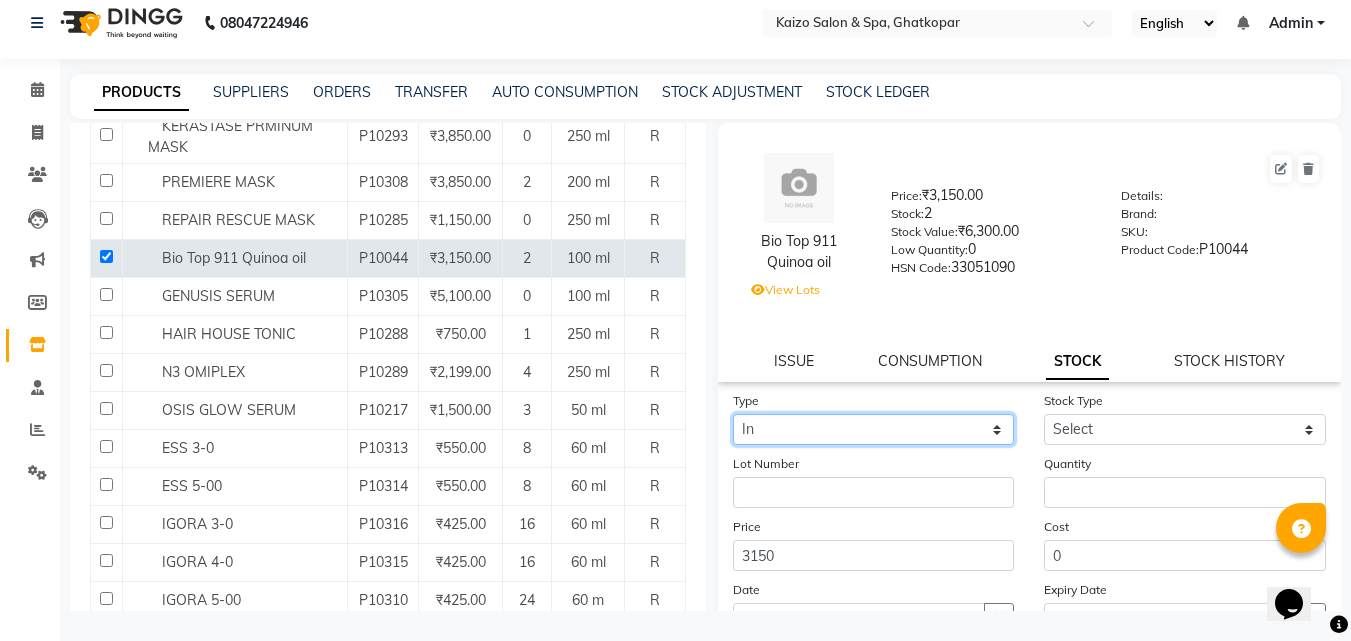 click on "Select In Out" 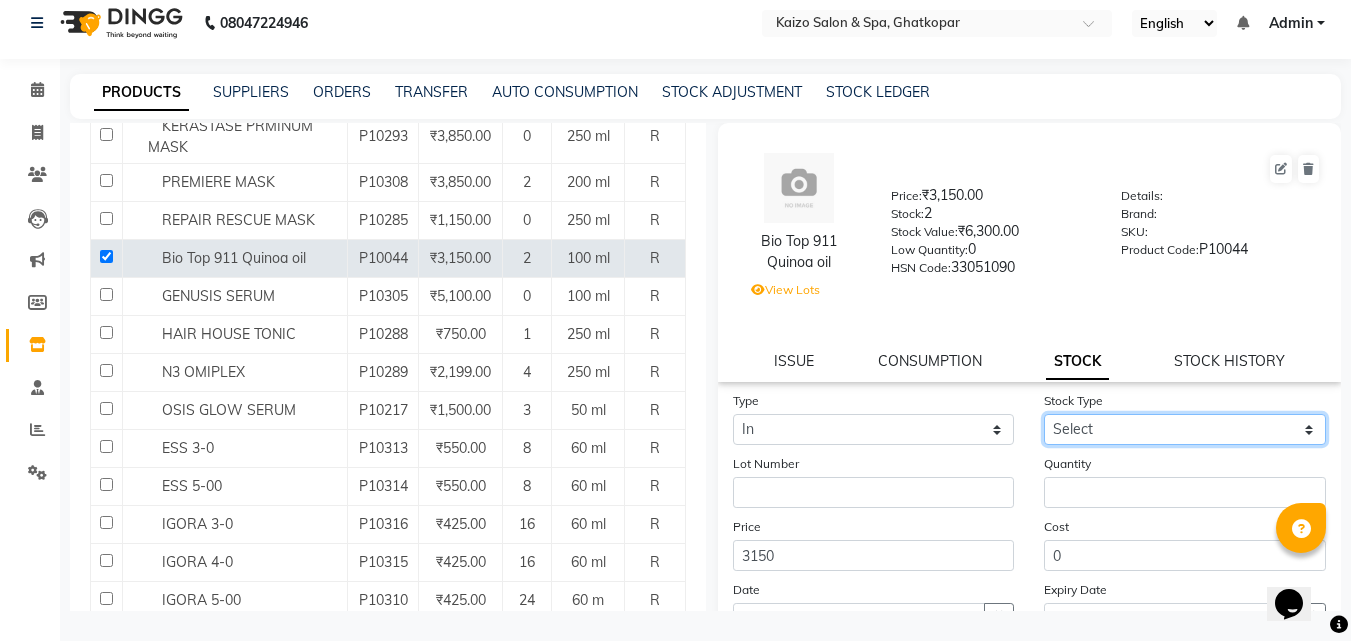 click on "Select New Stock Adjustment Return Other" 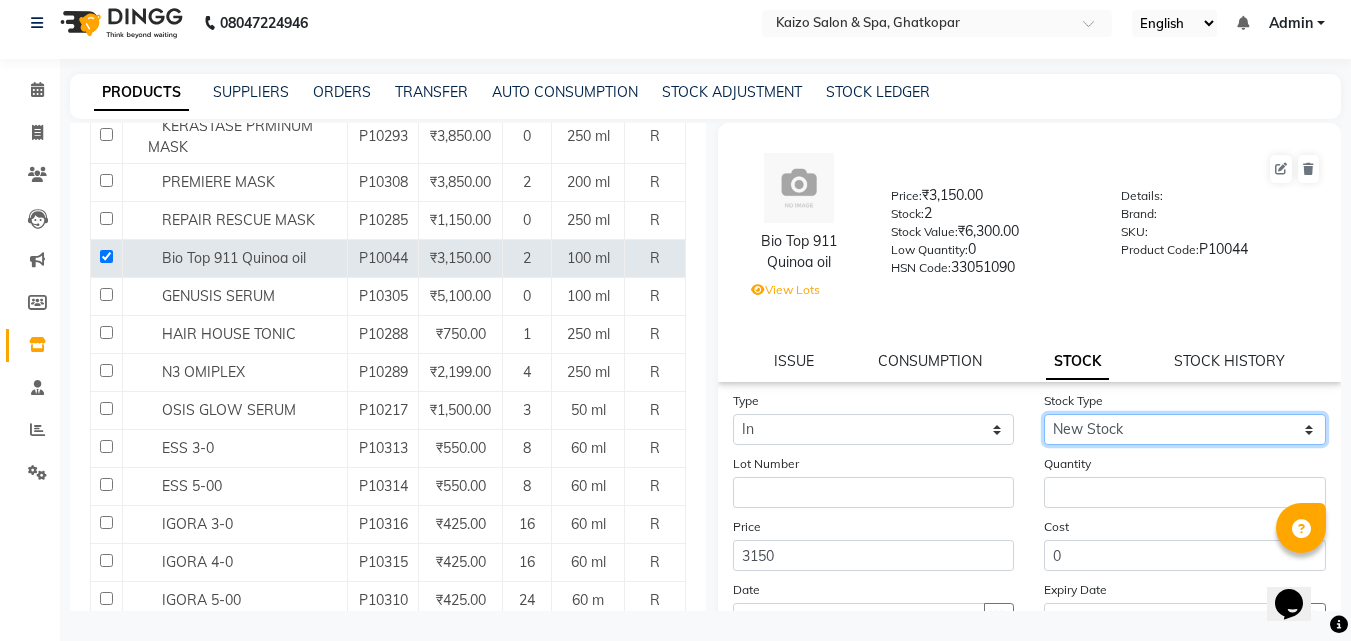 click on "Select New Stock Adjustment Return Other" 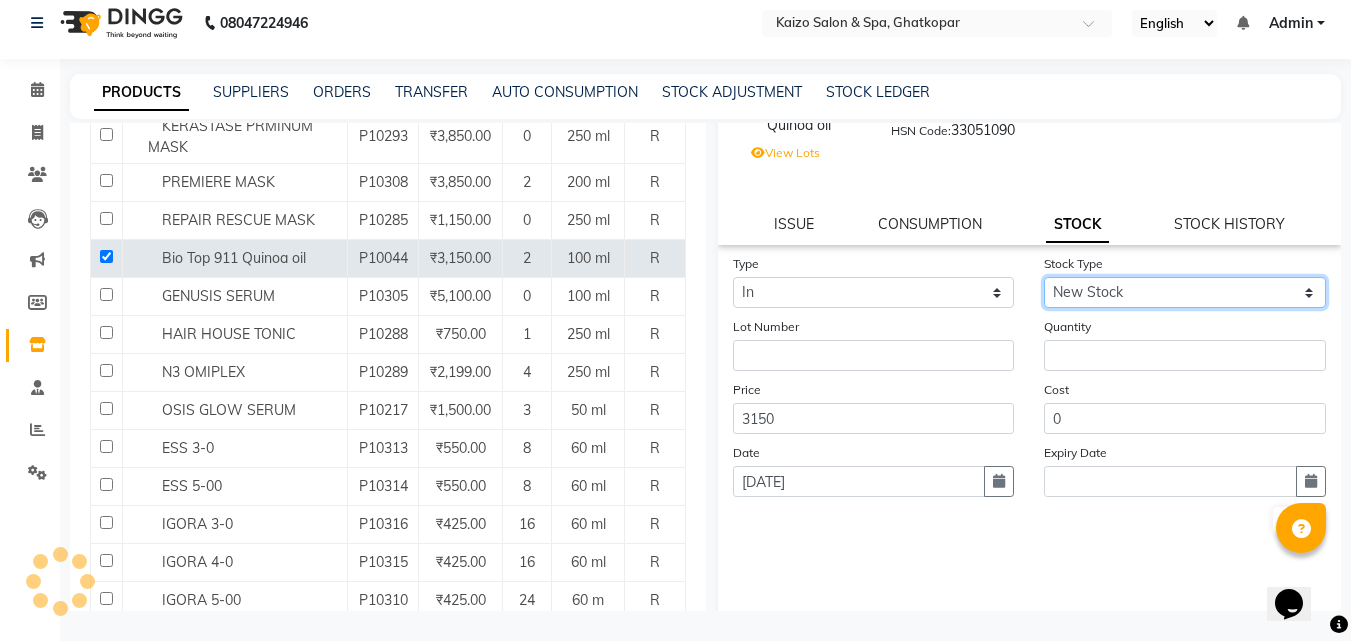 scroll, scrollTop: 179, scrollLeft: 0, axis: vertical 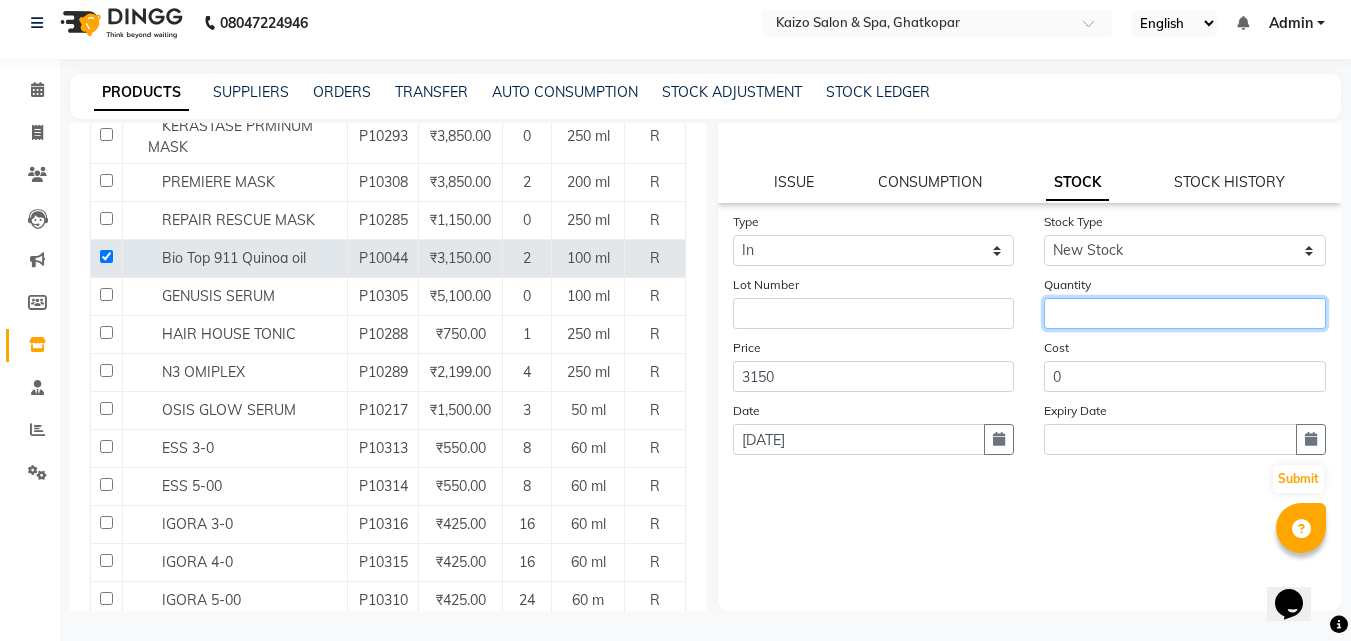click 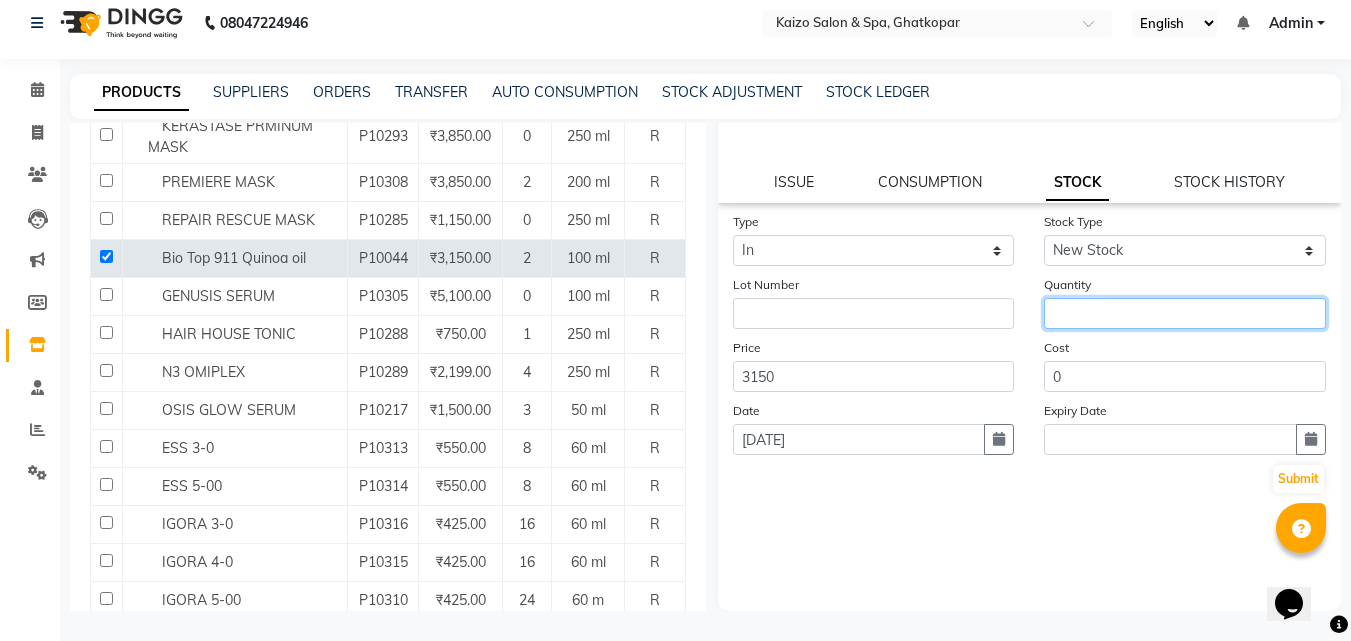 type on "1" 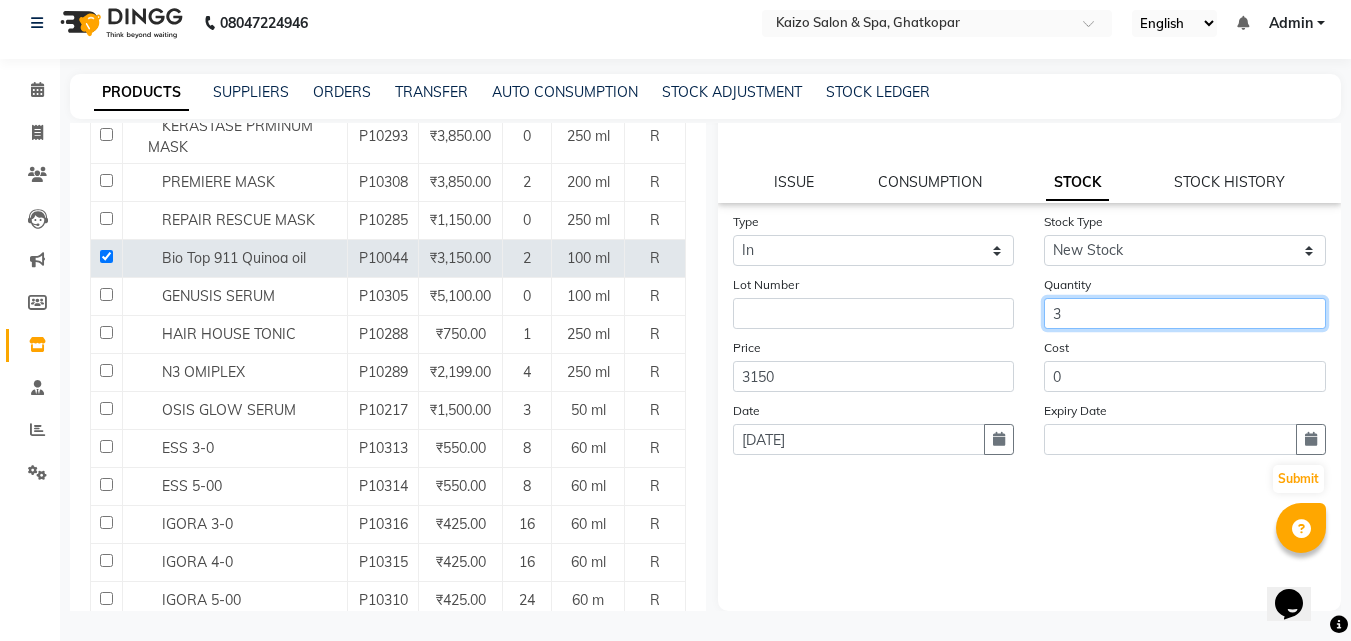 type on "3" 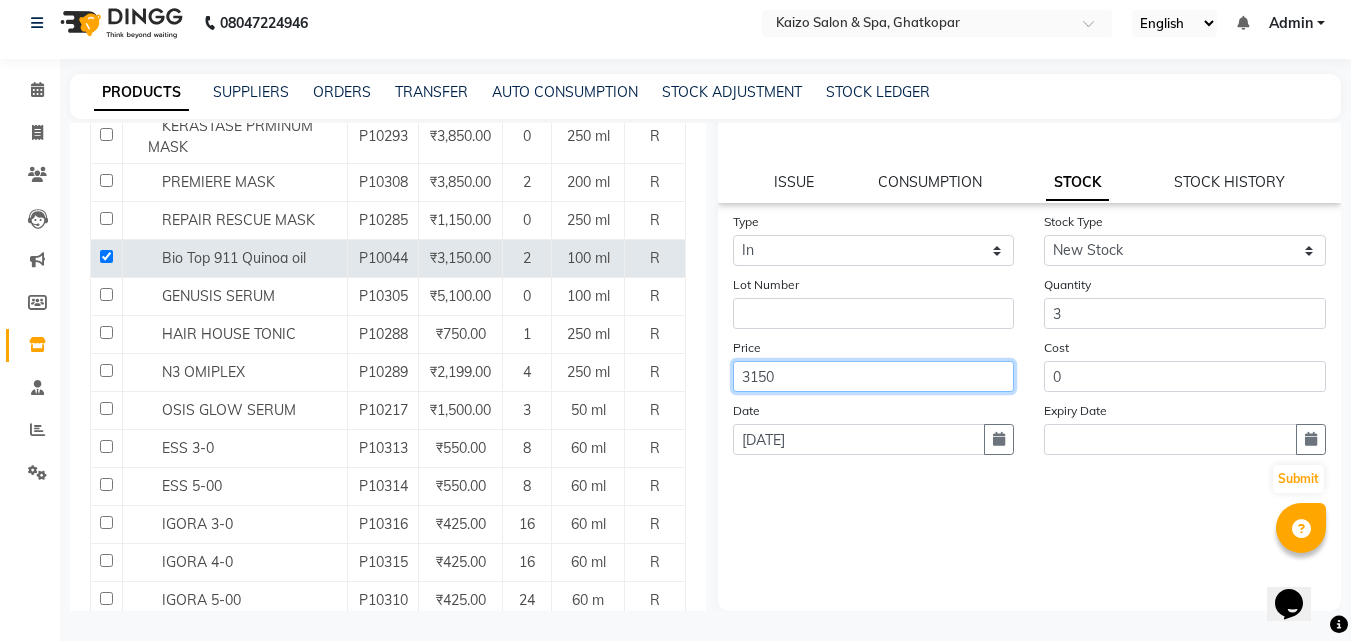 click on "3150" 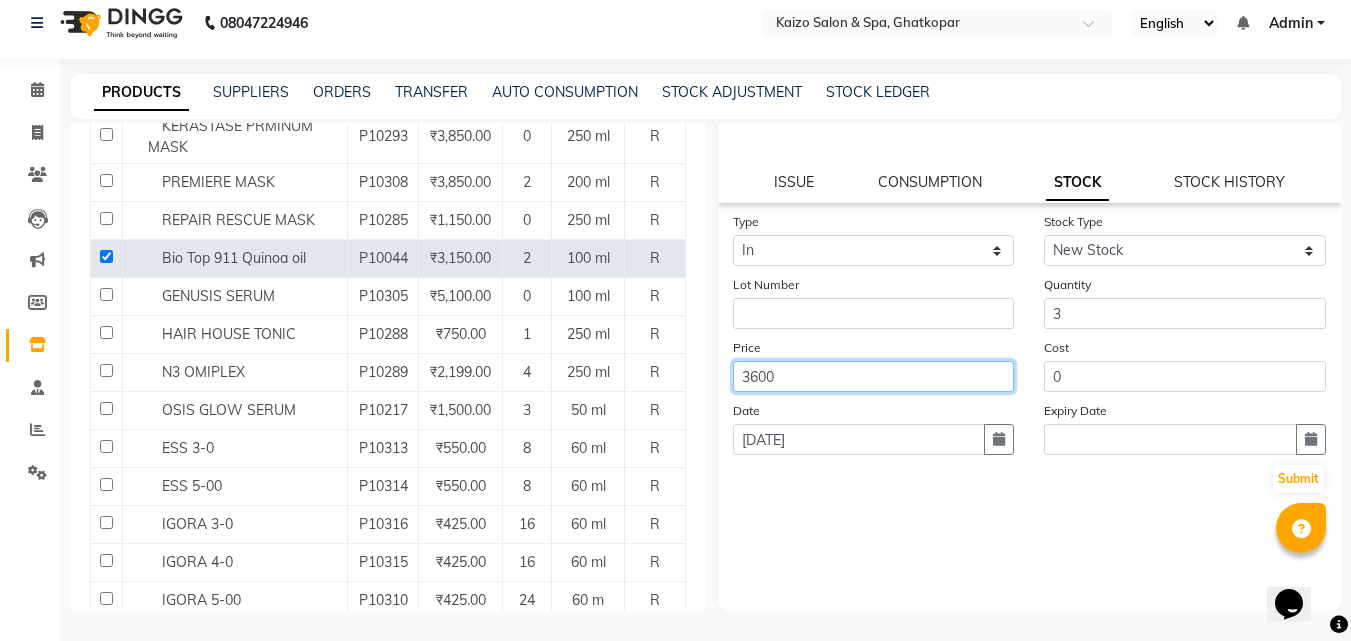 type on "3600" 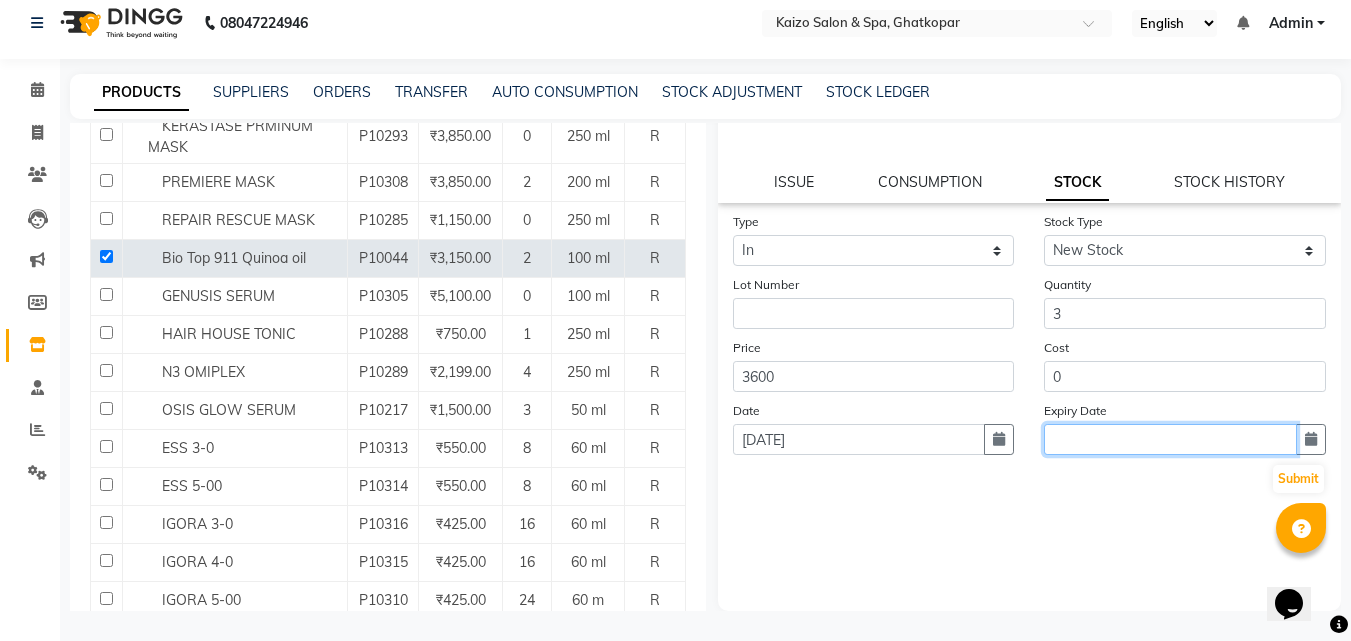 click 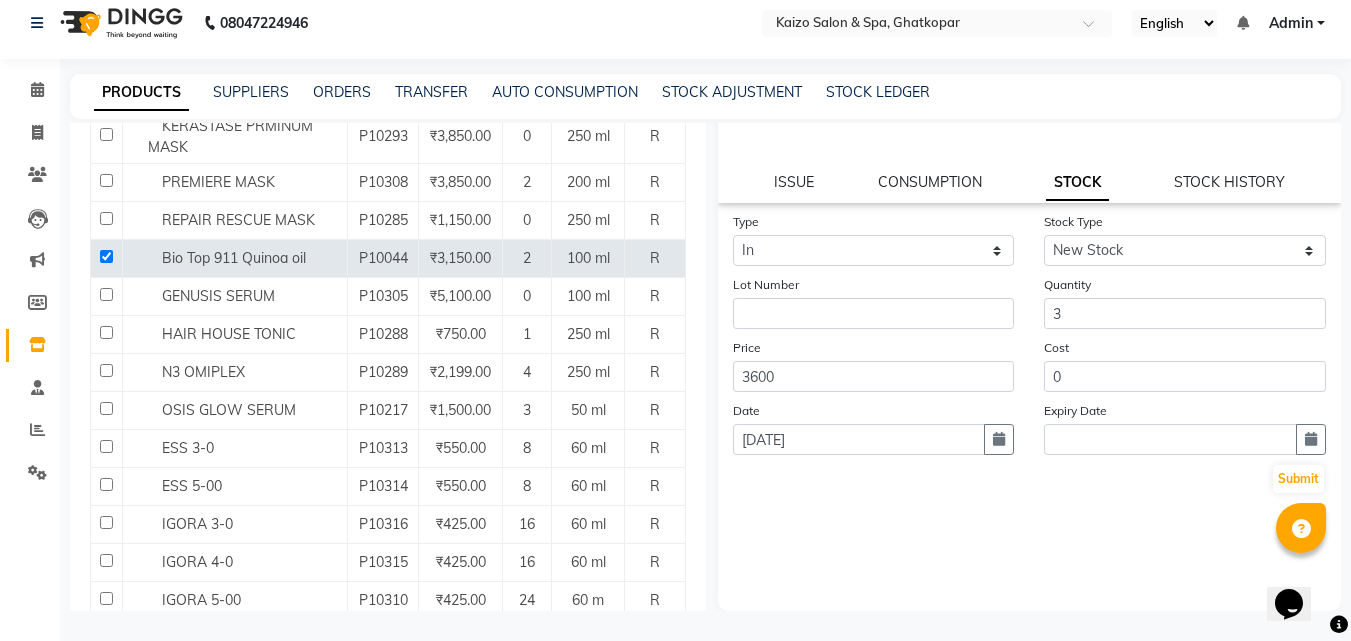 select on "7" 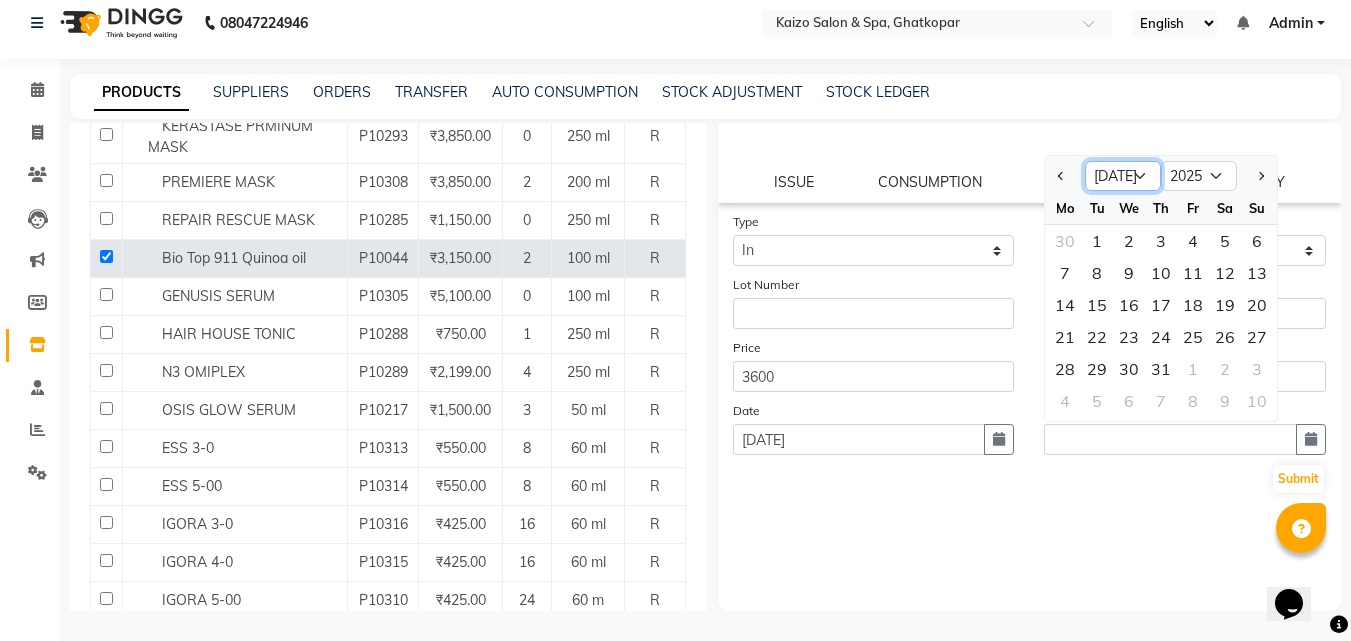 click on "Jan Feb Mar Apr May Jun [DATE] Aug Sep Oct Nov Dec" 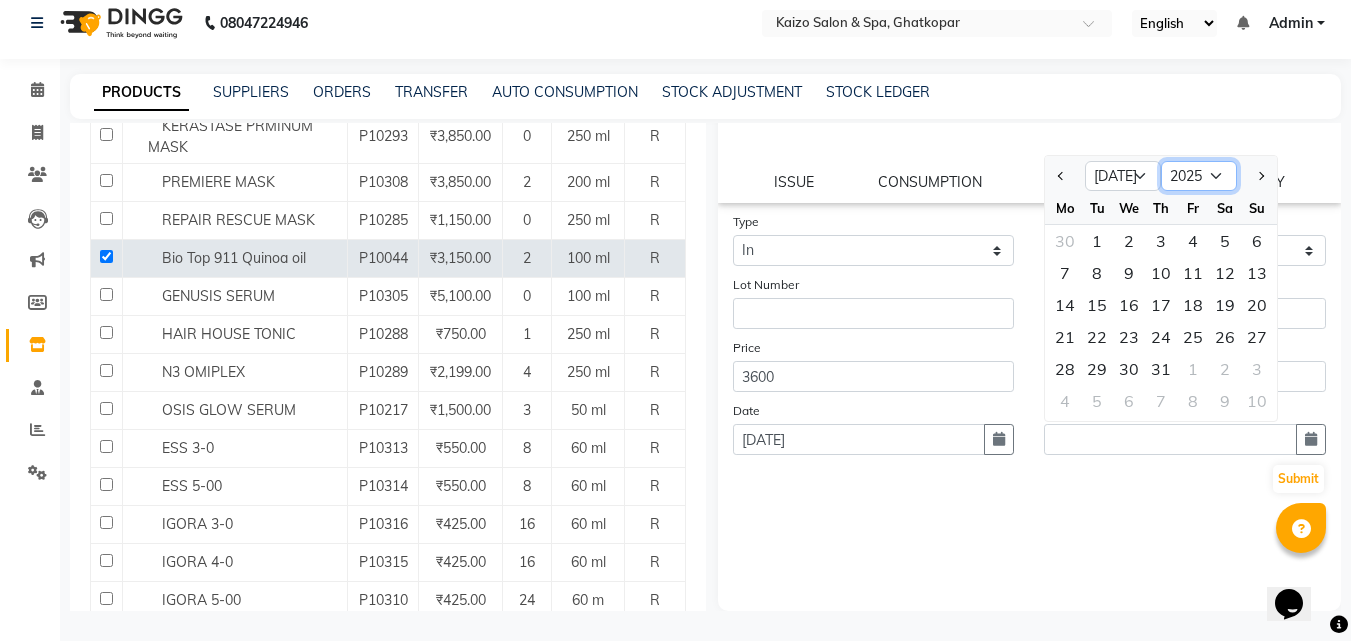 click on "2015 2016 2017 2018 2019 2020 2021 2022 2023 2024 2025 2026 2027 2028 2029 2030 2031 2032 2033 2034 2035" 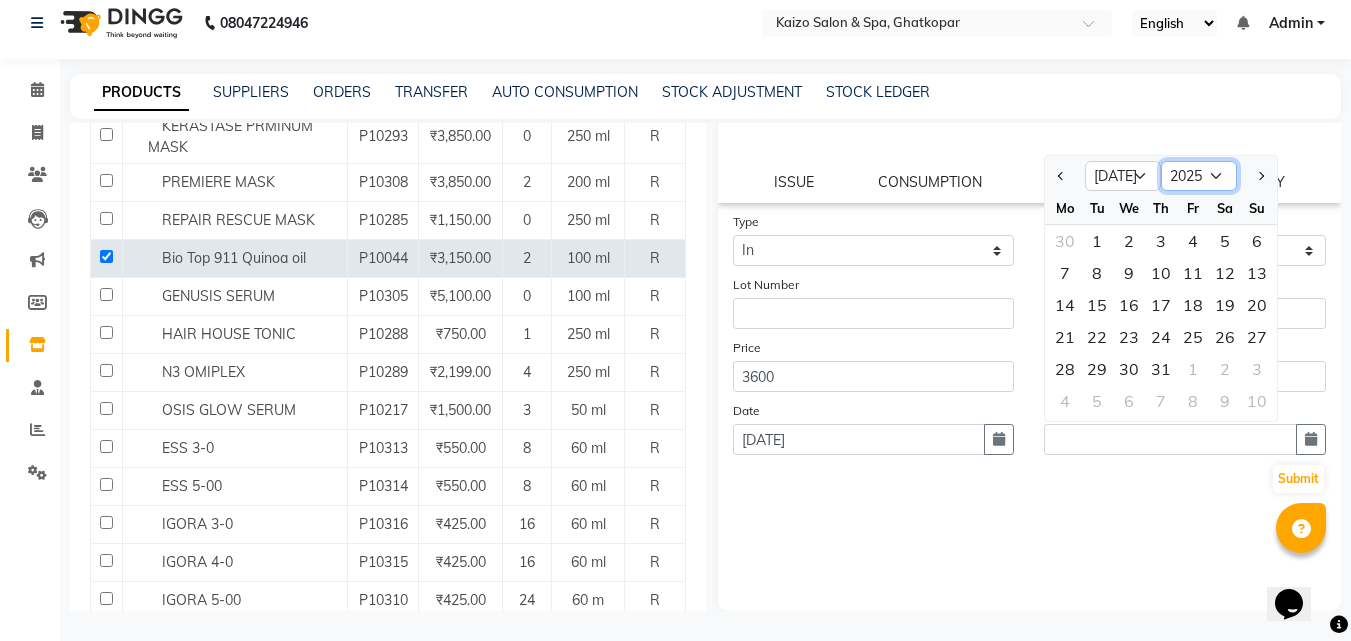 select on "2026" 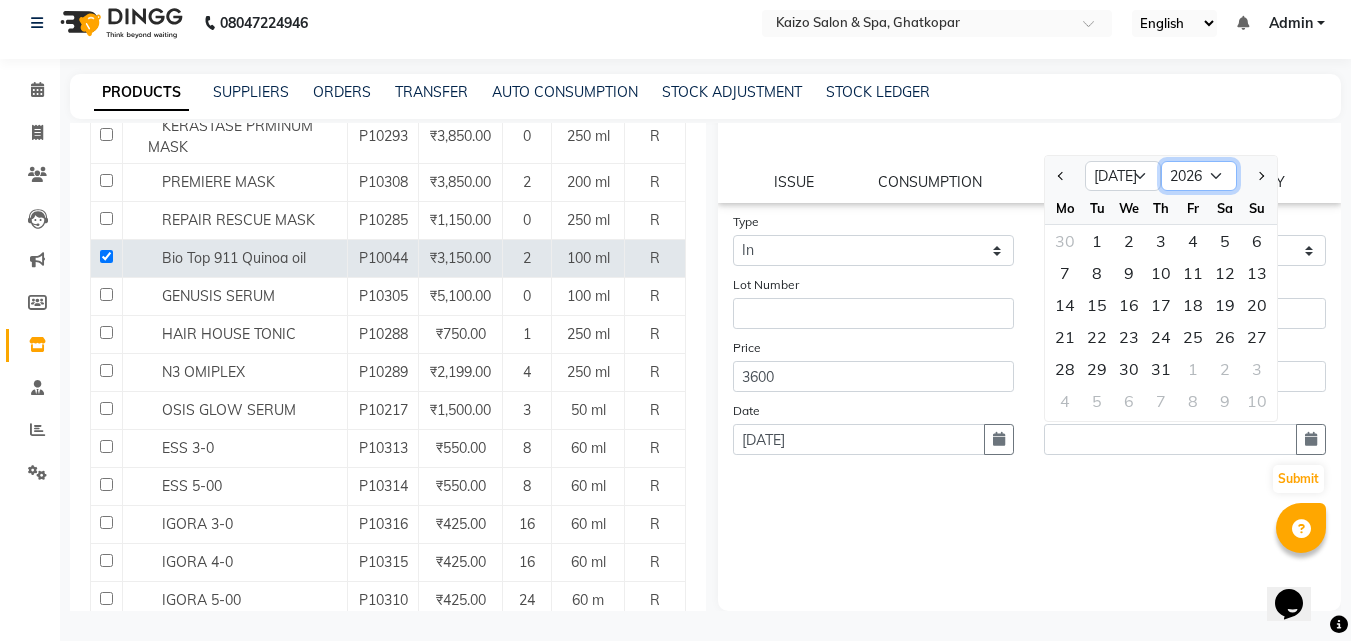 click on "2015 2016 2017 2018 2019 2020 2021 2022 2023 2024 2025 2026 2027 2028 2029 2030 2031 2032 2033 2034 2035" 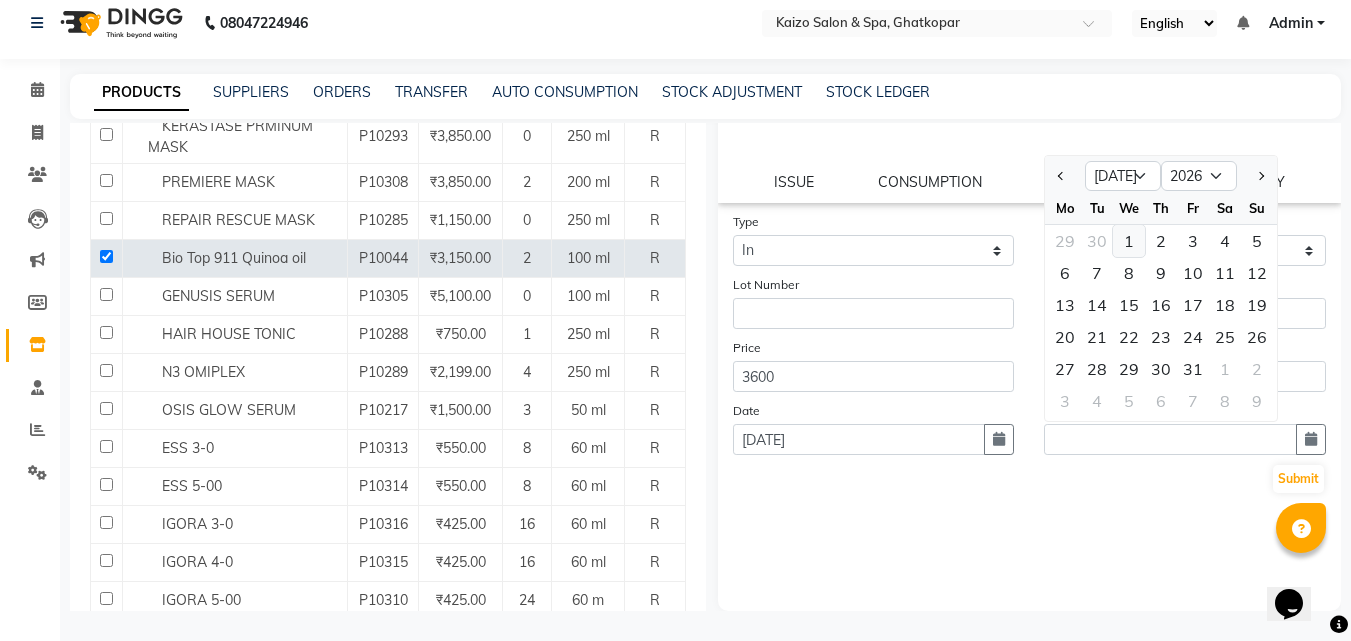 click on "1" 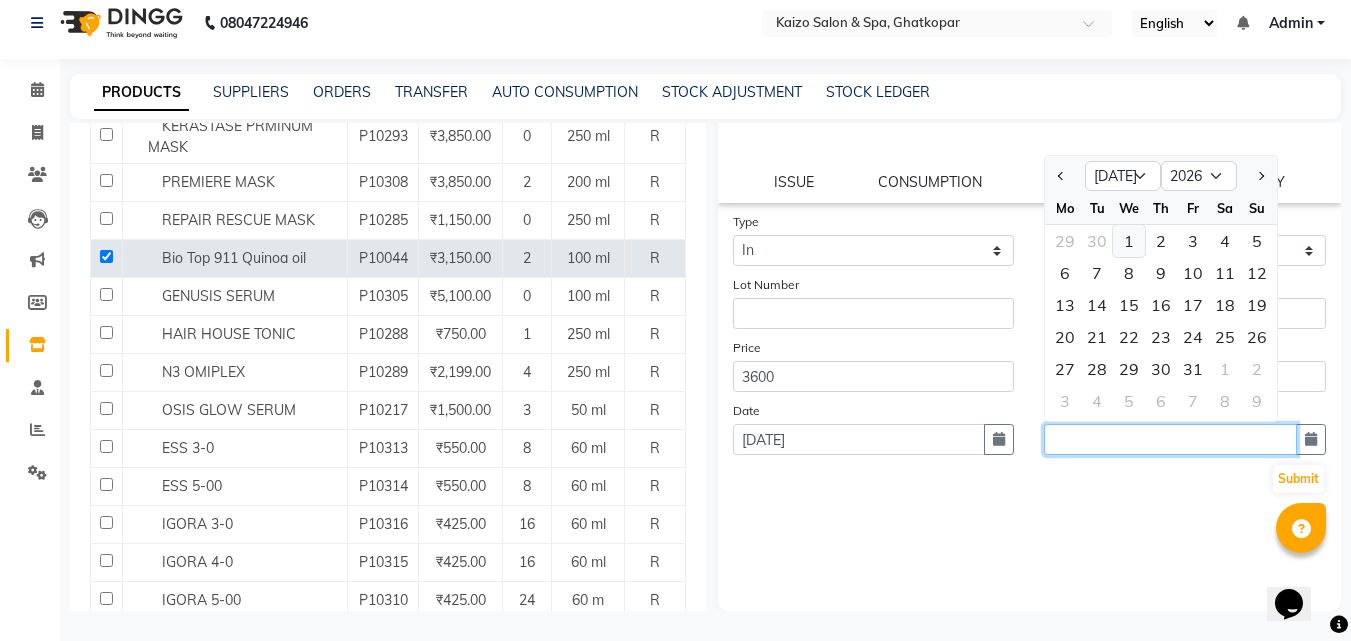 type on "[DATE]" 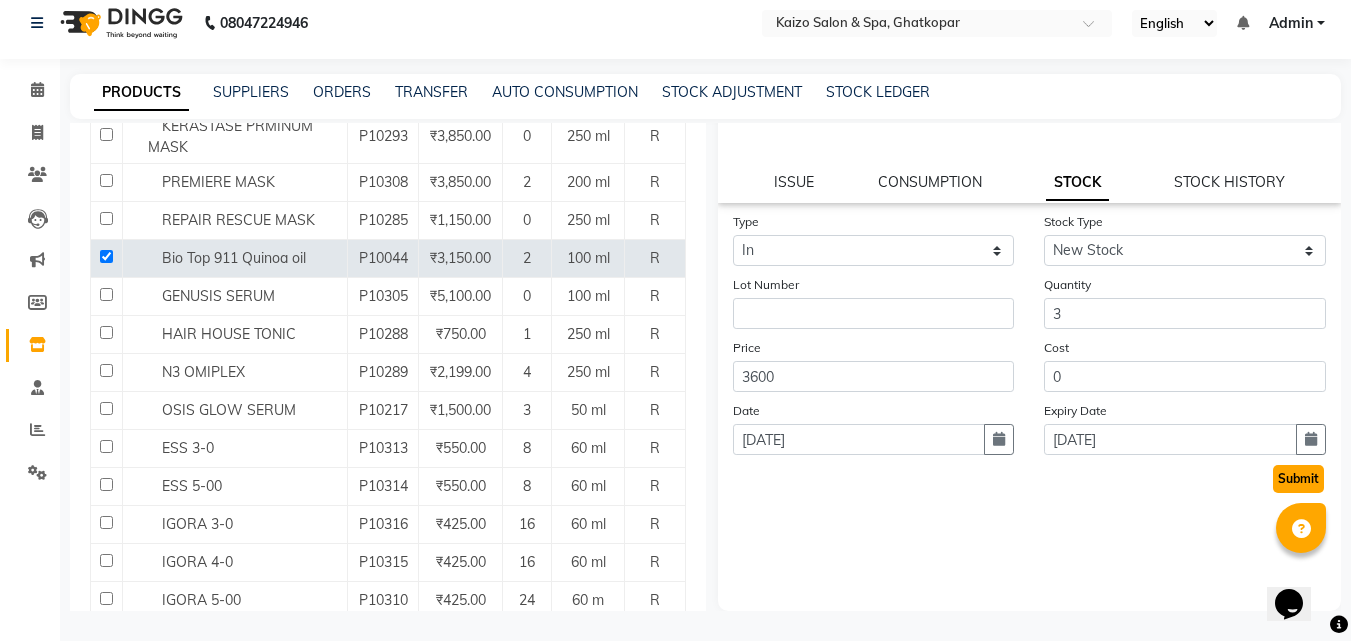 click on "Submit" 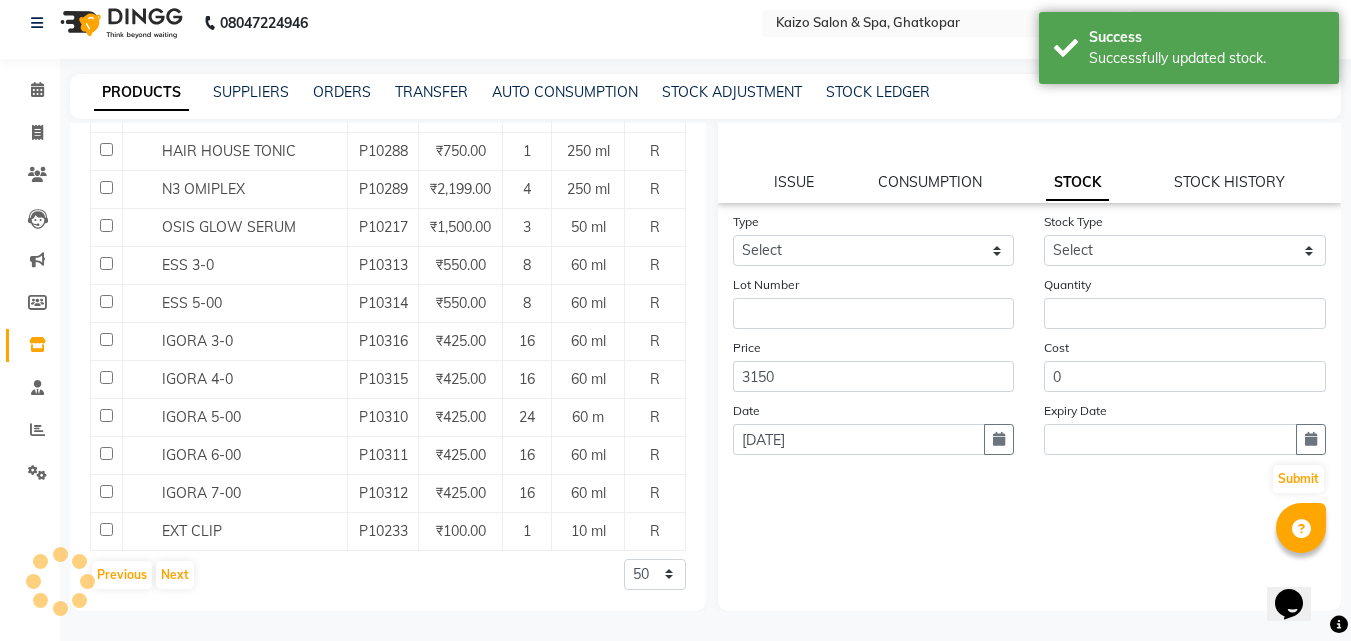 checkbox on "false" 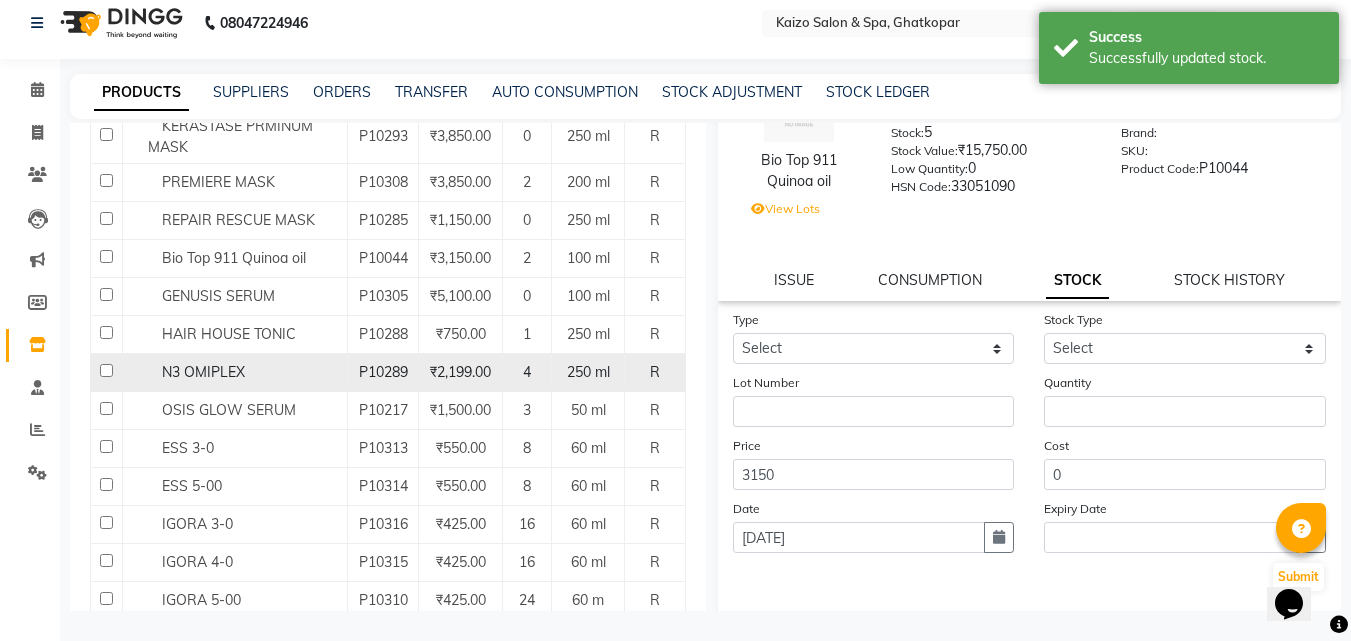 scroll, scrollTop: 0, scrollLeft: 0, axis: both 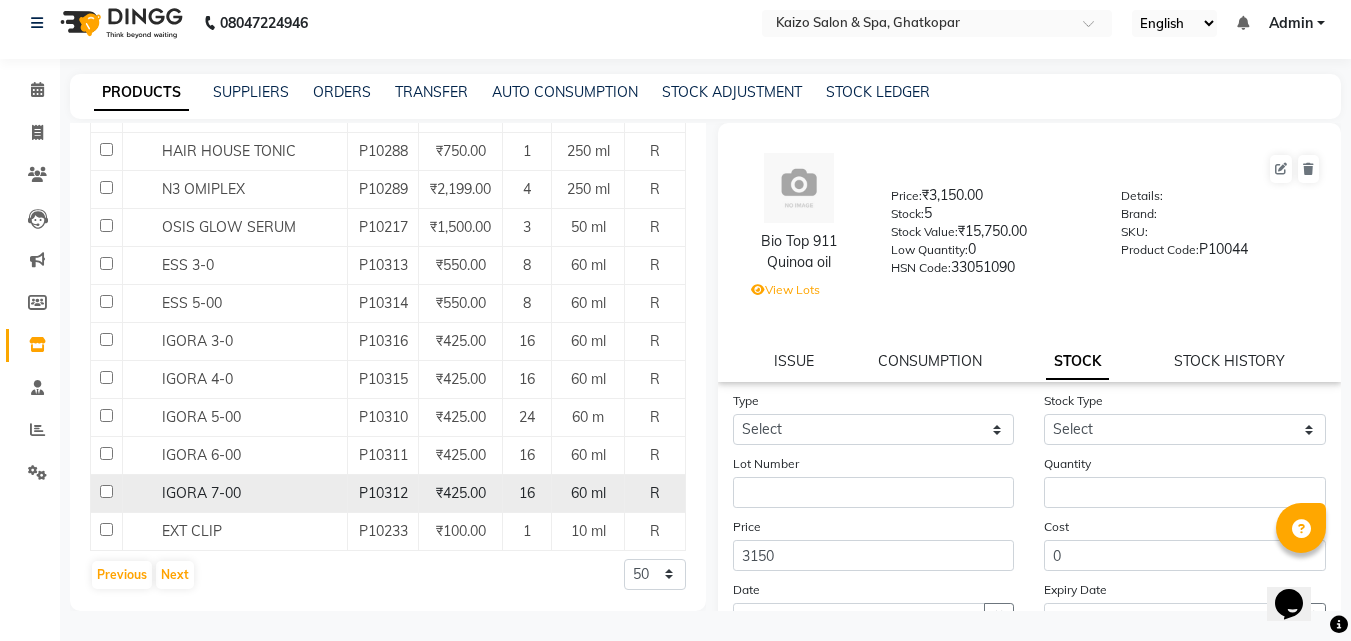 click 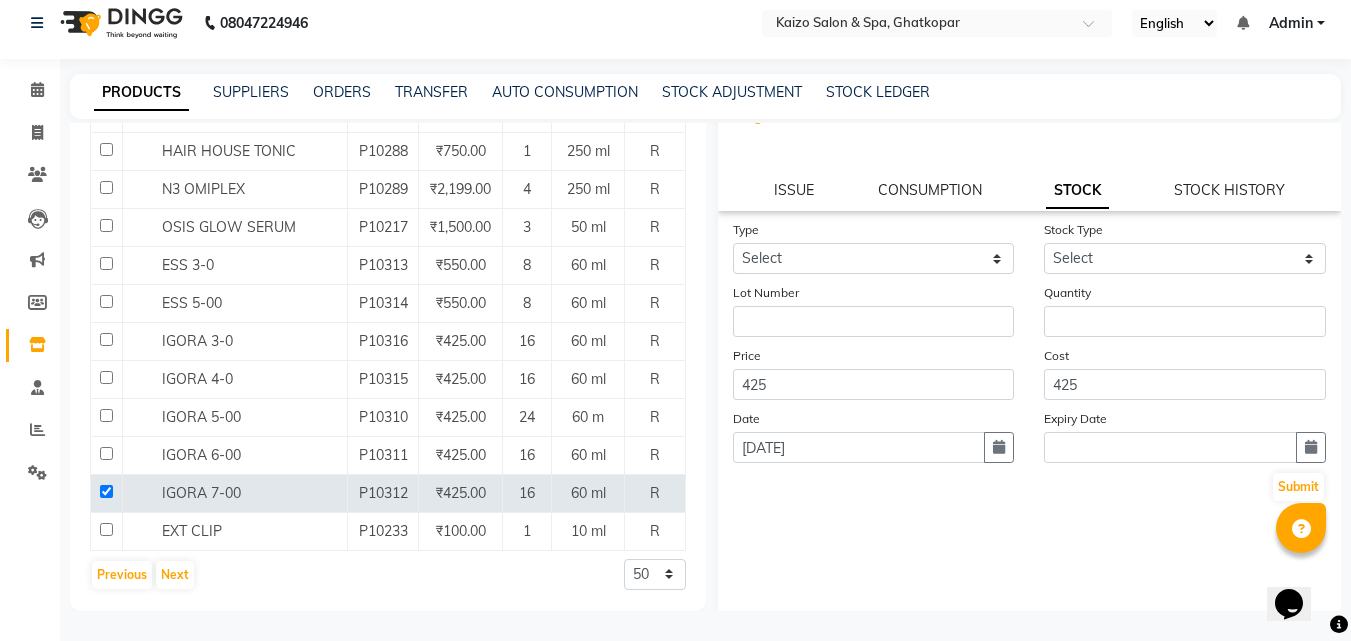 scroll, scrollTop: 179, scrollLeft: 0, axis: vertical 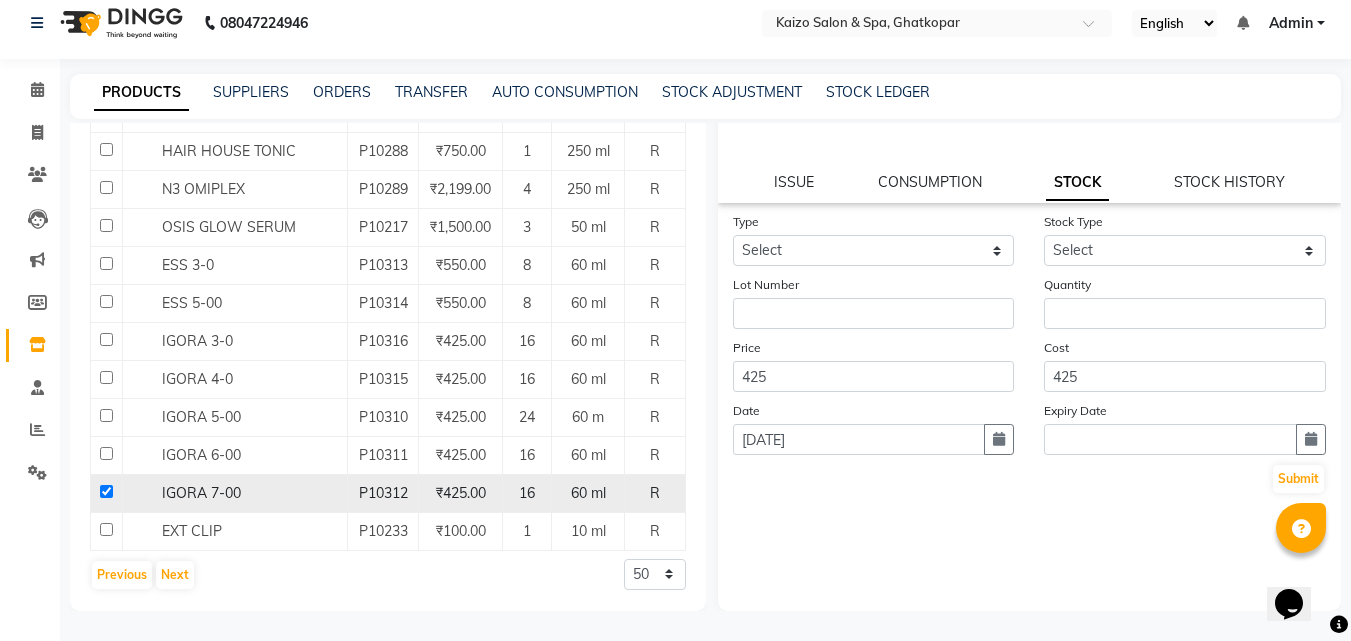 drag, startPoint x: 108, startPoint y: 489, endPoint x: 119, endPoint y: 489, distance: 11 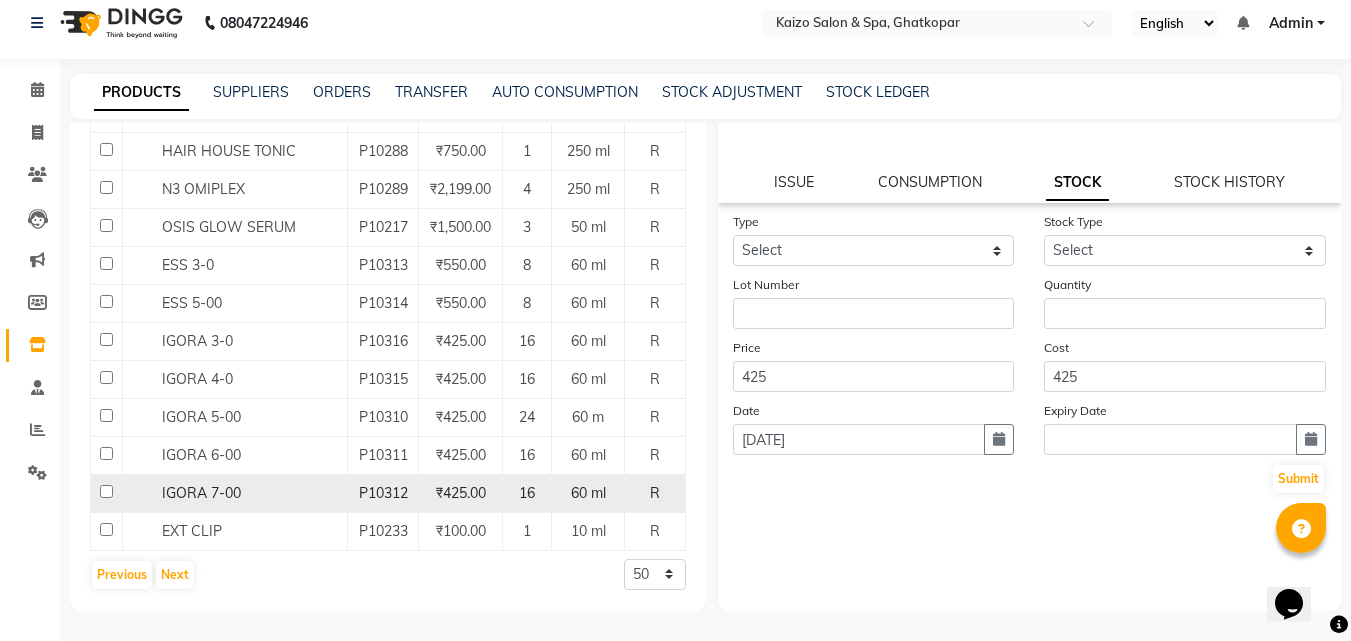 checkbox on "false" 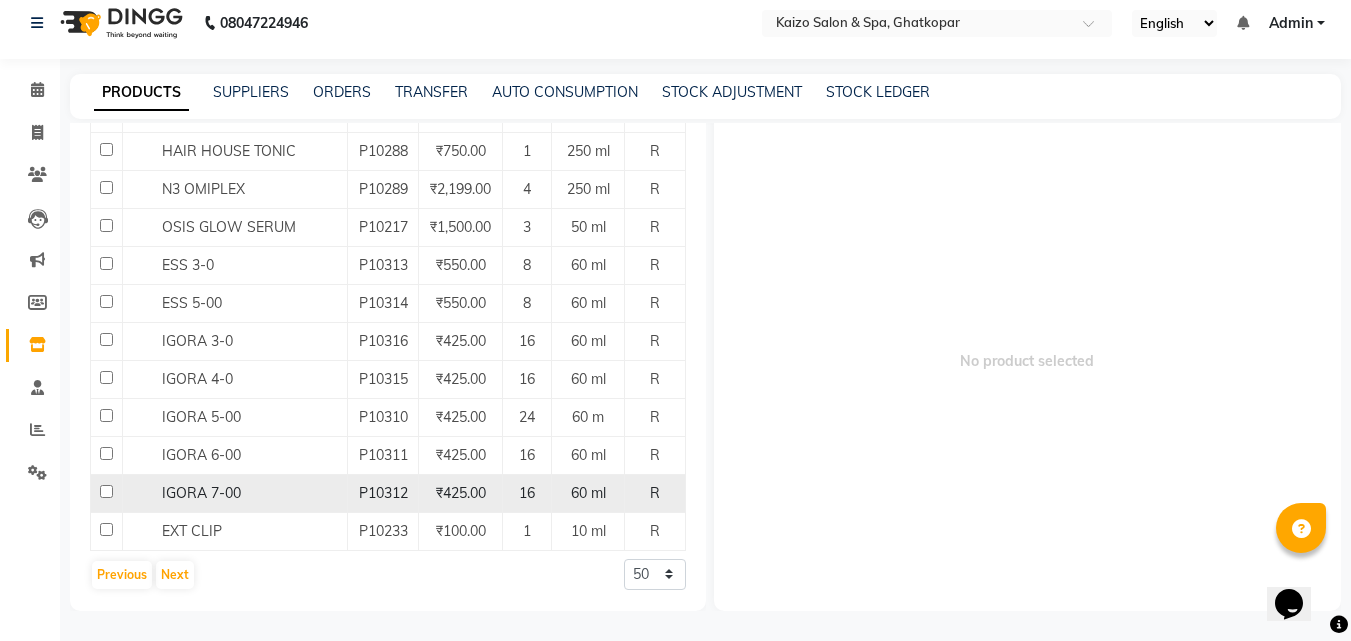 scroll, scrollTop: 12, scrollLeft: 0, axis: vertical 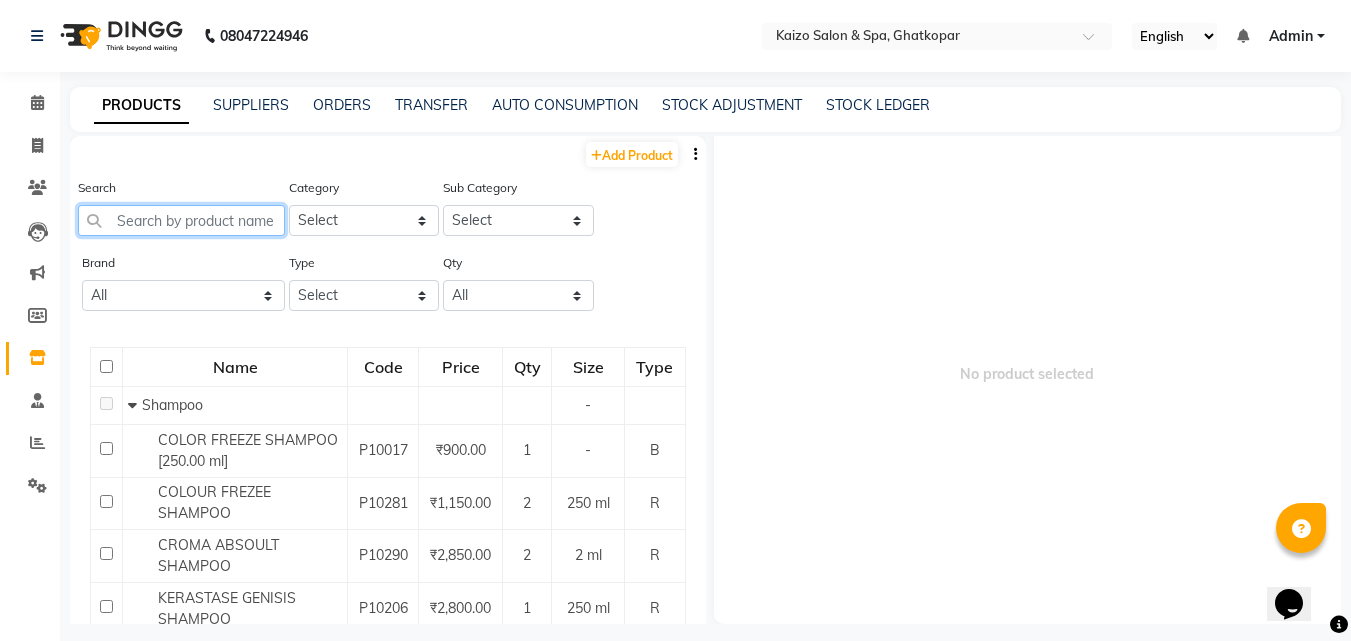 click 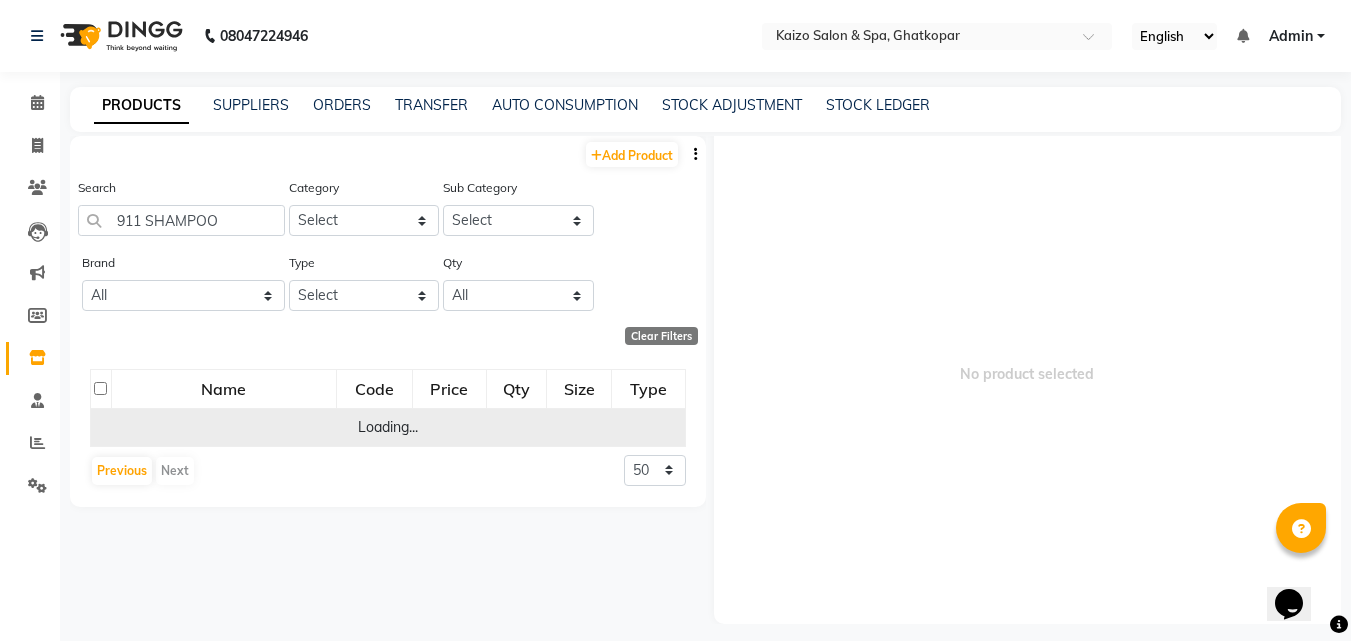 click on "Loading..." 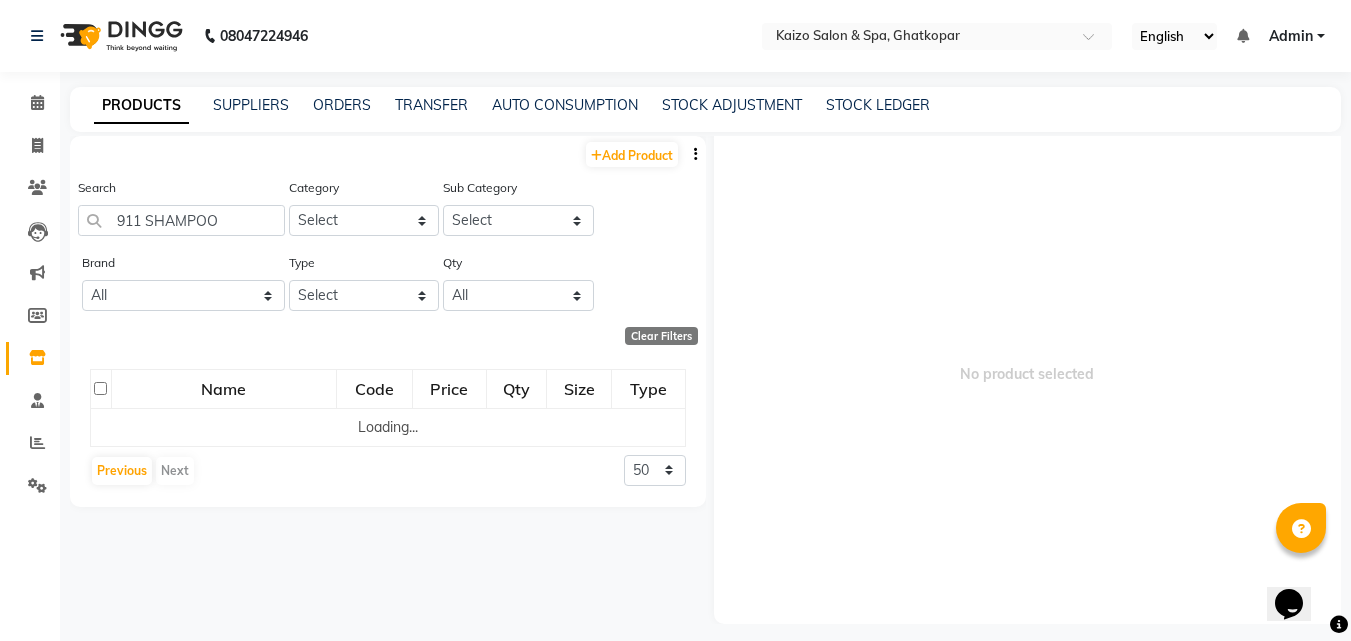 click on "Search 911 SHAMPOO" 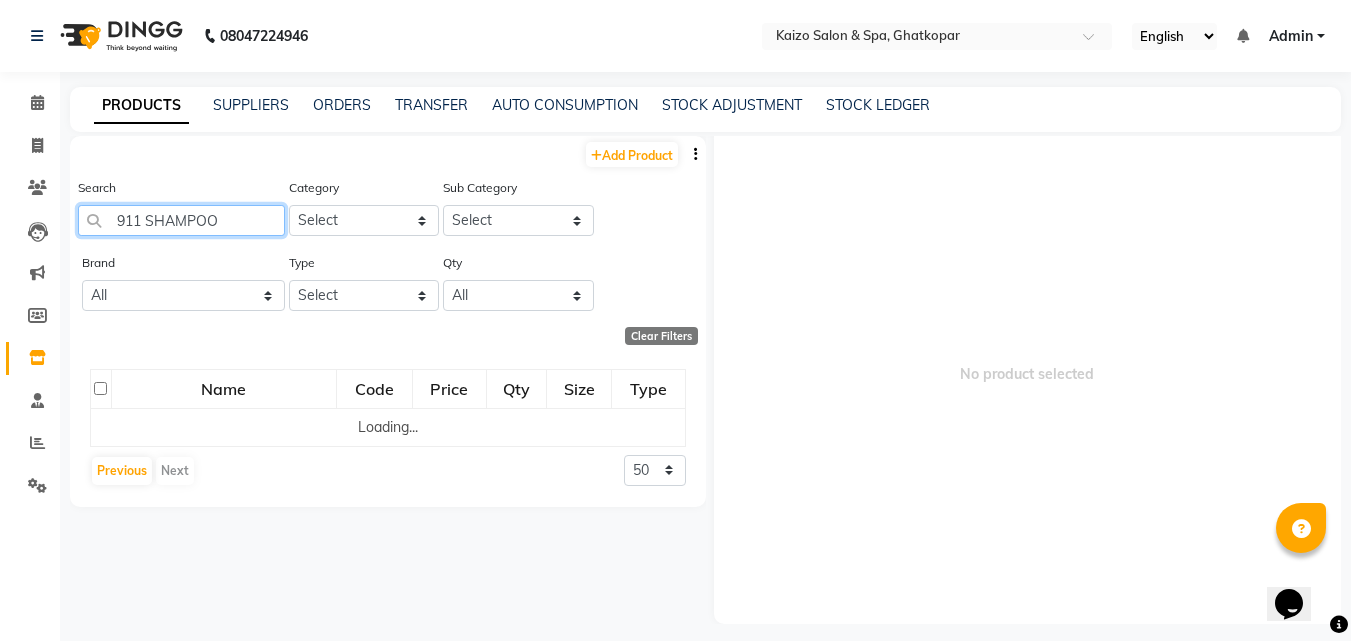 click on "911 SHAMPOO" 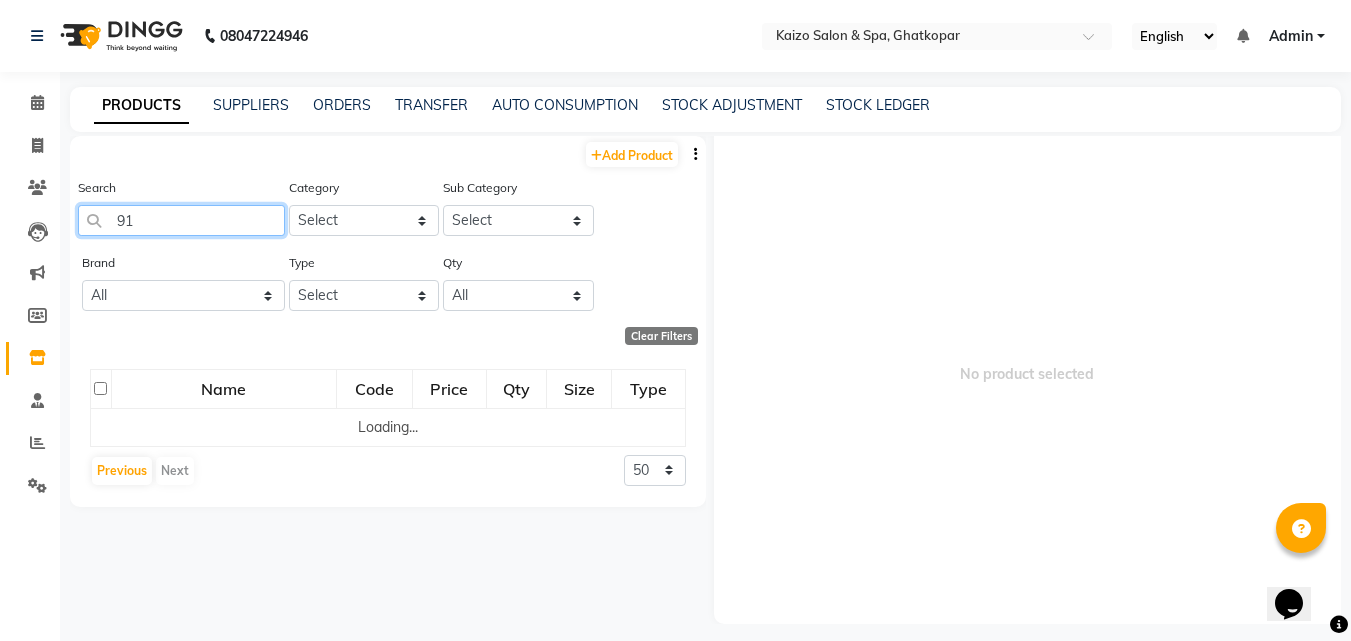 type on "9" 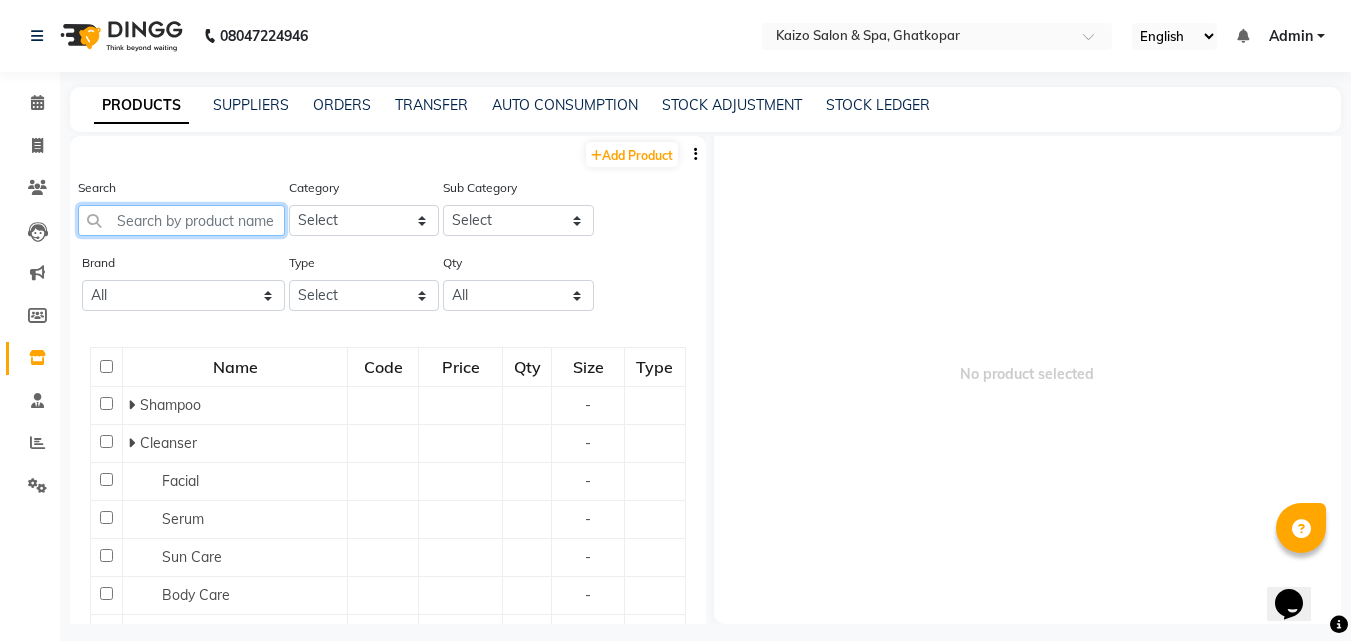 type 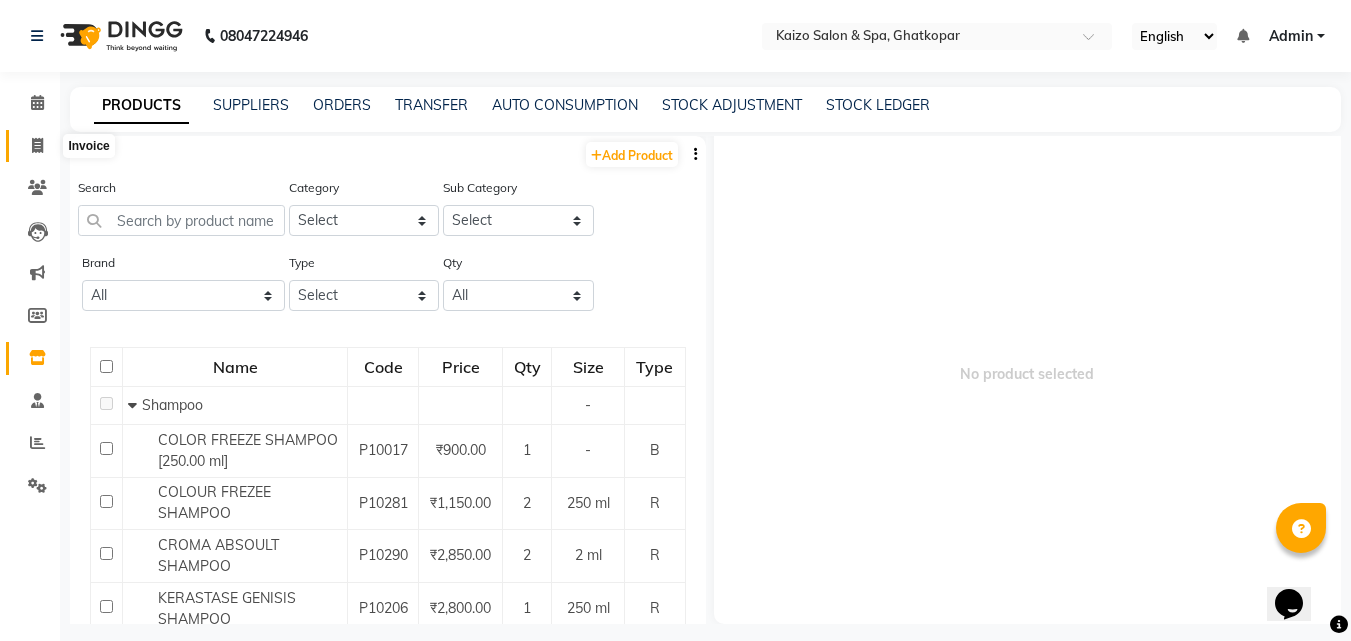 click 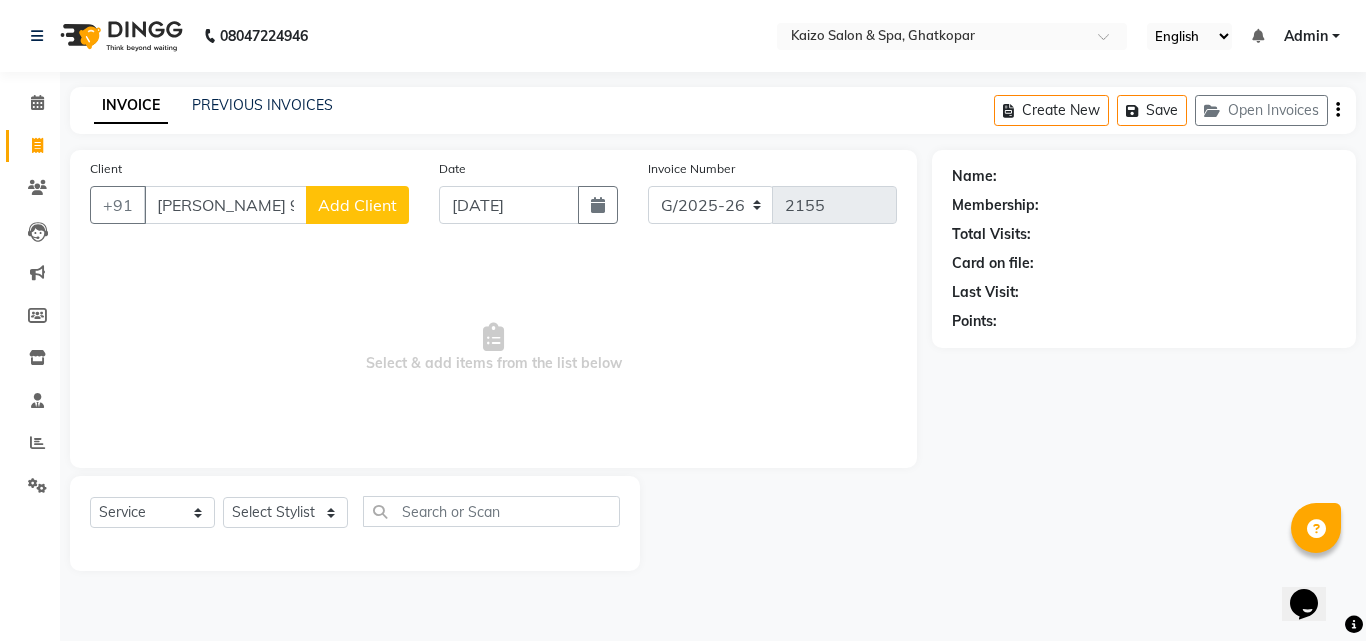 scroll, scrollTop: 0, scrollLeft: 30, axis: horizontal 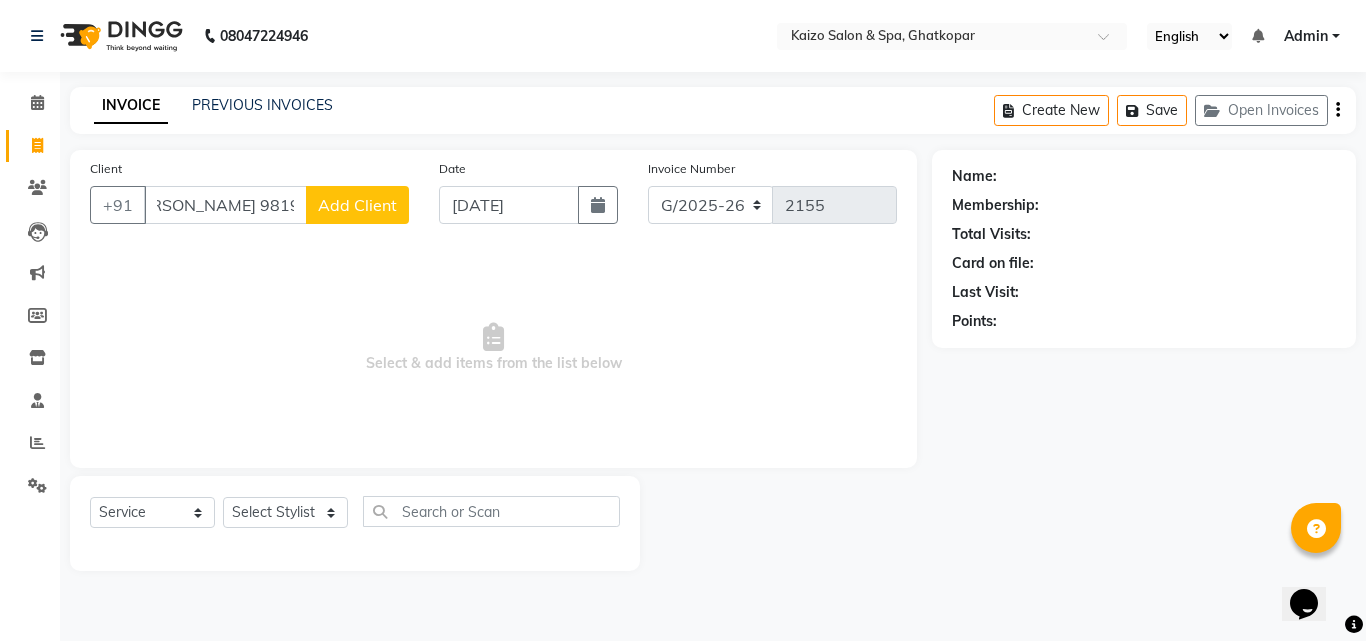click on "[PERSON_NAME] 9819887174" at bounding box center [225, 205] 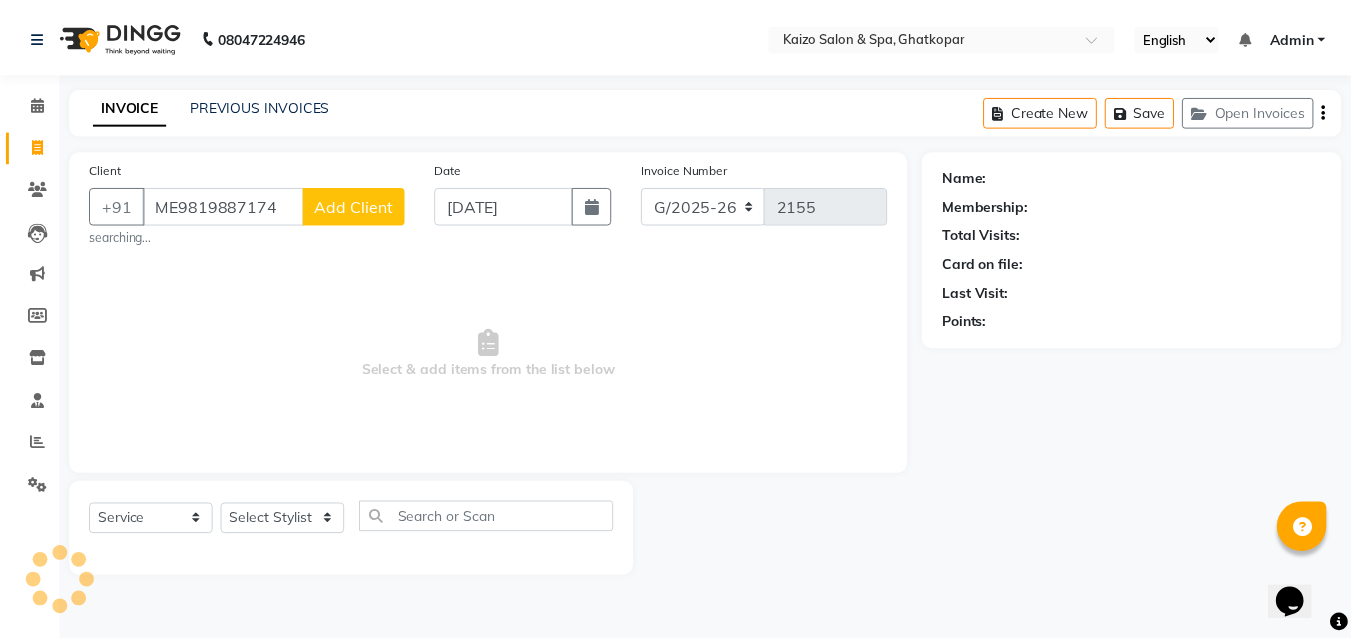 scroll, scrollTop: 0, scrollLeft: 0, axis: both 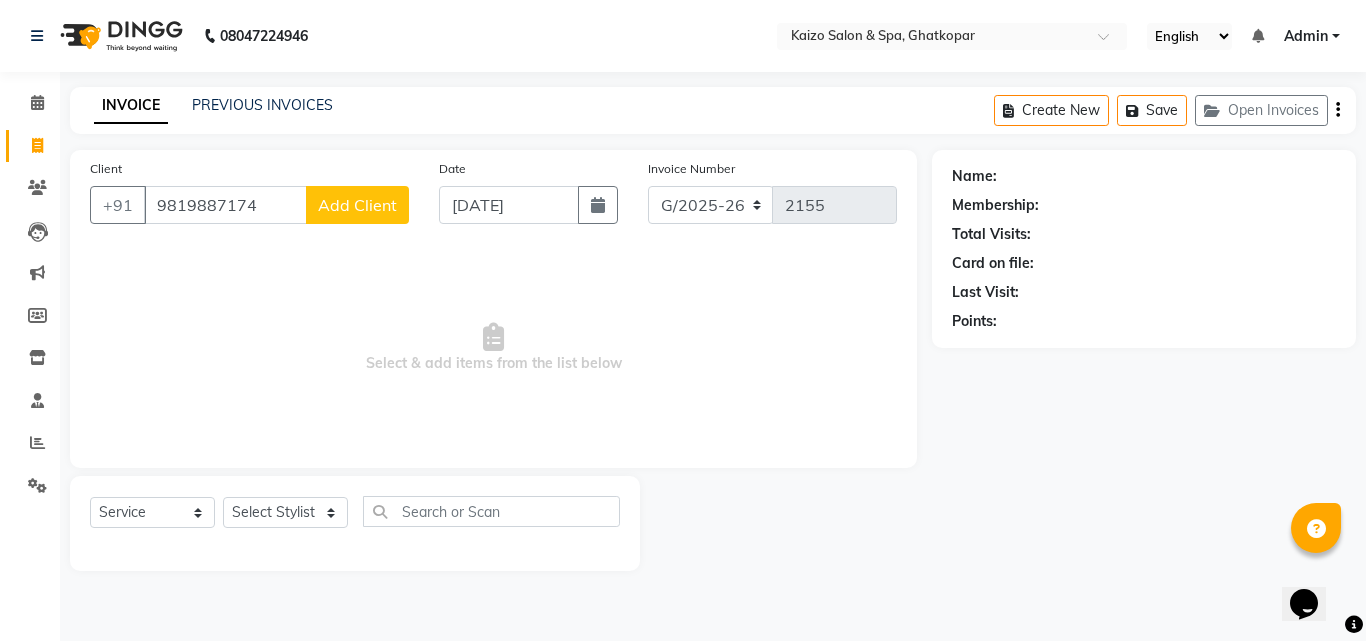 type on "9819887174" 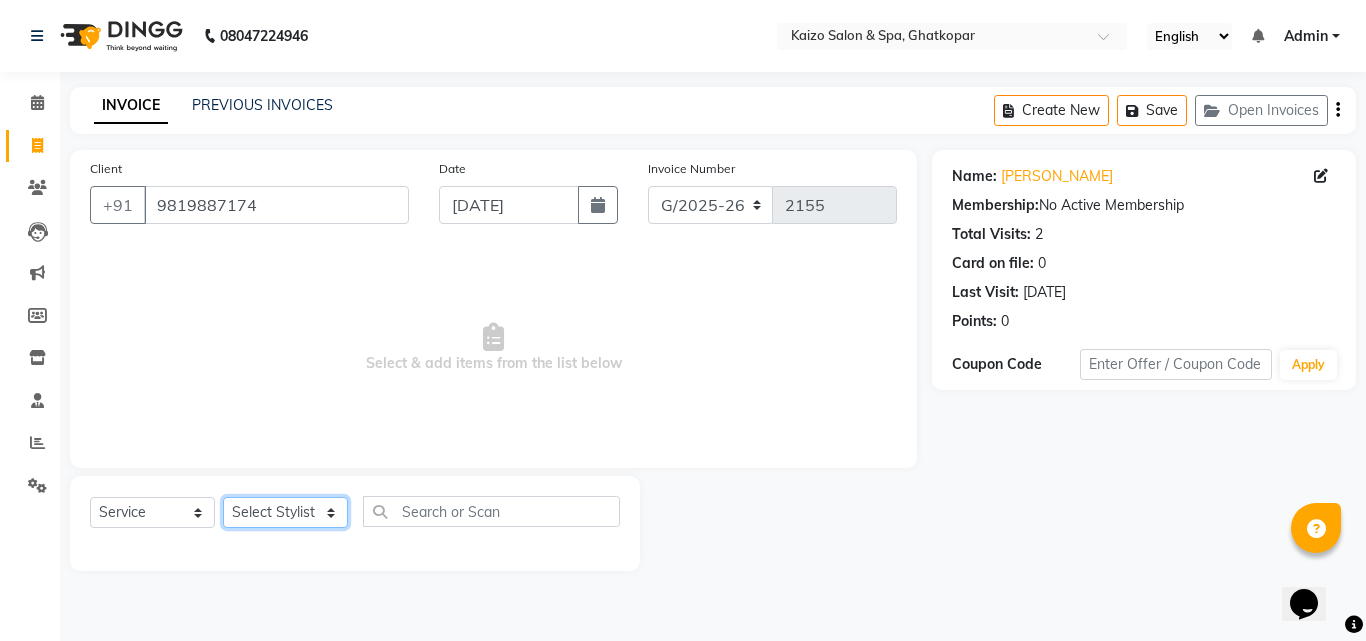 click on "Select Stylist [PERSON_NAME] ANJALI [PERSON_NAME] [PERSON_NAME] Front Desk [PERSON_NAME] IFTESHA [PERSON_NAME] [MEDICAL_DATA][PERSON_NAME] [PERSON_NAME] [PERSON_NAME] [PERSON_NAME] [PERSON_NAME] GALA [PERSON_NAME] [PERSON_NAME] YASH" 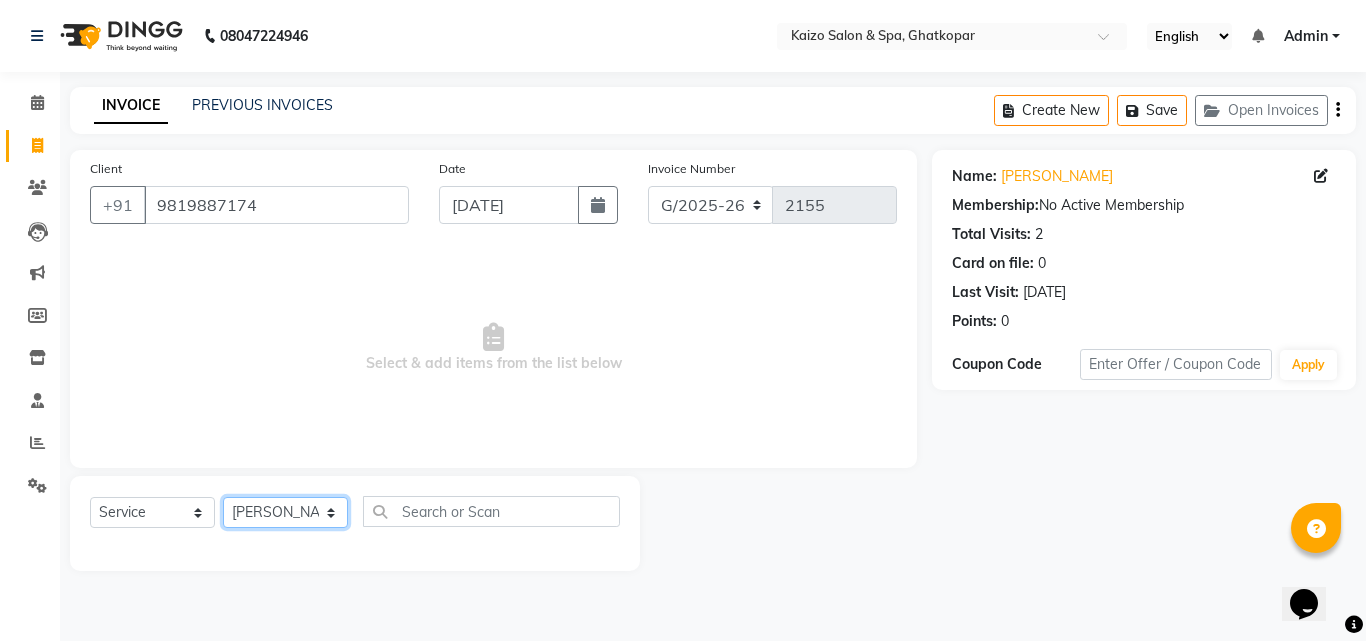 click on "Select Stylist [PERSON_NAME] ANJALI [PERSON_NAME] [PERSON_NAME] Front Desk [PERSON_NAME] IFTESHA [PERSON_NAME] [MEDICAL_DATA][PERSON_NAME] [PERSON_NAME] [PERSON_NAME] [PERSON_NAME] [PERSON_NAME] GALA [PERSON_NAME] [PERSON_NAME] YASH" 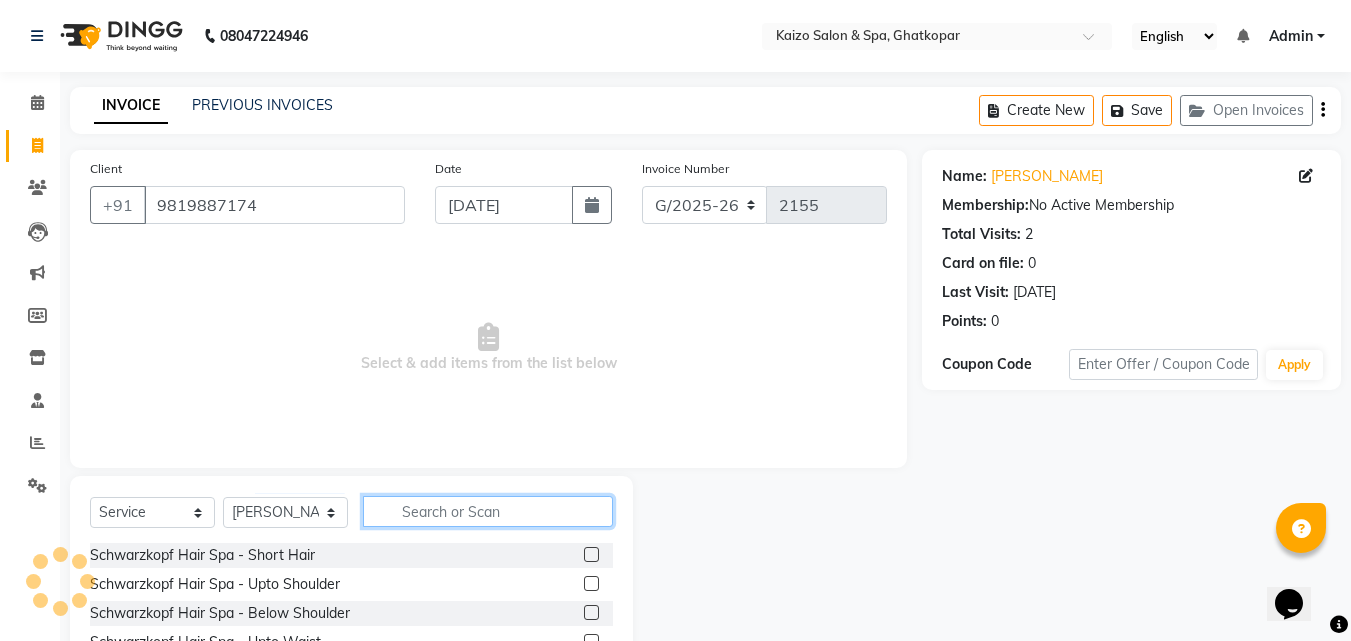 click 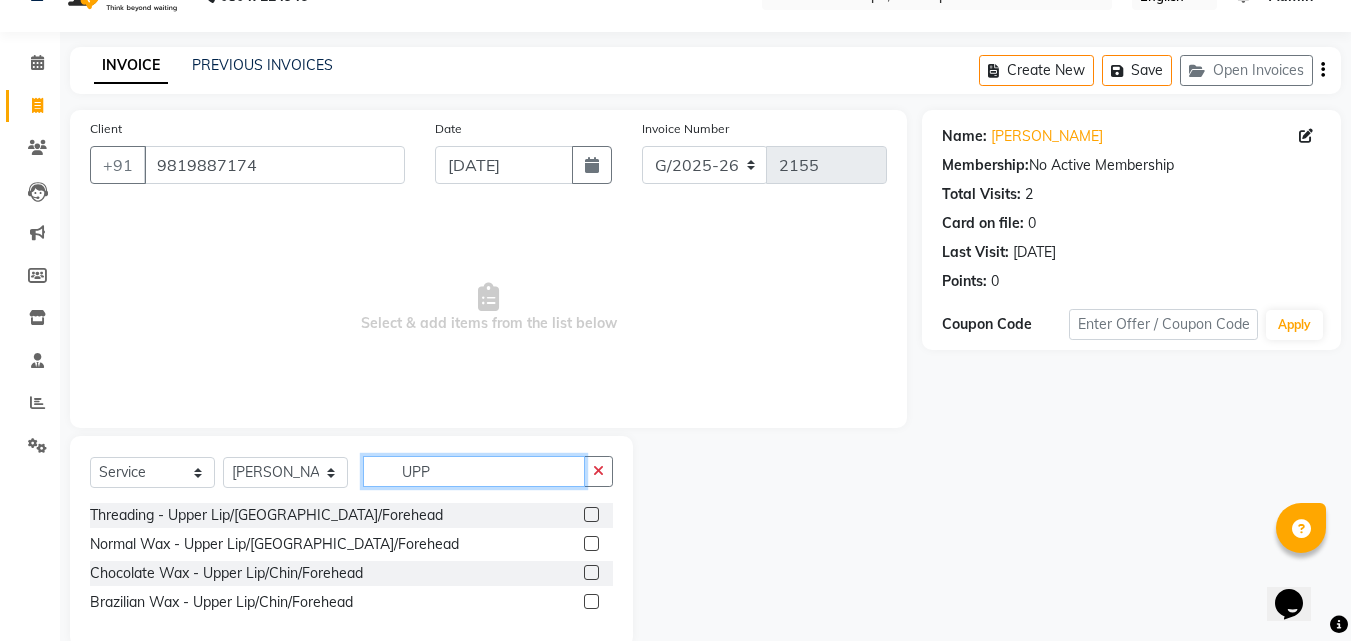 scroll, scrollTop: 76, scrollLeft: 0, axis: vertical 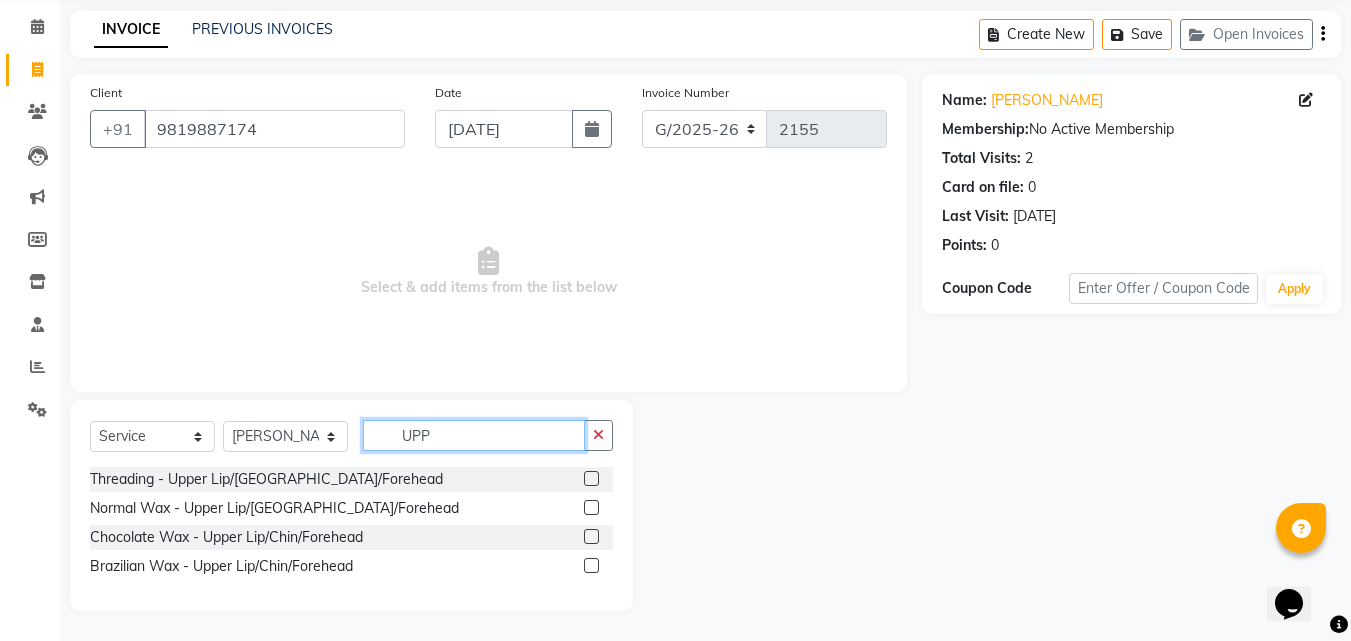 type on "UPP" 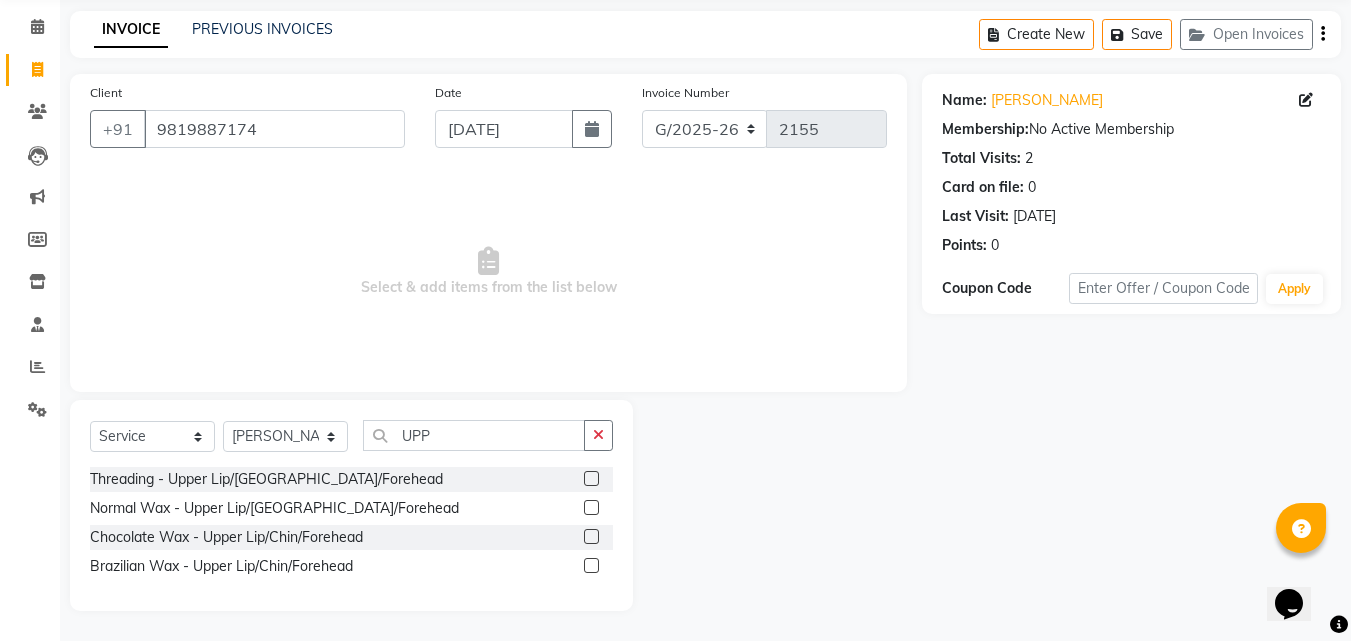 click 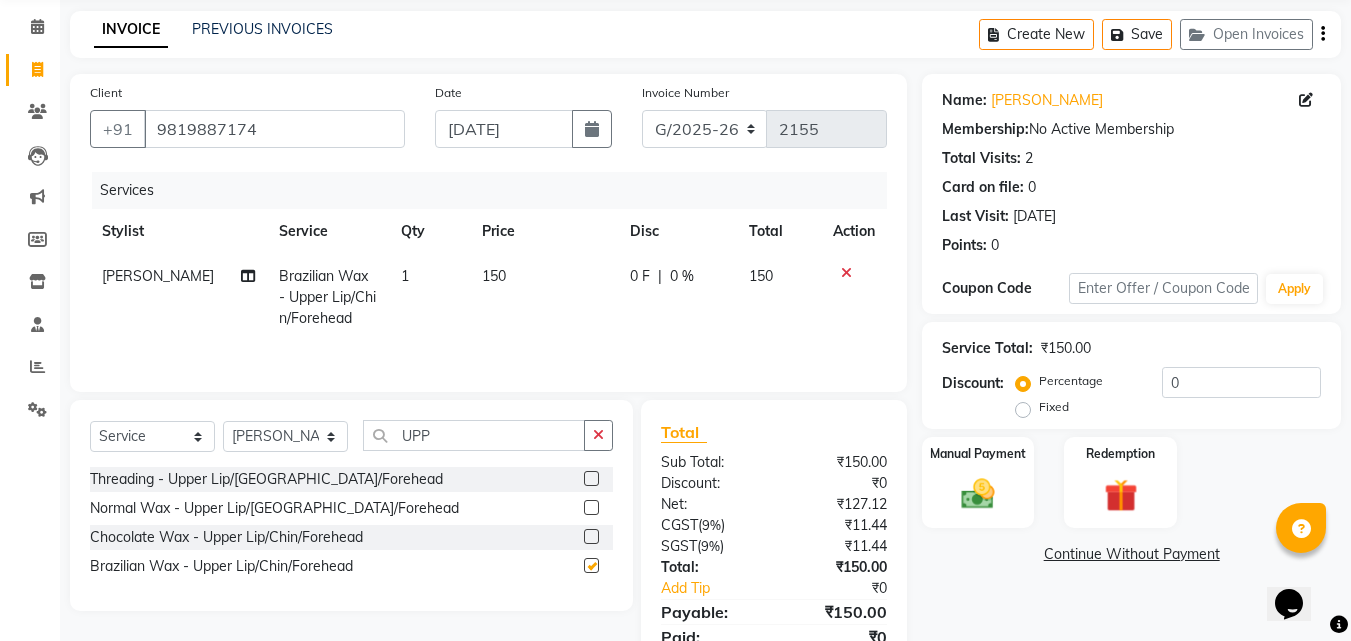checkbox on "false" 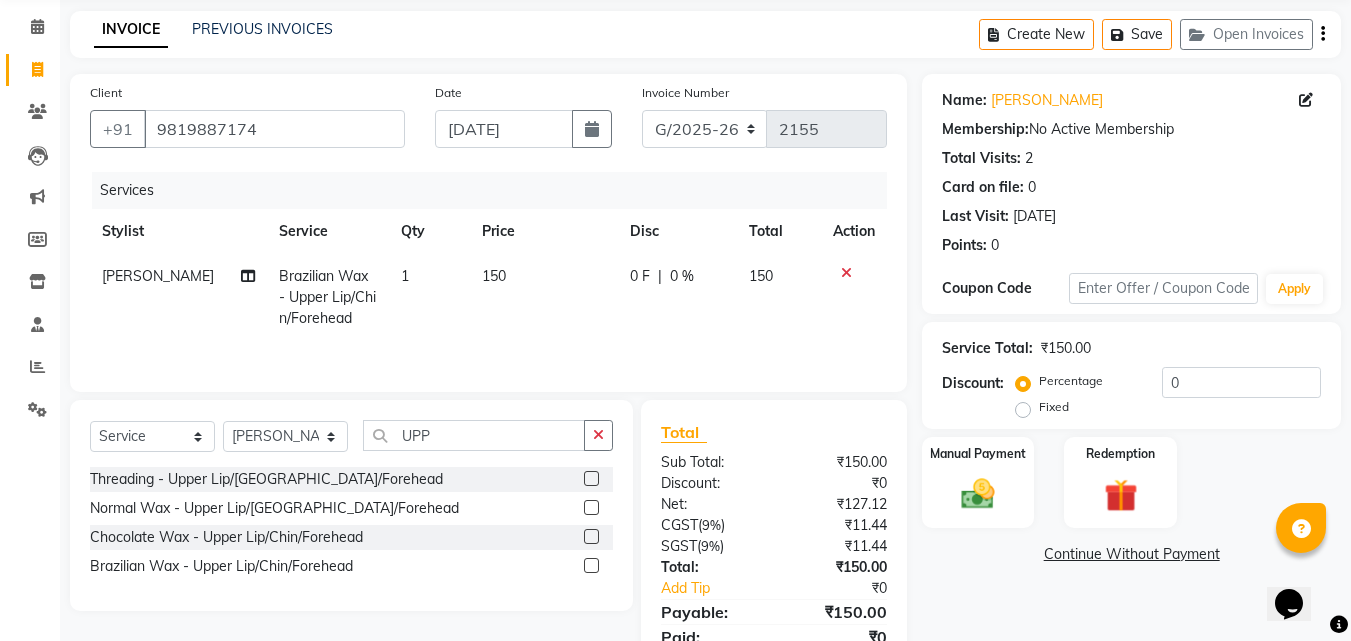 scroll, scrollTop: 159, scrollLeft: 0, axis: vertical 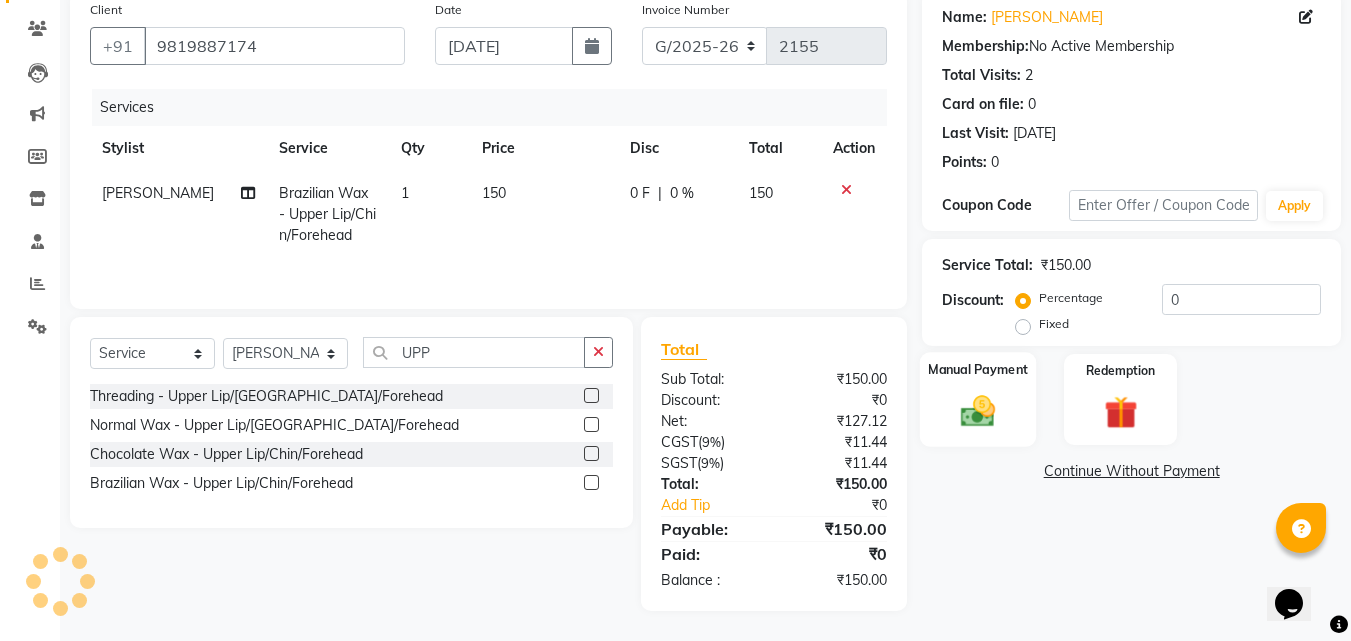 click 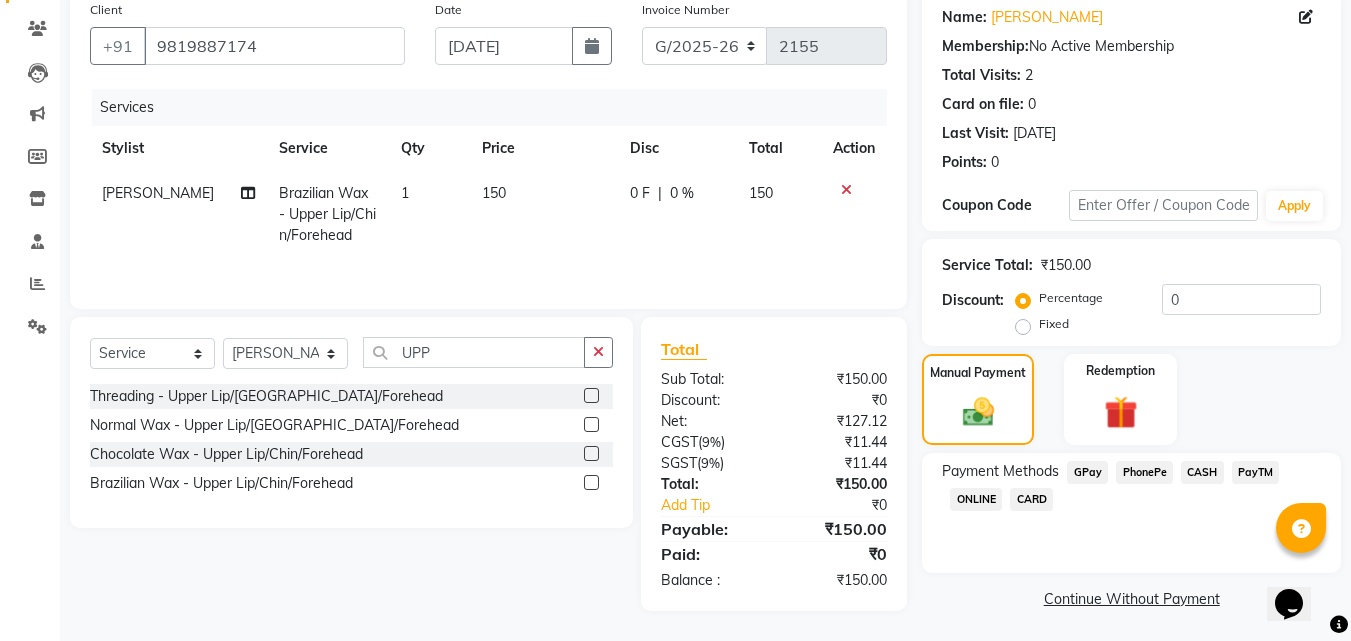 click on "PhonePe" 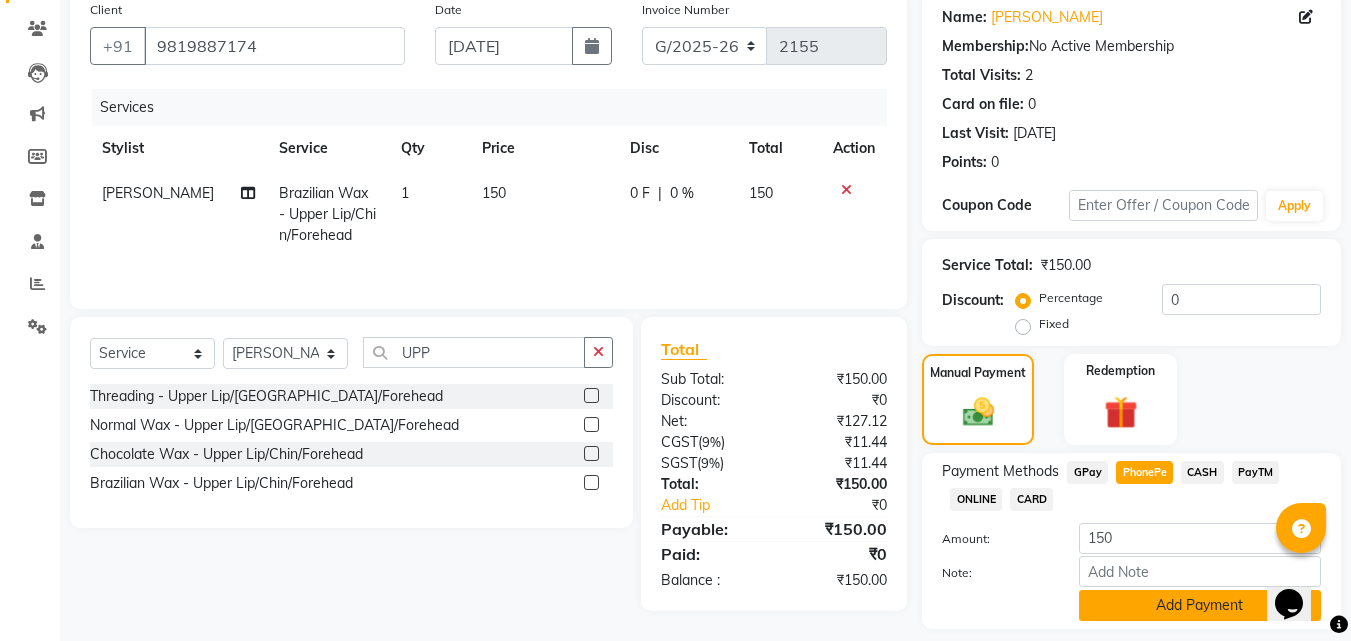 click on "Add Payment" 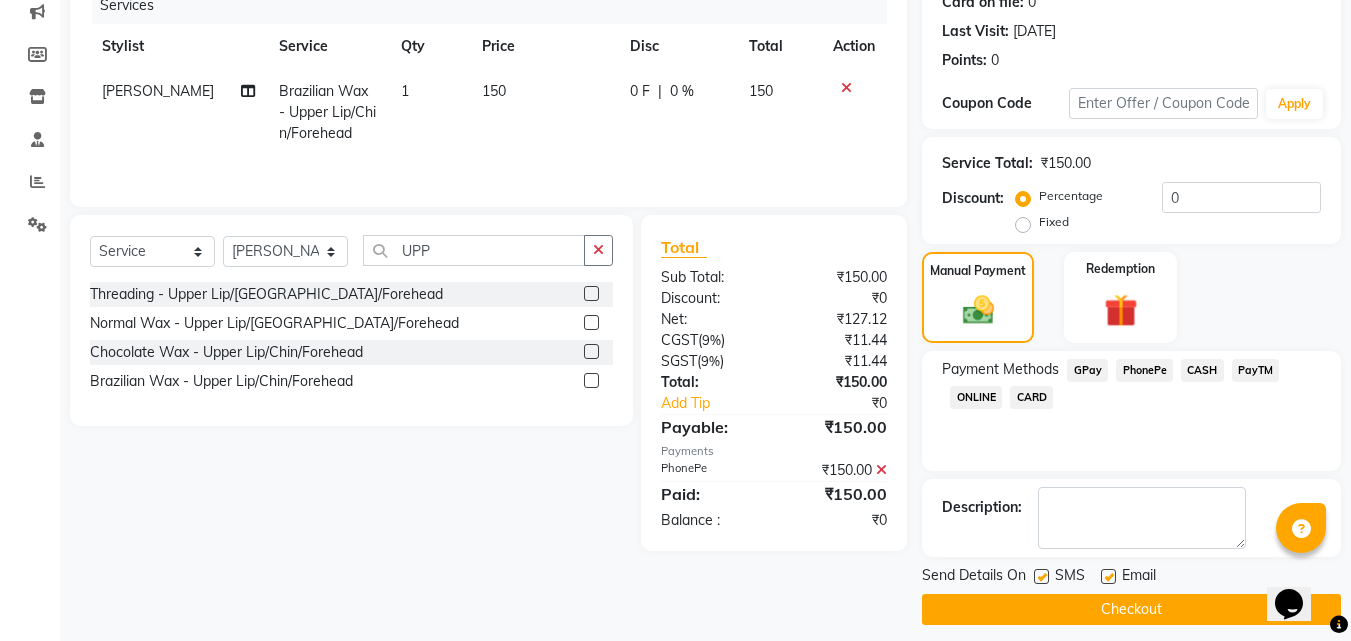 scroll, scrollTop: 275, scrollLeft: 0, axis: vertical 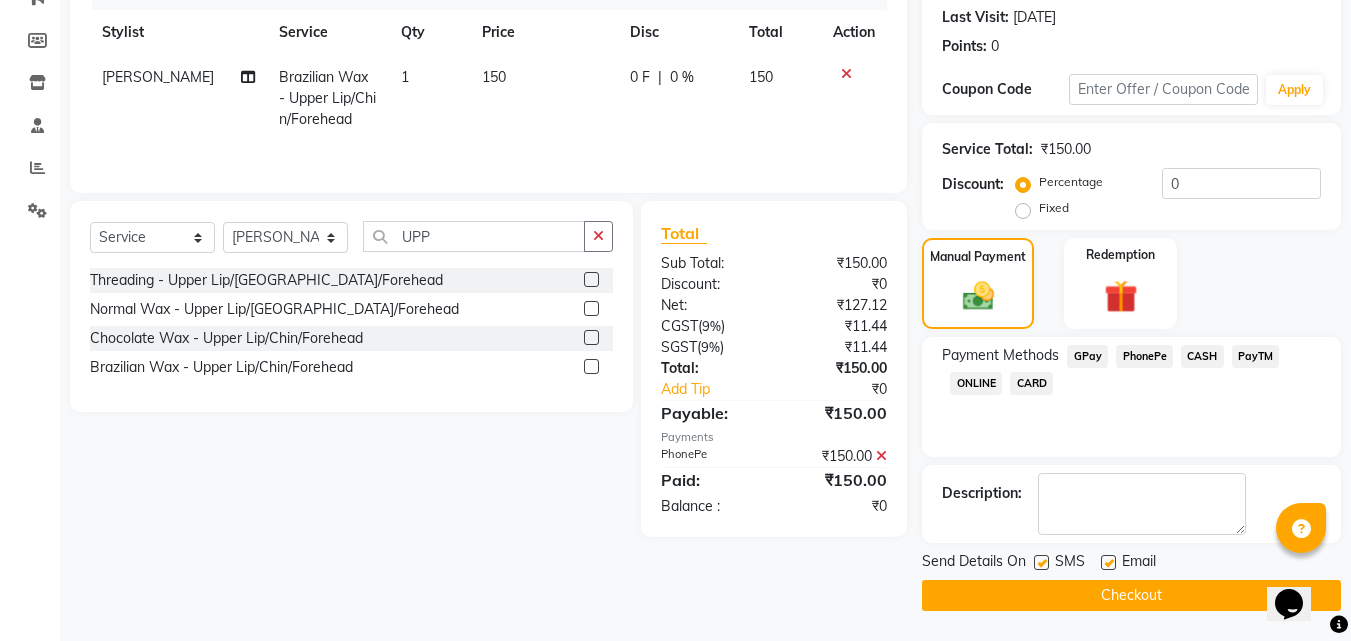 click 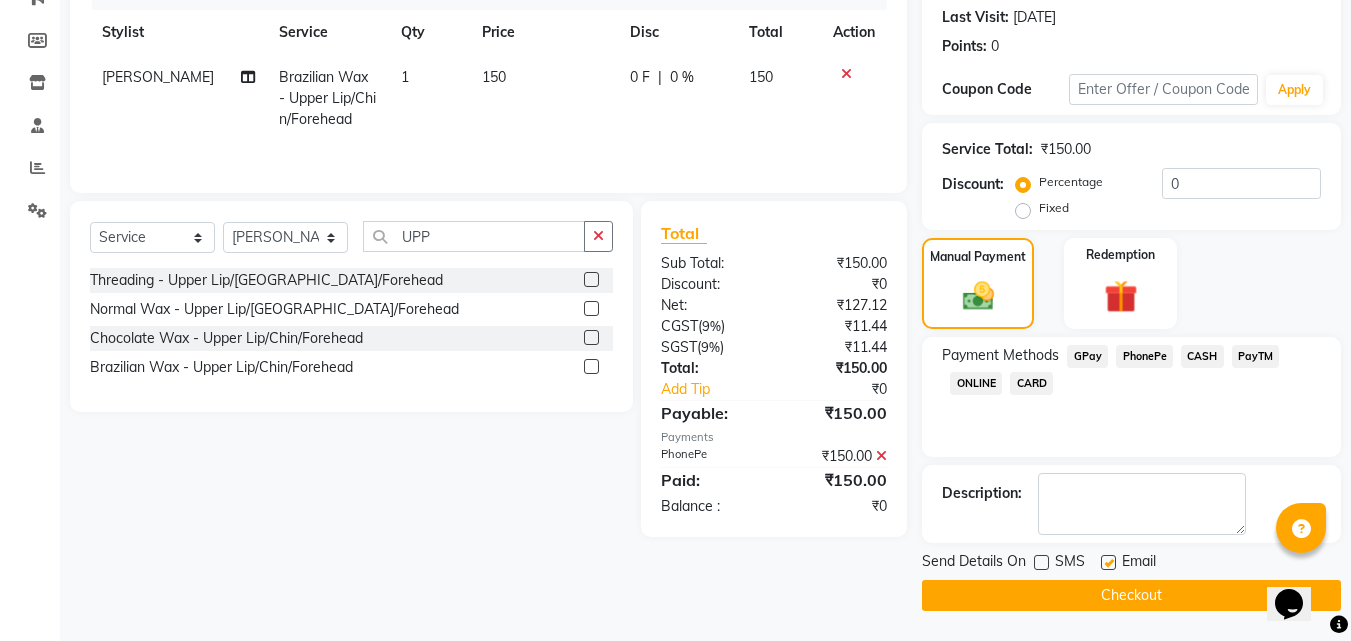click 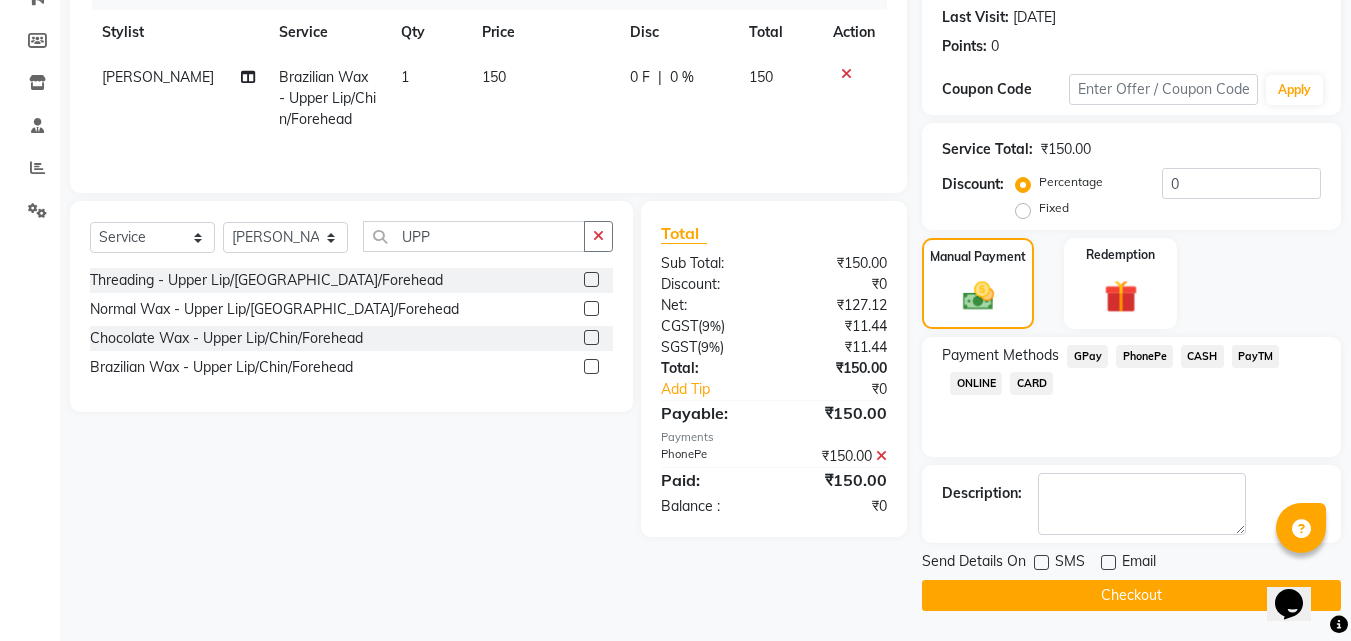 click on "Checkout" 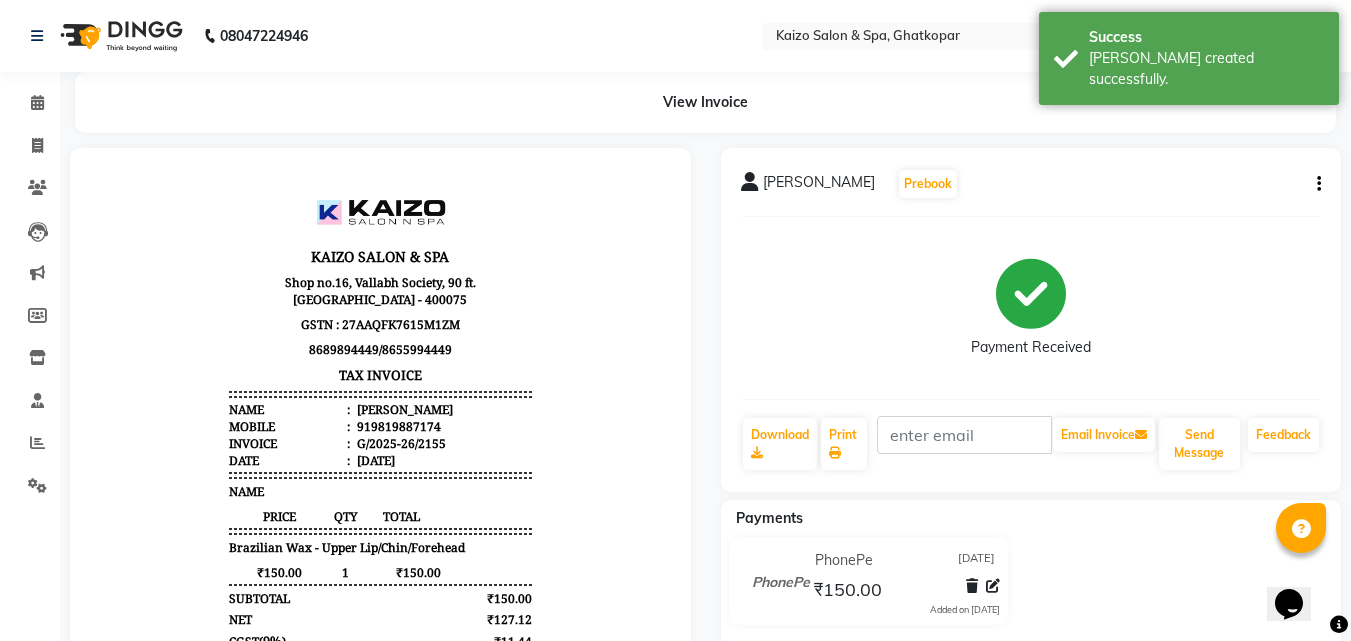 scroll, scrollTop: 0, scrollLeft: 0, axis: both 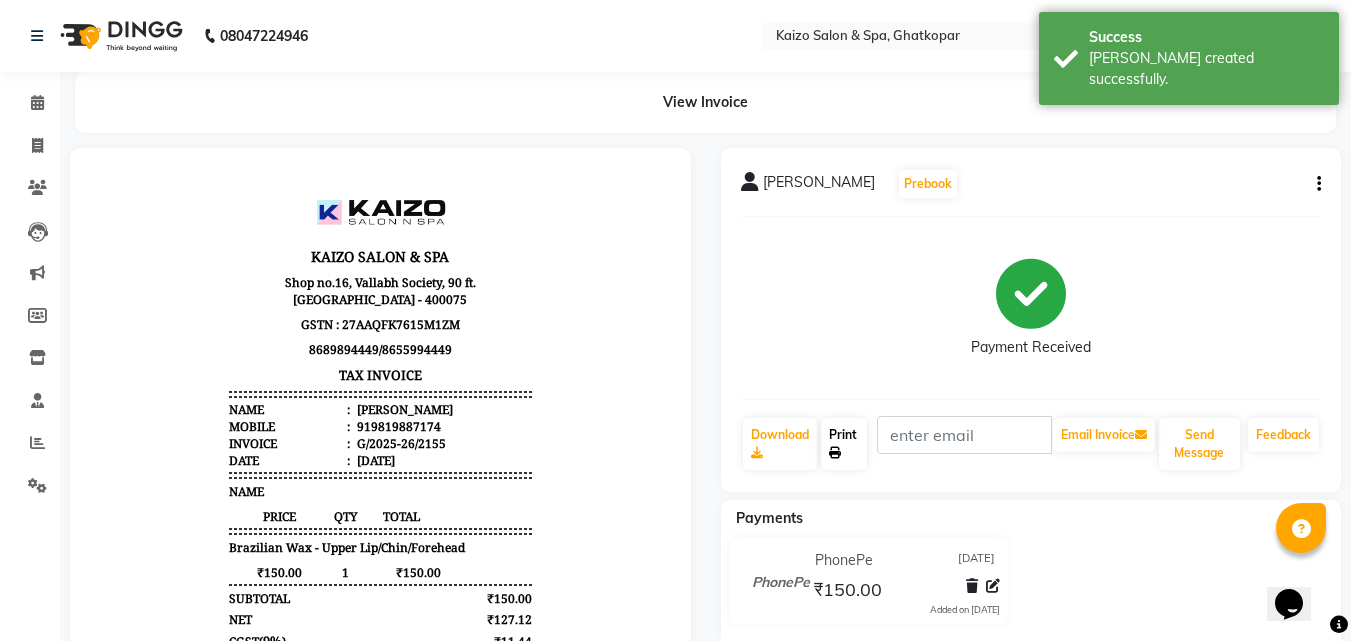click on "Print" 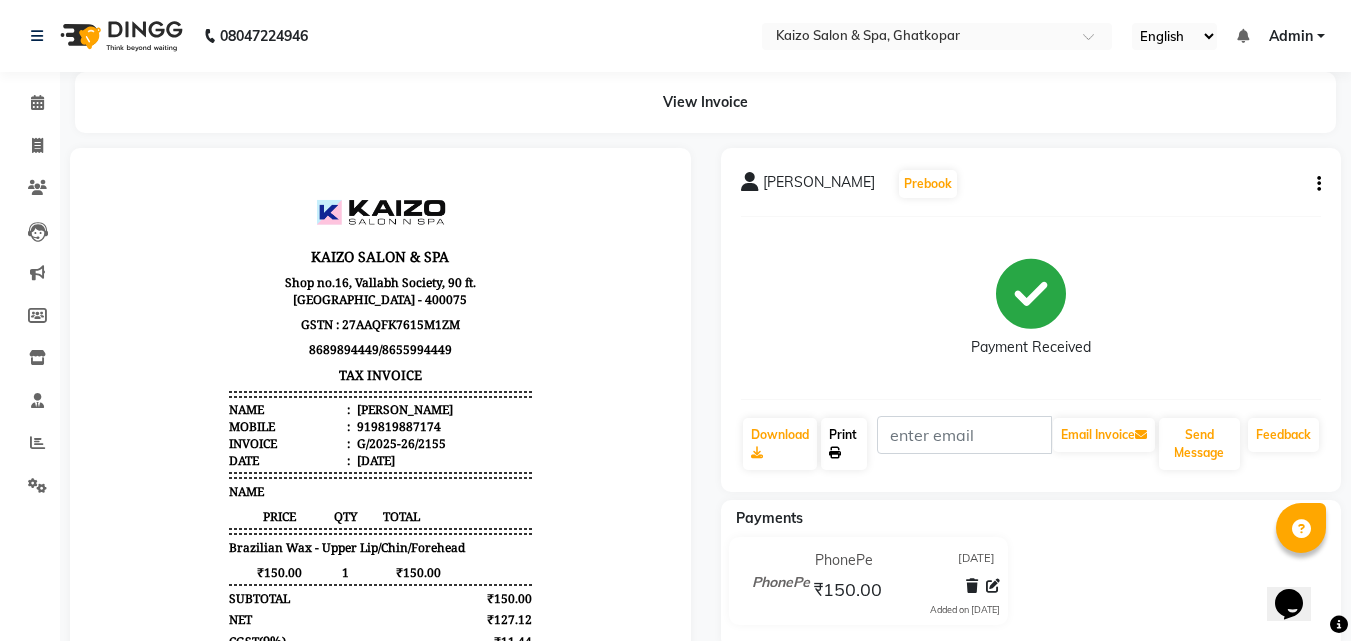 select on "service" 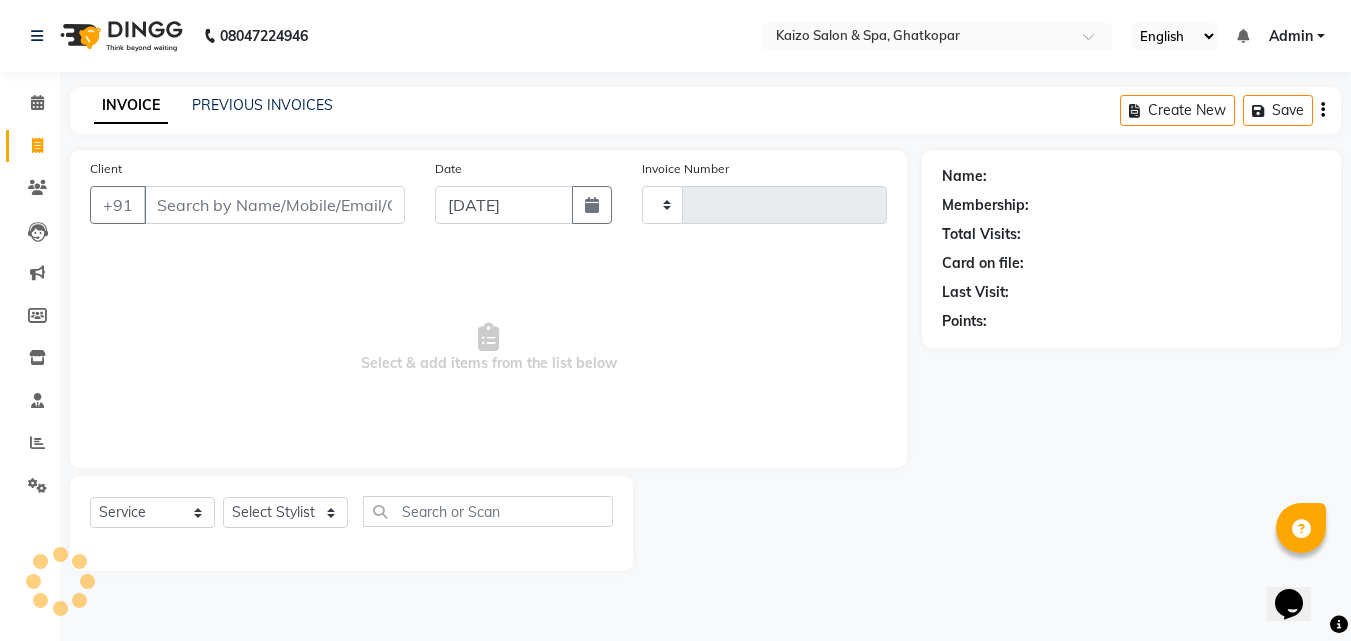 type on "2156" 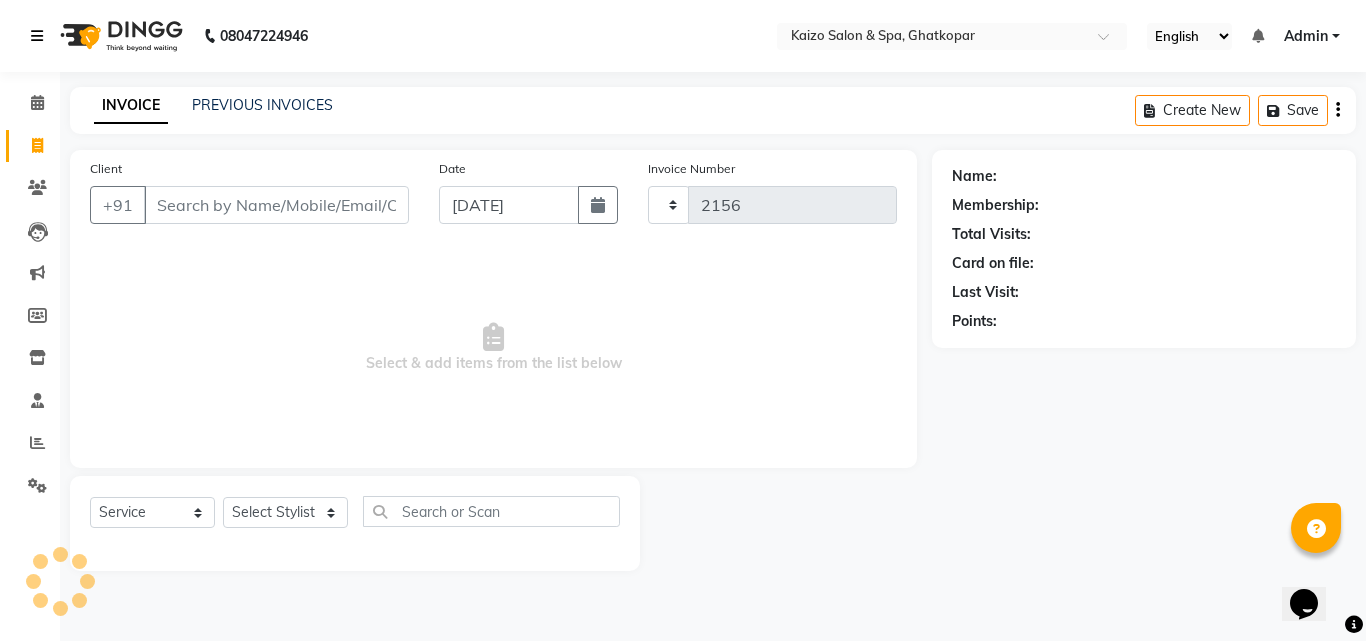 select on "3500" 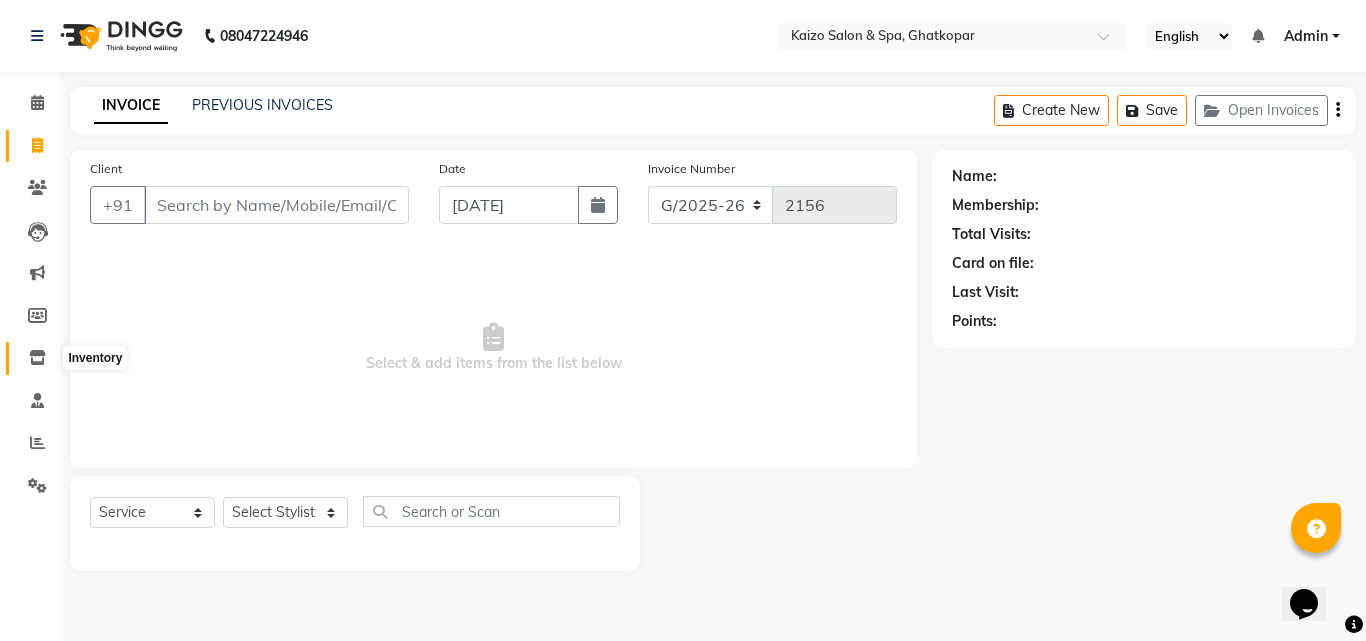 click 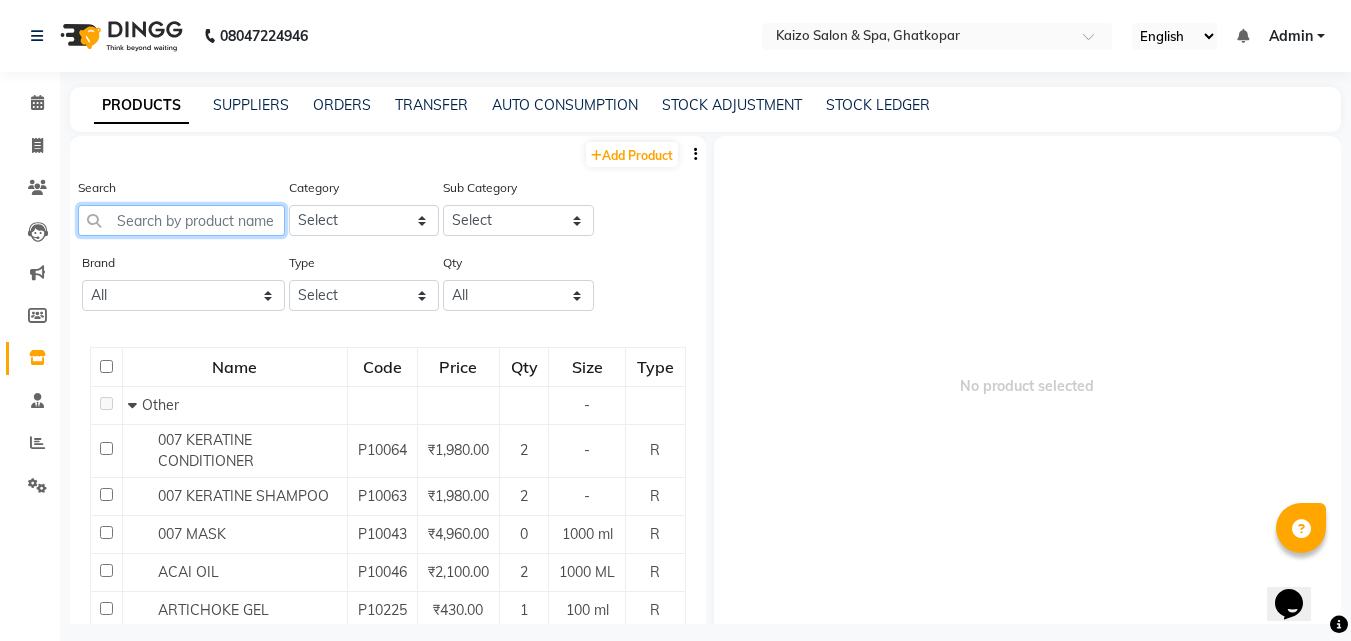click 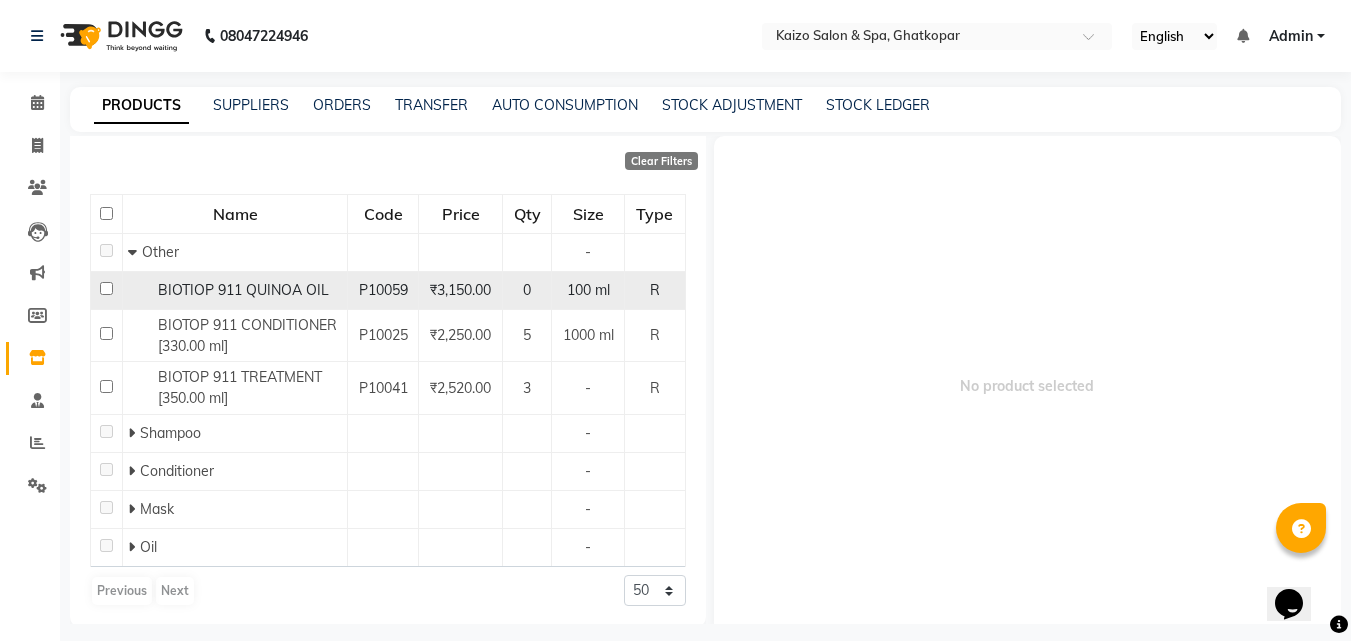 scroll, scrollTop: 178, scrollLeft: 0, axis: vertical 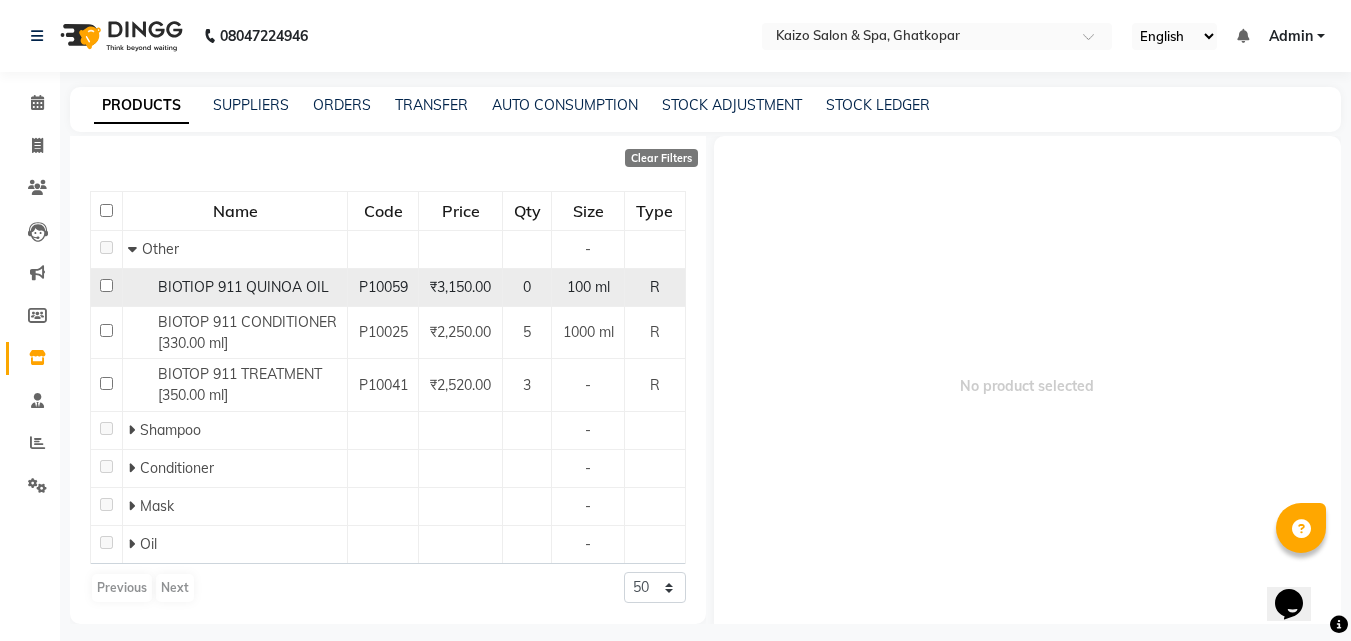 type on "911" 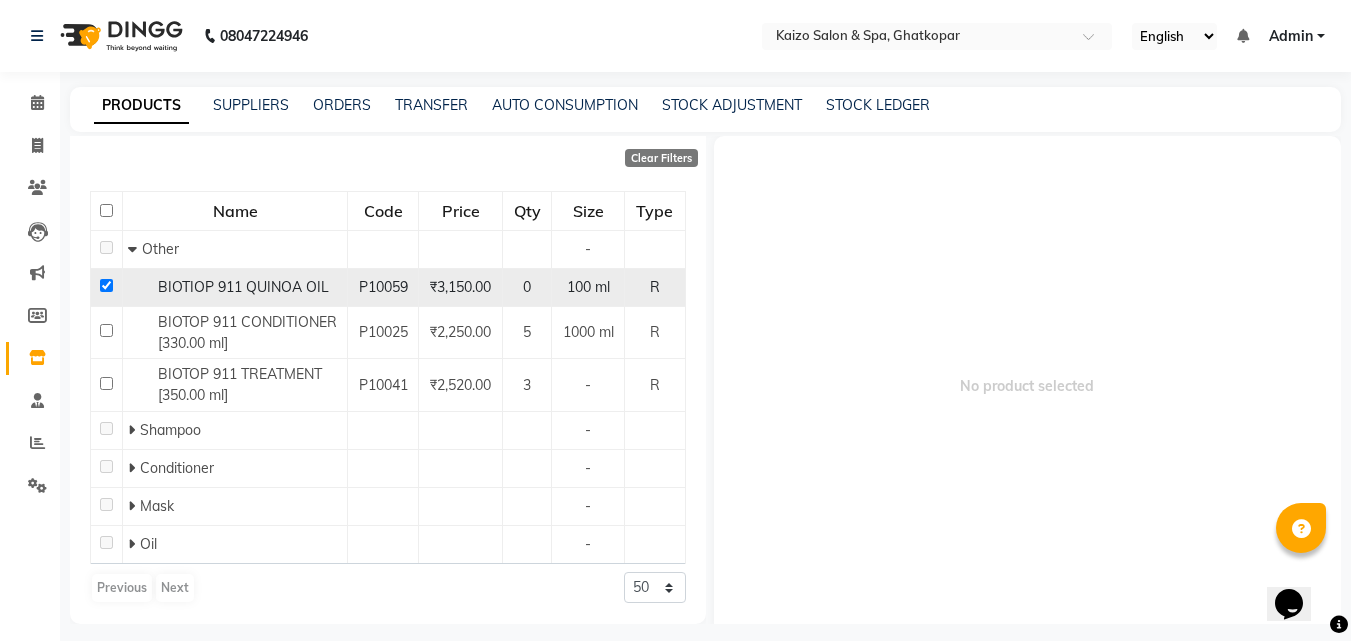 checkbox on "true" 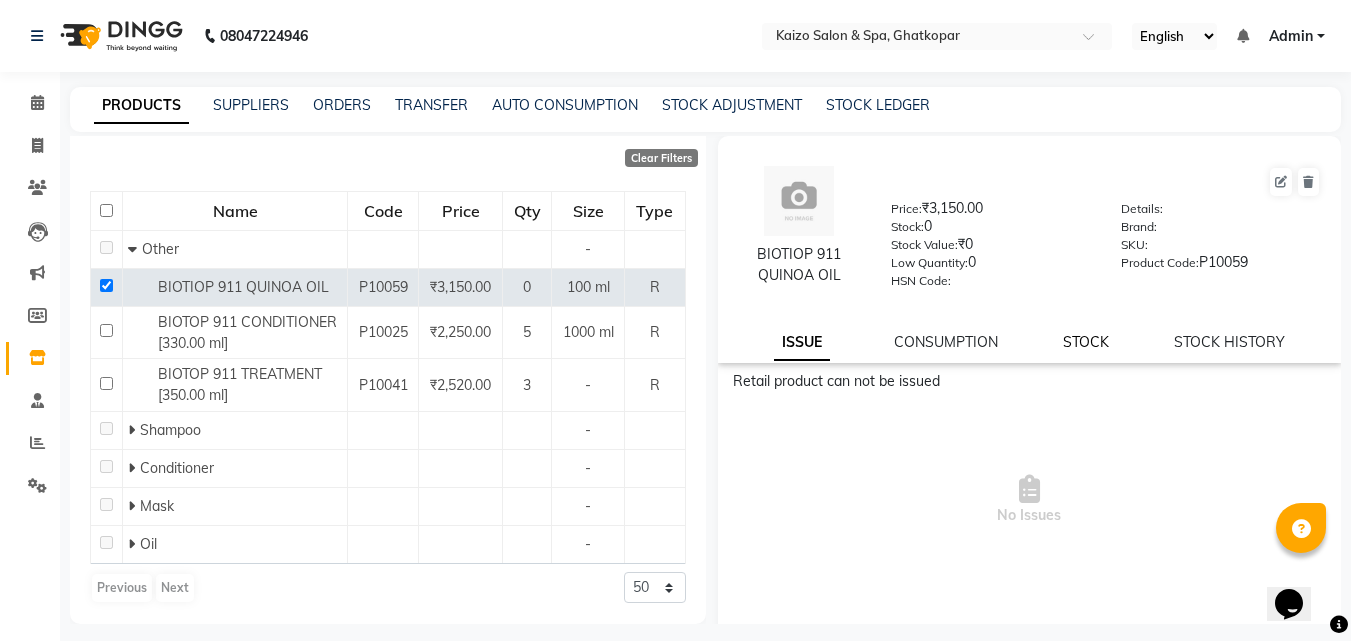 click on "STOCK" 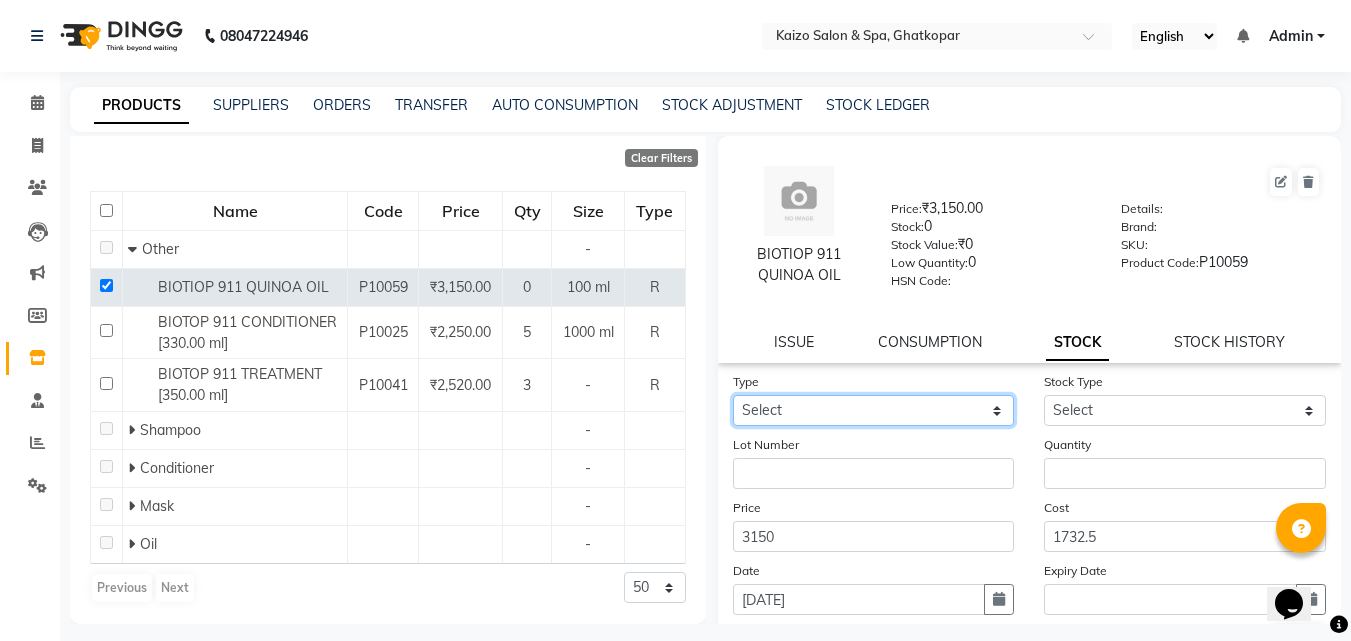 click on "Select In Out" 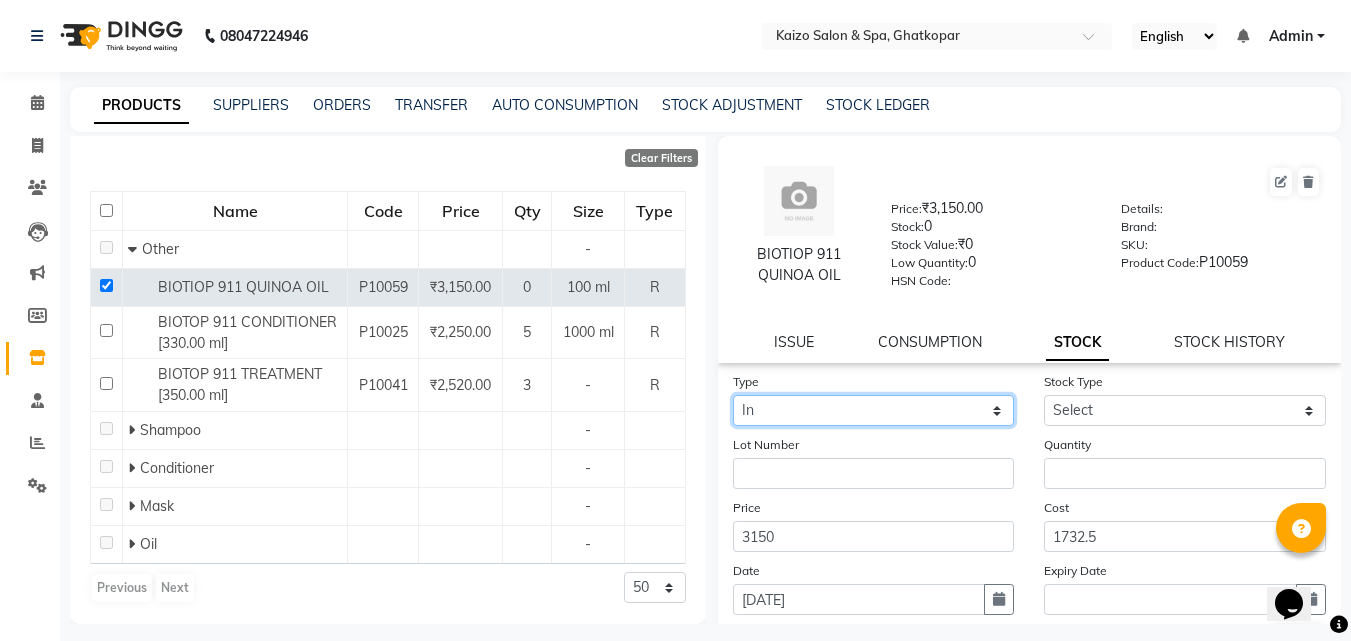 click on "Select In Out" 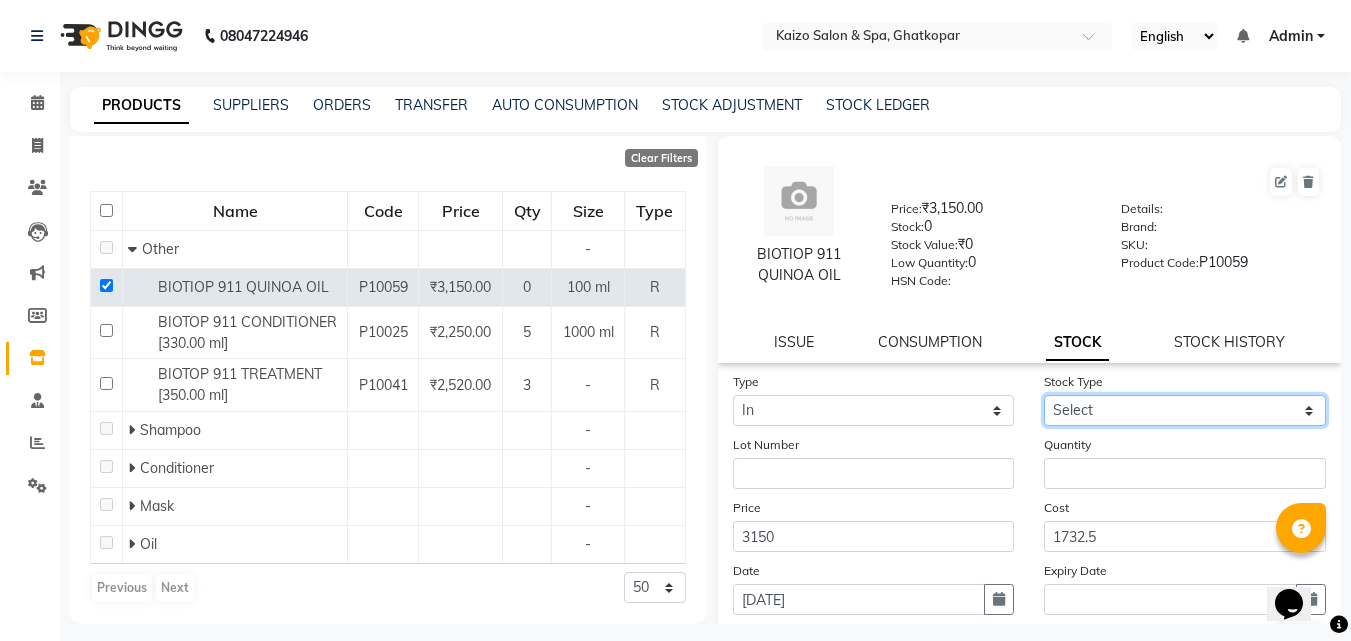 click on "Select New Stock Adjustment Return Other" 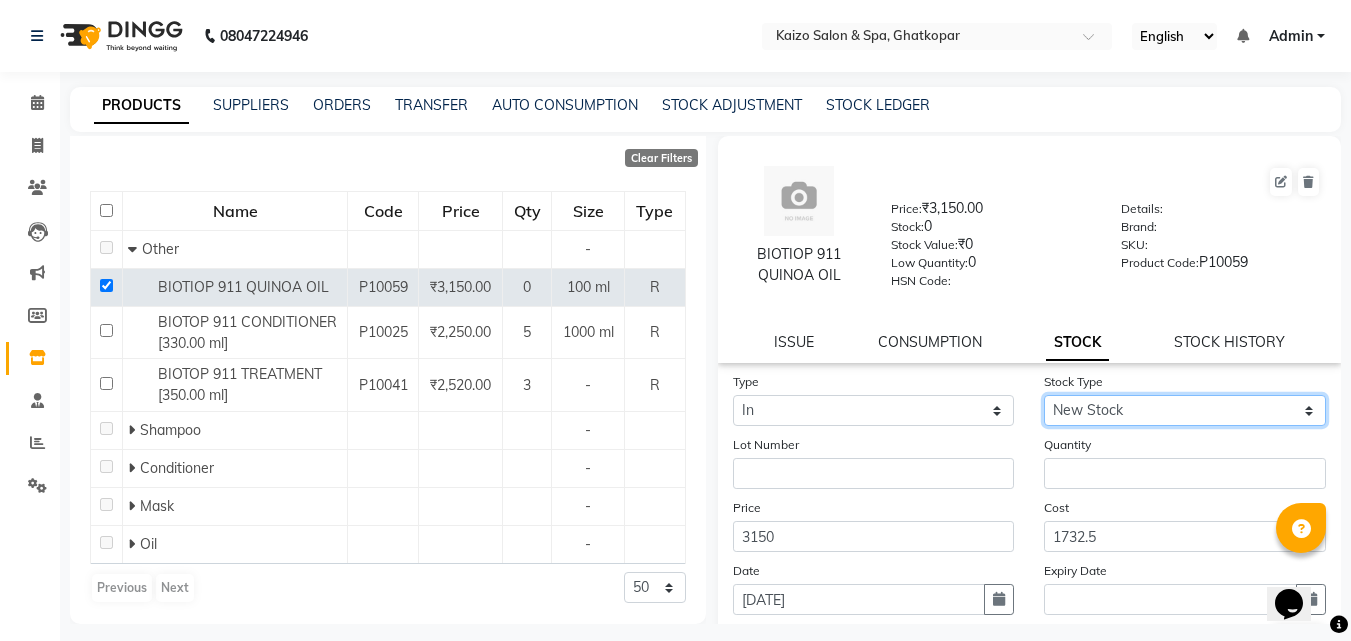 click on "Select New Stock Adjustment Return Other" 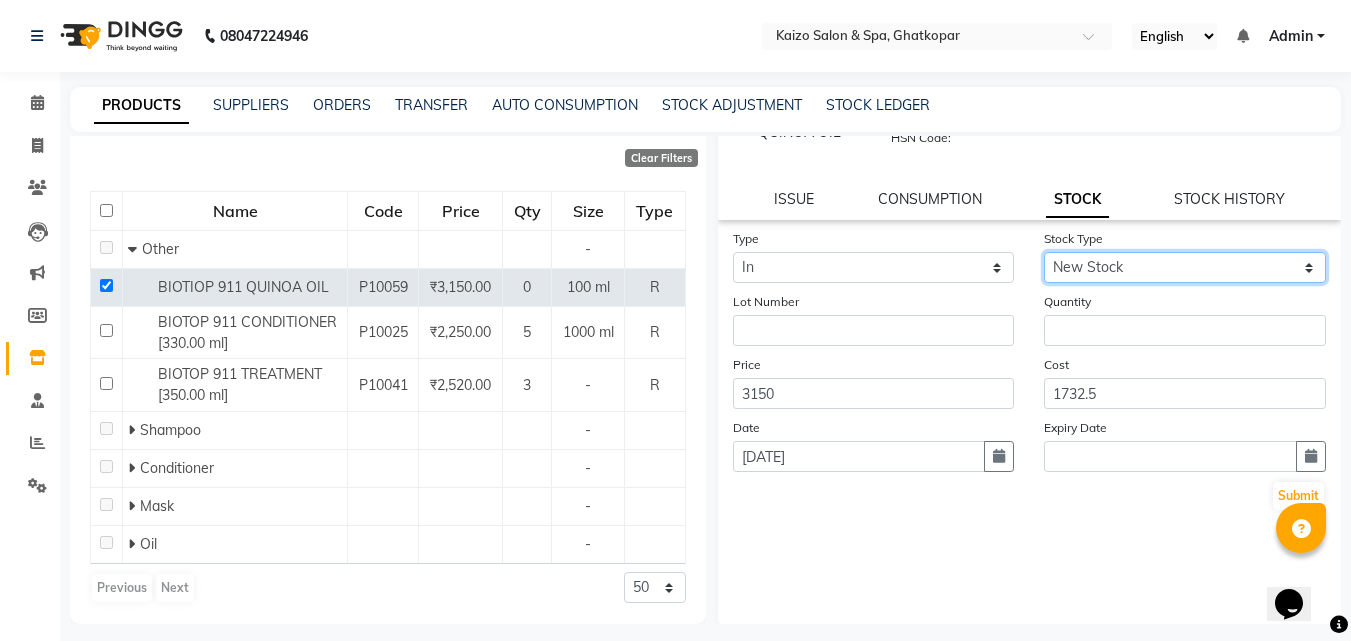 scroll, scrollTop: 147, scrollLeft: 0, axis: vertical 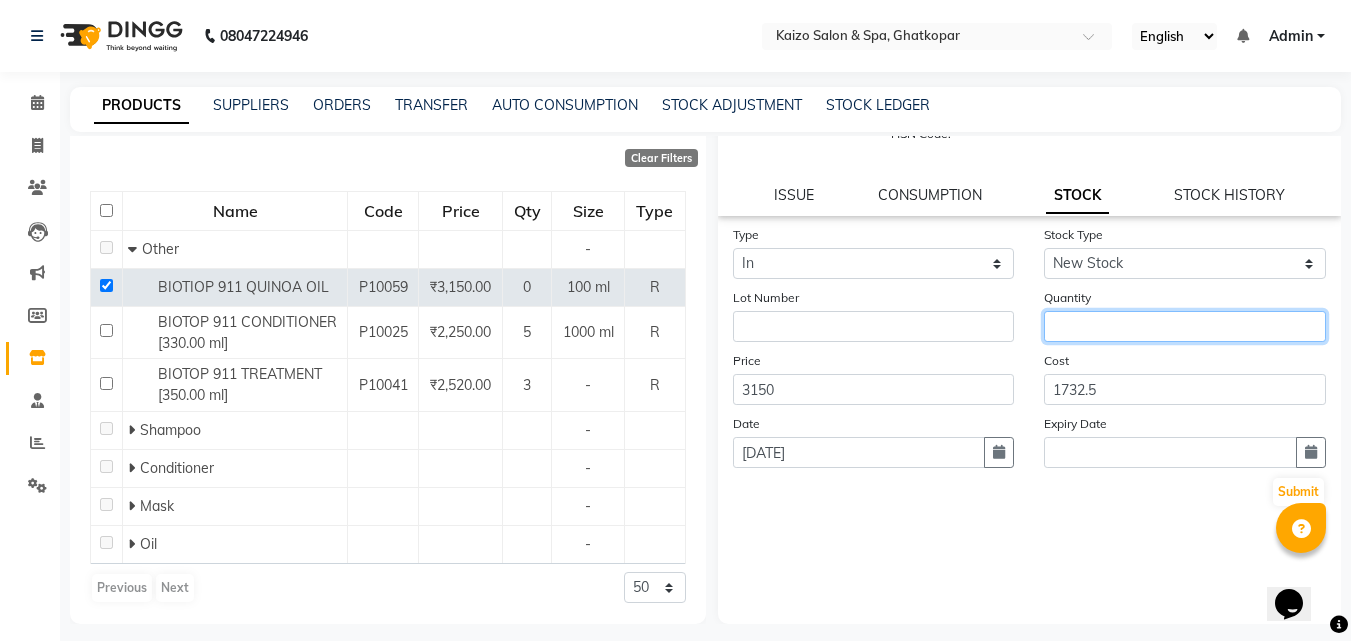 click 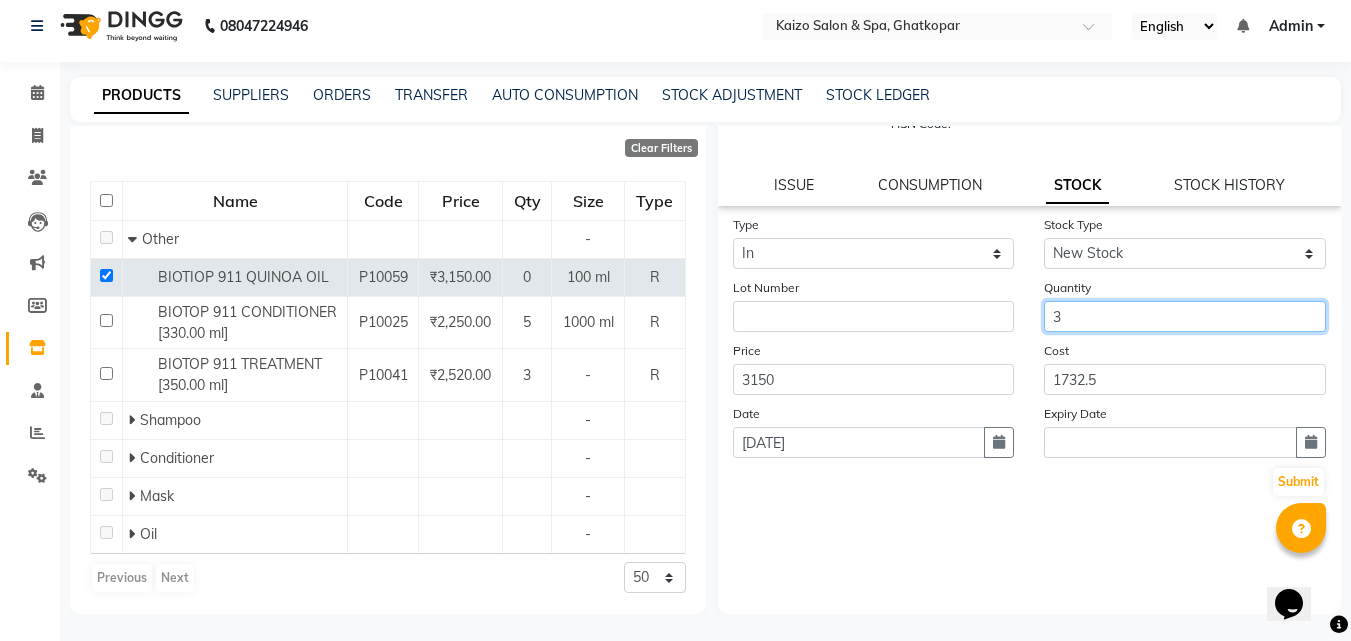 scroll, scrollTop: 13, scrollLeft: 0, axis: vertical 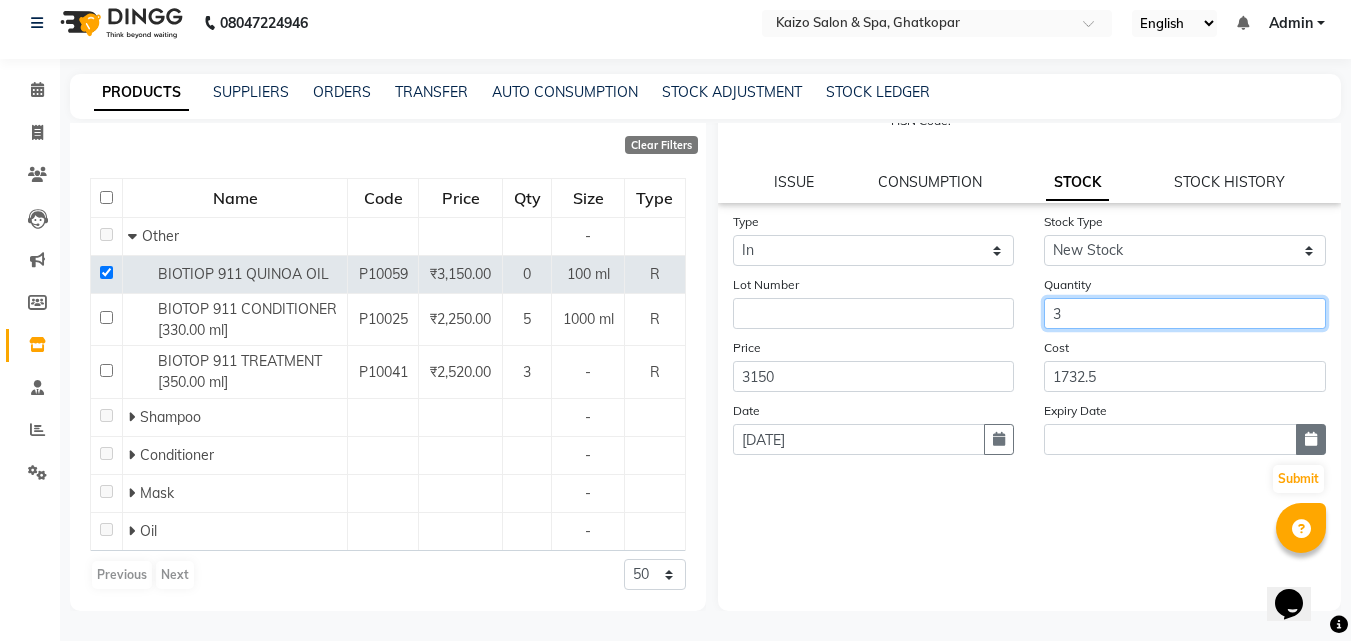 type on "3" 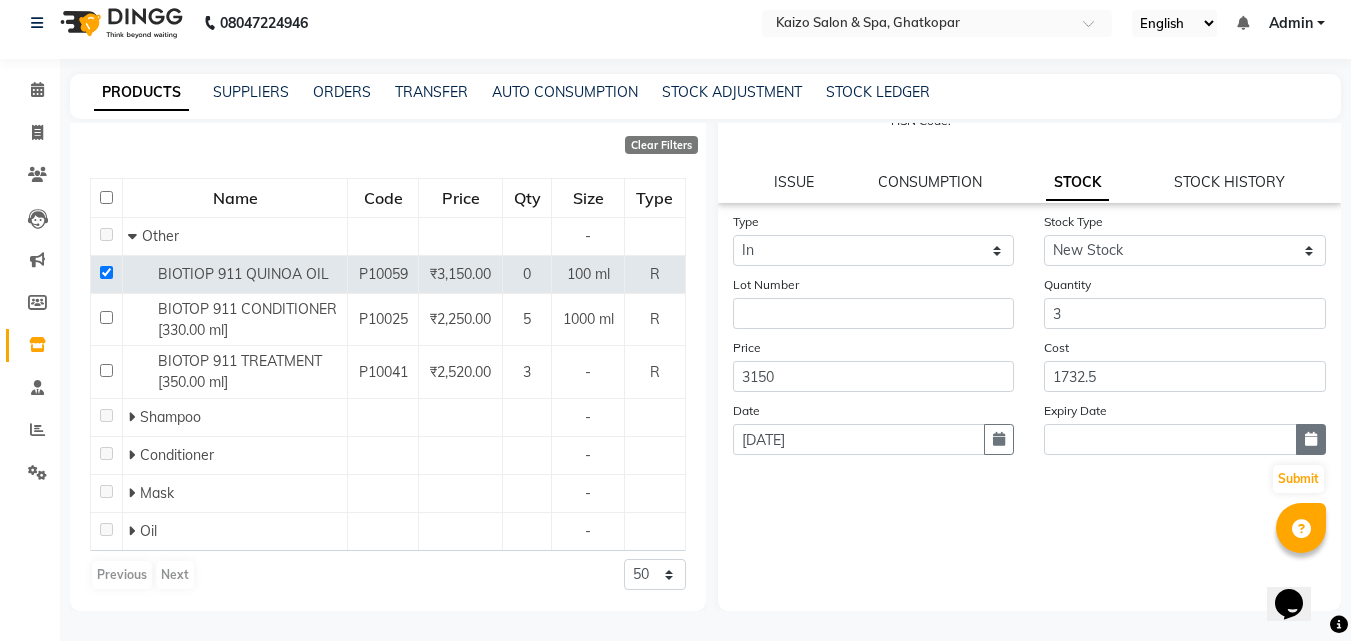 click 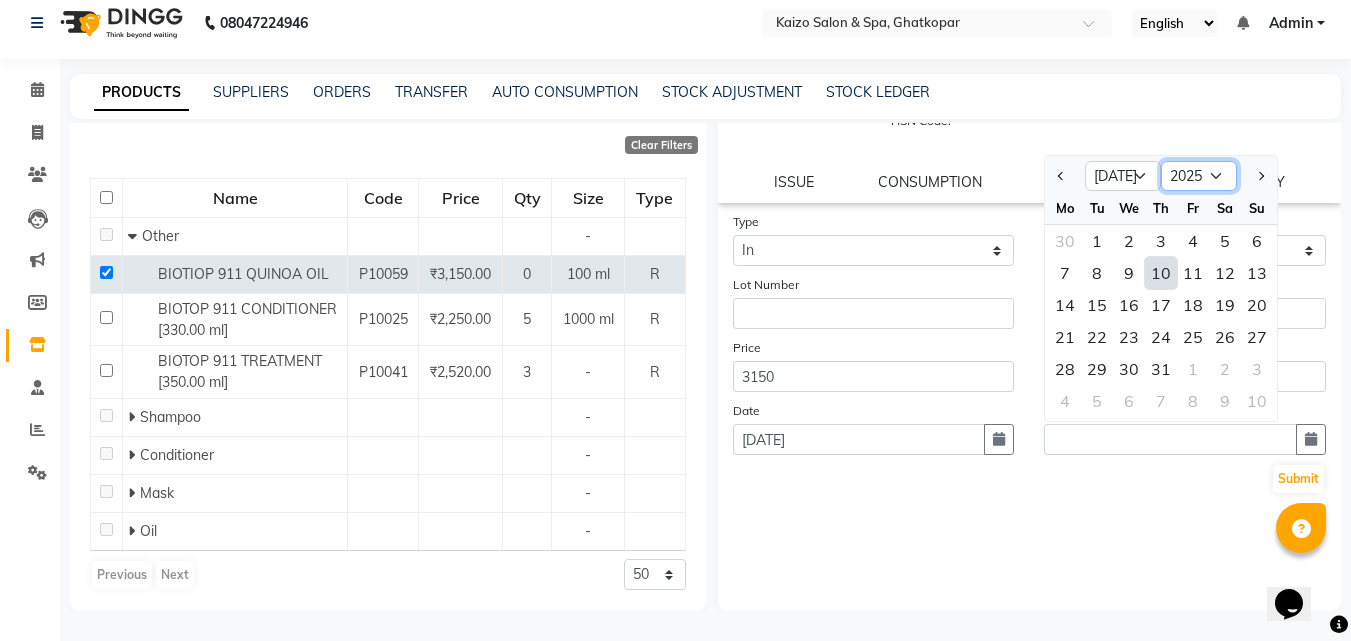 click on "2015 2016 2017 2018 2019 2020 2021 2022 2023 2024 2025 2026 2027 2028 2029 2030 2031 2032 2033 2034 2035" 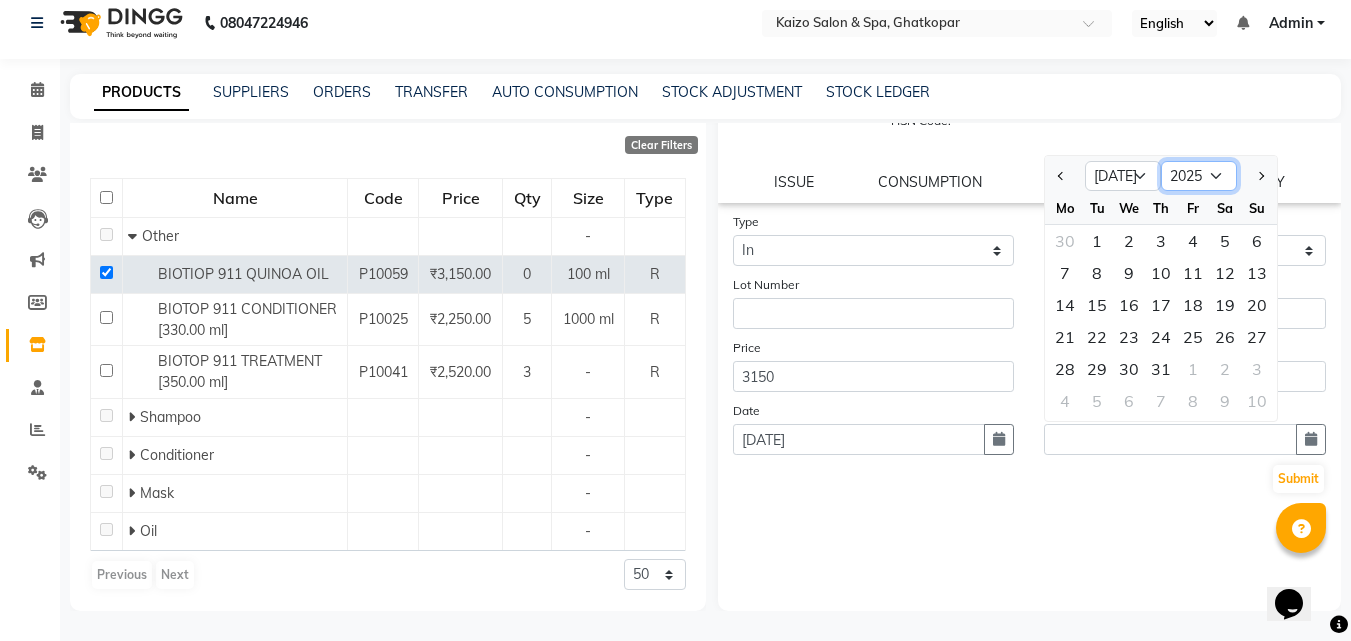 select on "2026" 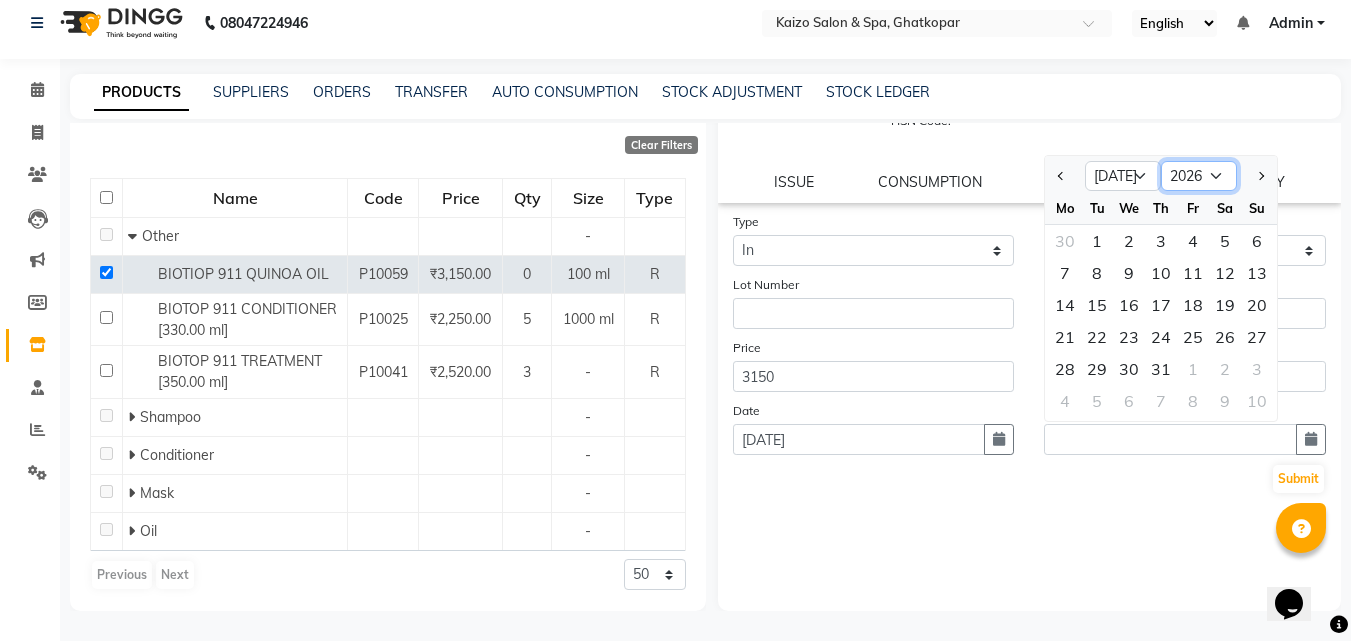 click on "2015 2016 2017 2018 2019 2020 2021 2022 2023 2024 2025 2026 2027 2028 2029 2030 2031 2032 2033 2034 2035" 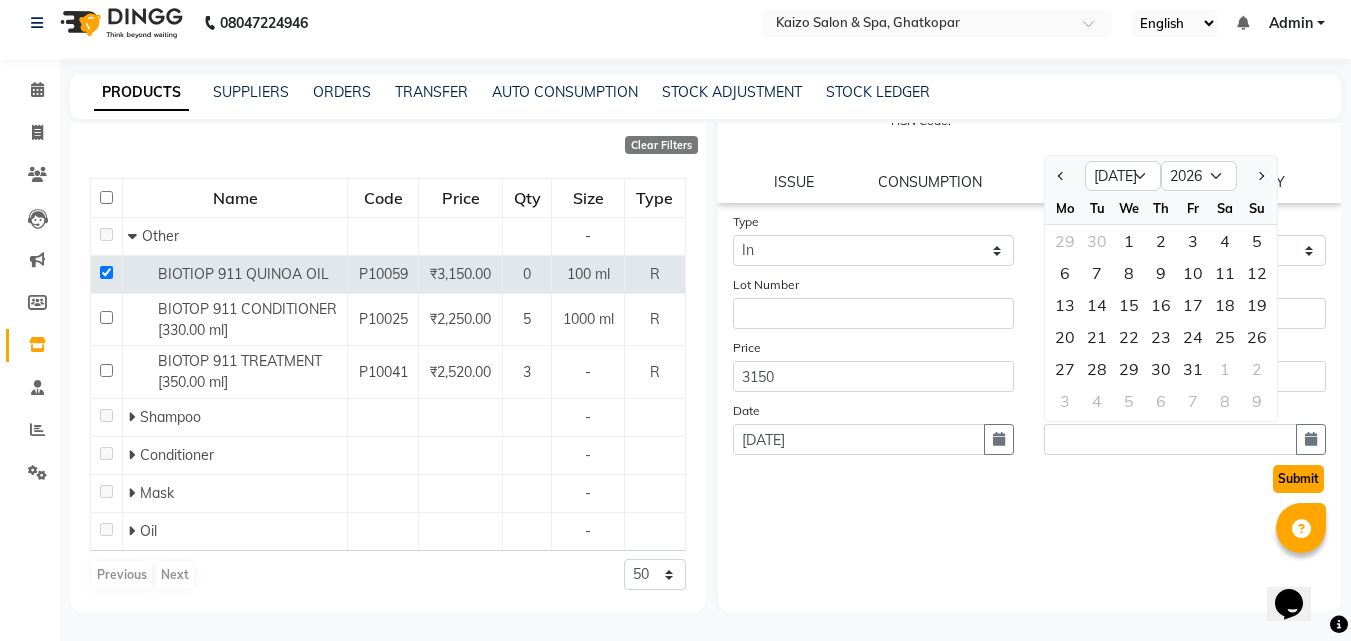 click on "Submit" 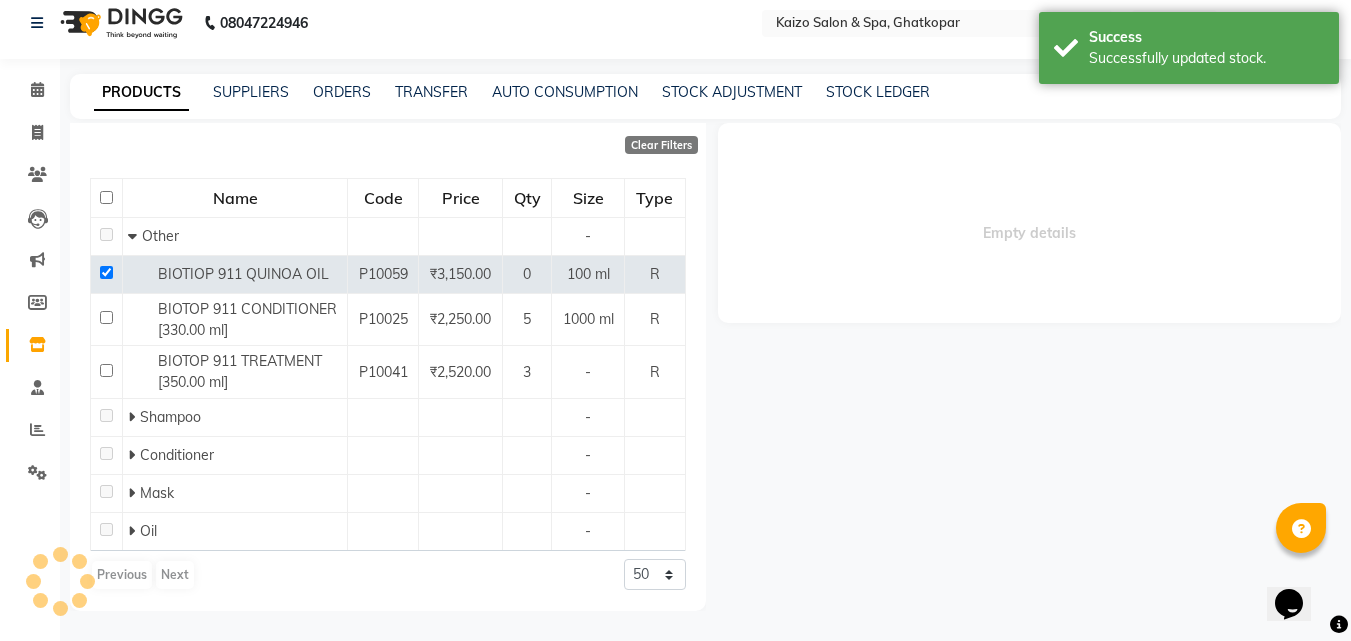 scroll, scrollTop: 0, scrollLeft: 0, axis: both 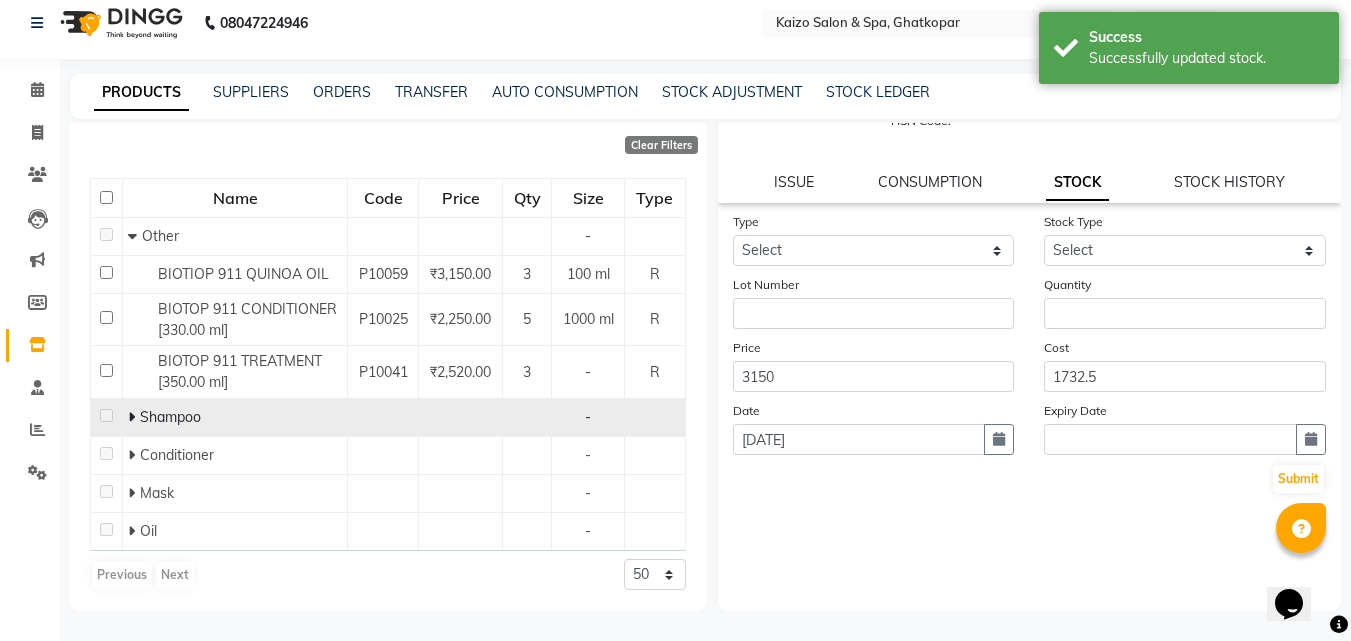 click 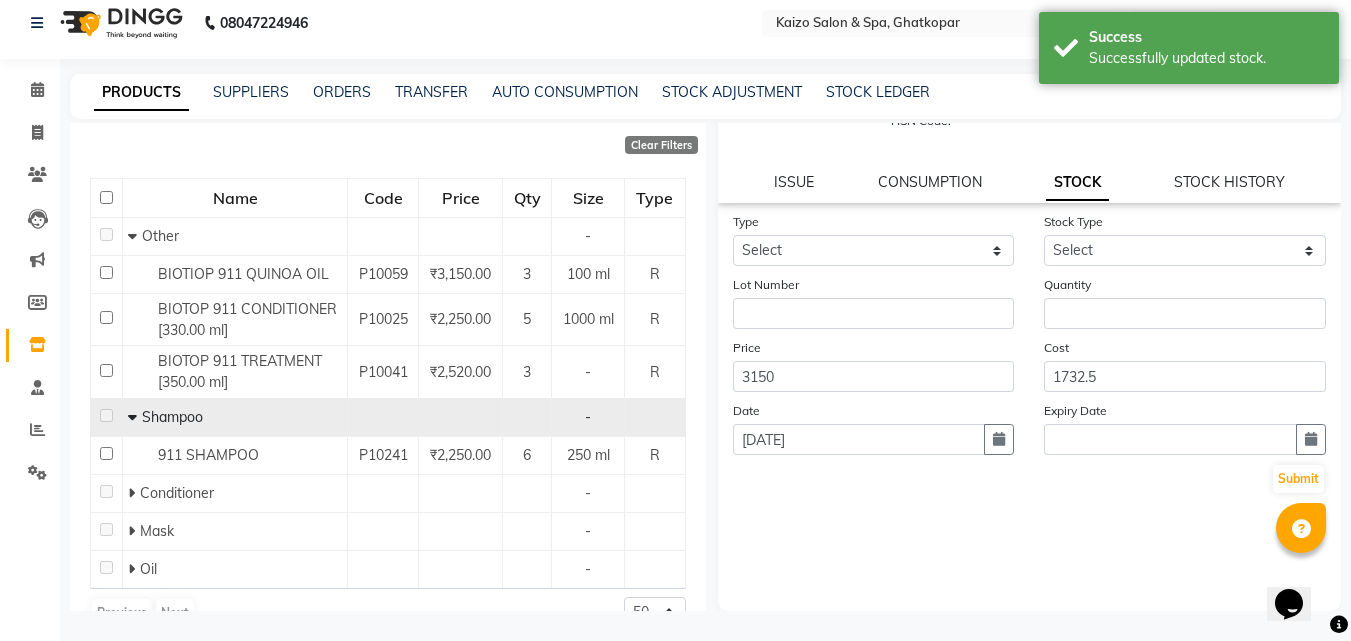 scroll, scrollTop: 216, scrollLeft: 0, axis: vertical 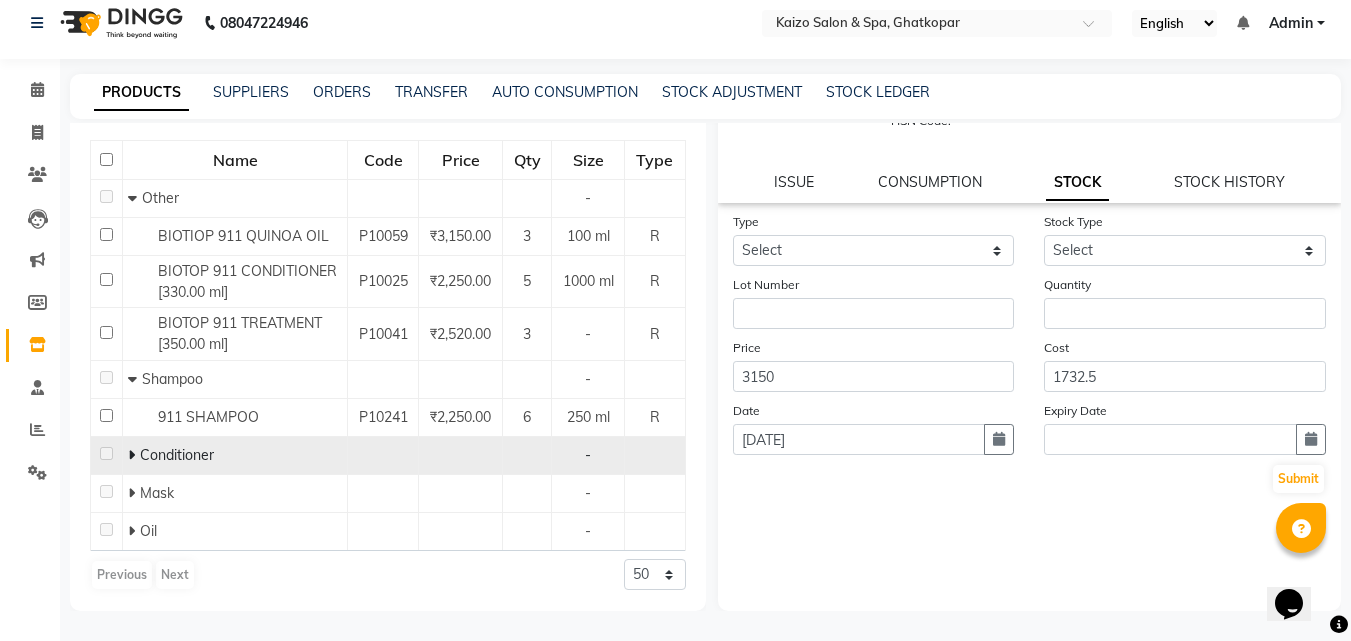 click on "Conditioner" 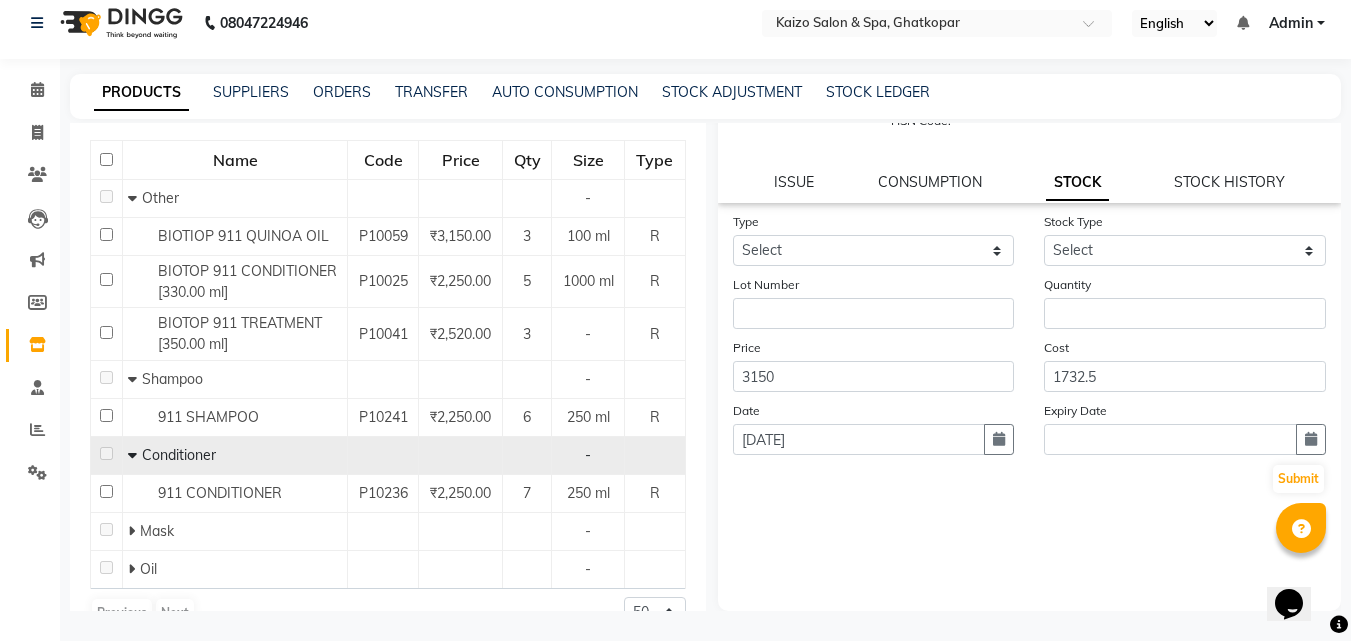 scroll, scrollTop: 254, scrollLeft: 0, axis: vertical 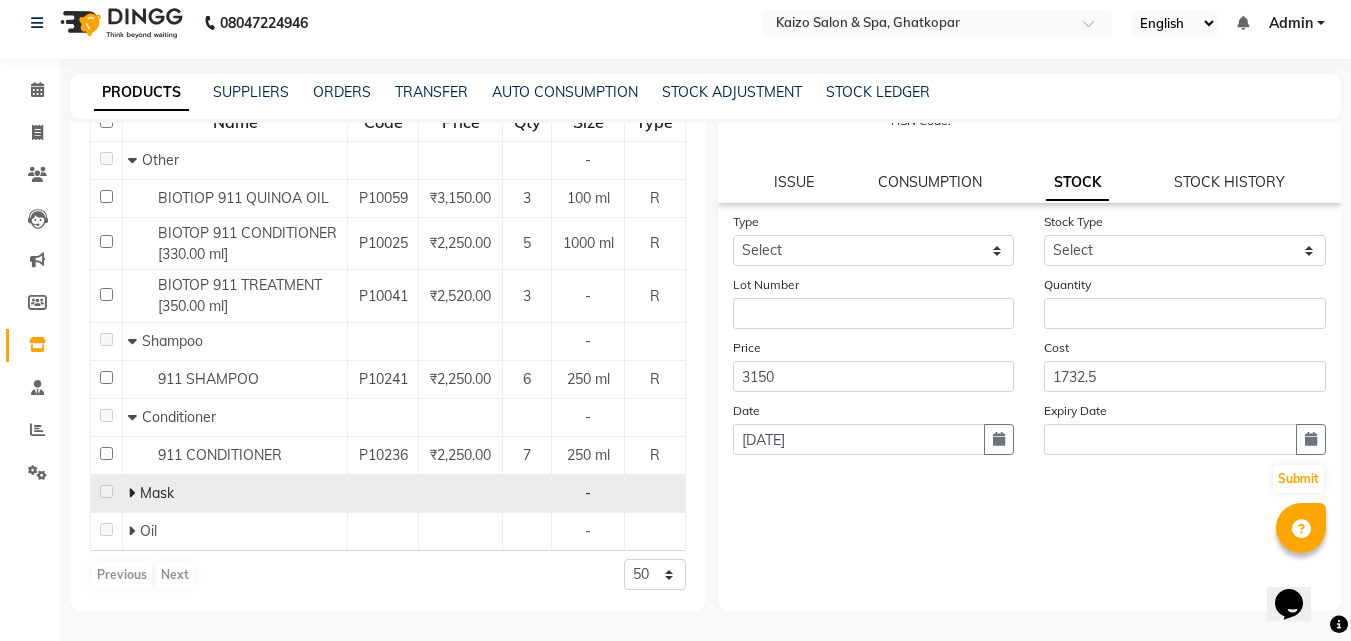 click 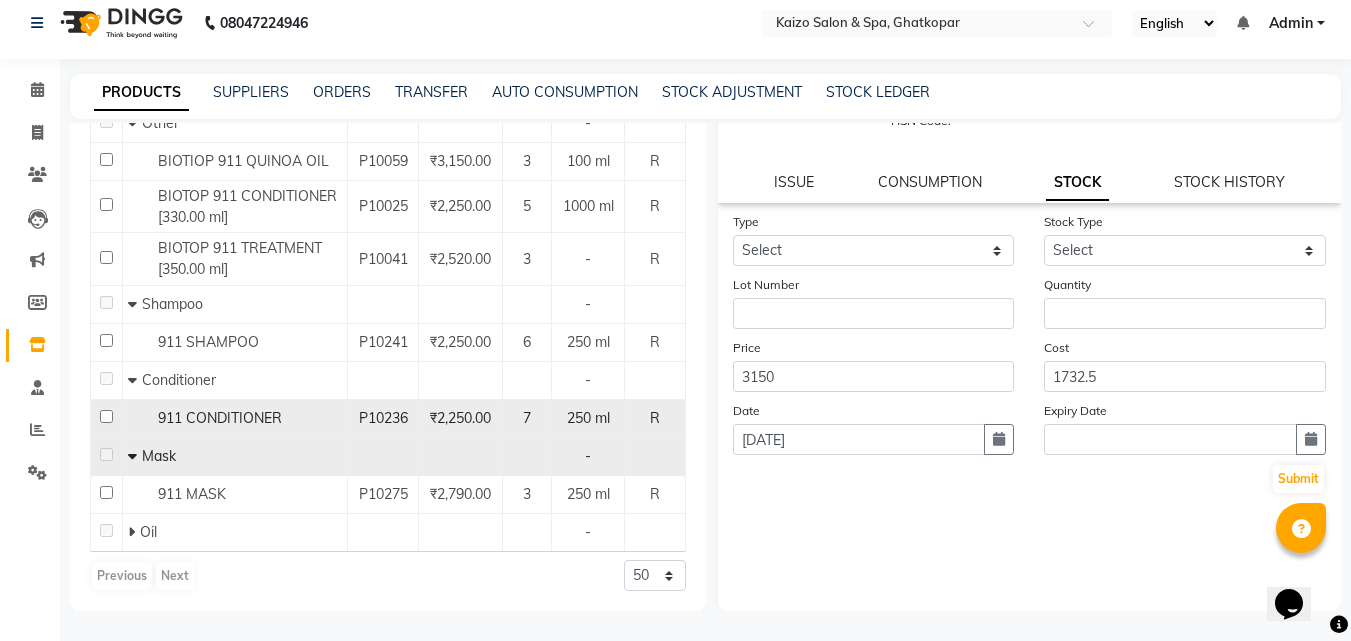 scroll, scrollTop: 292, scrollLeft: 0, axis: vertical 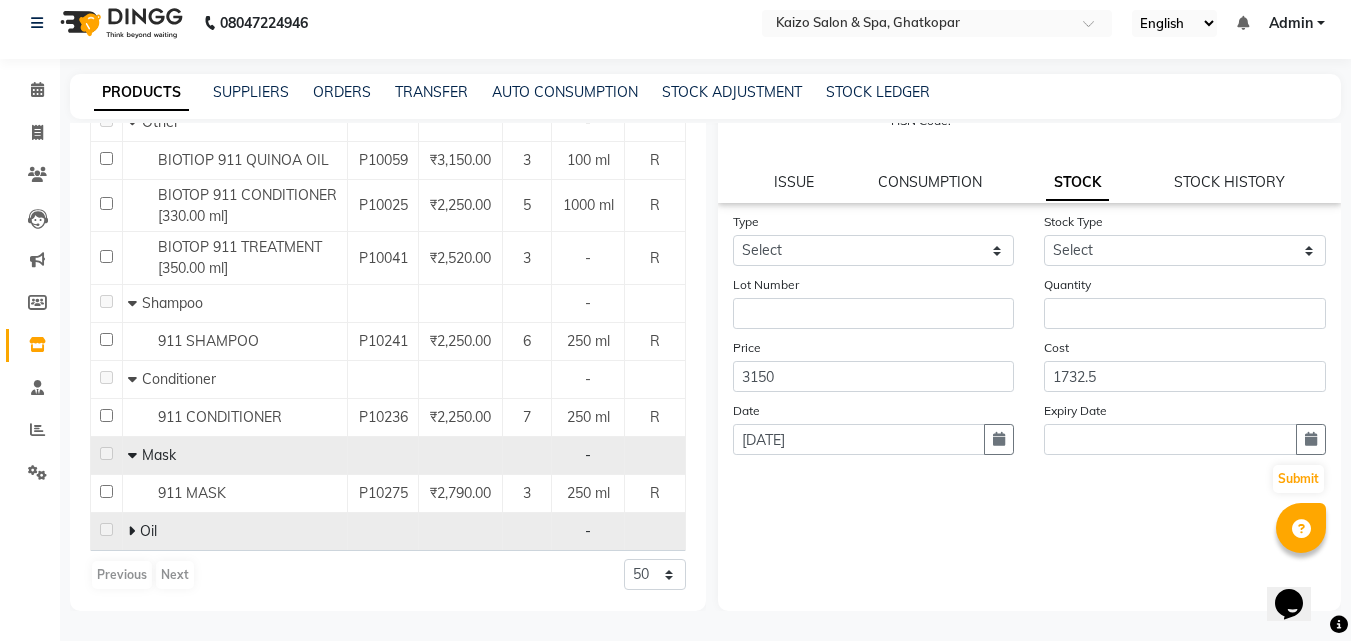 click 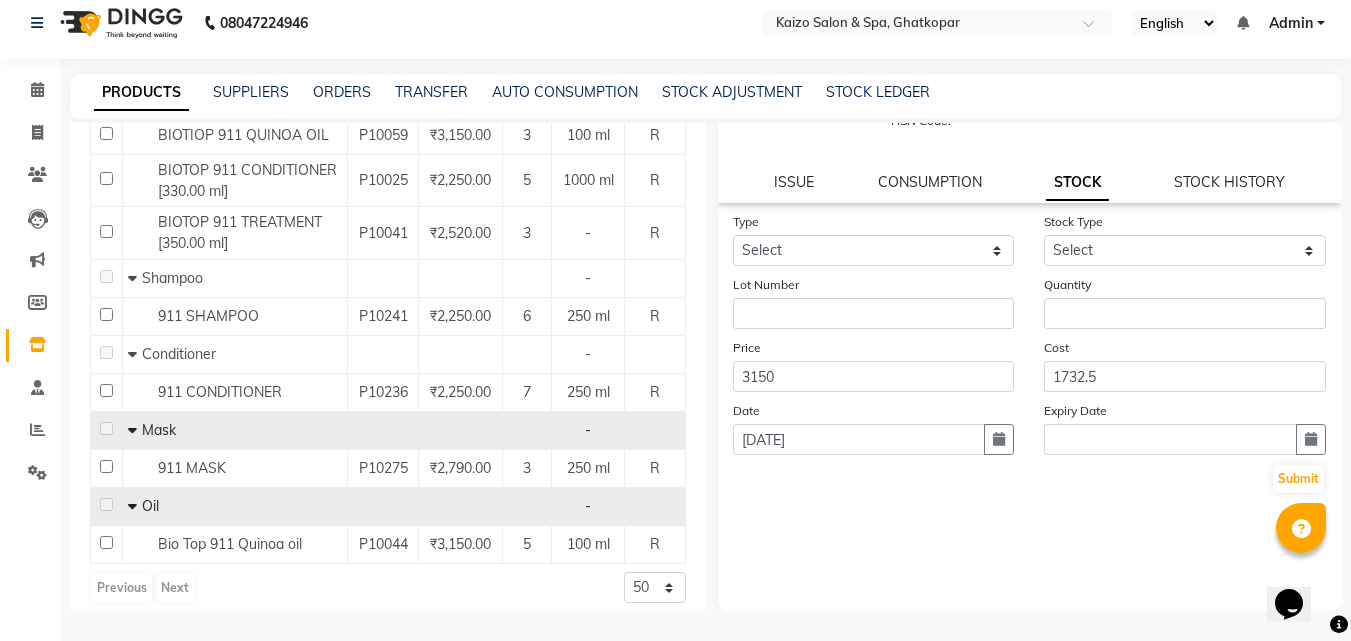 scroll, scrollTop: 330, scrollLeft: 0, axis: vertical 